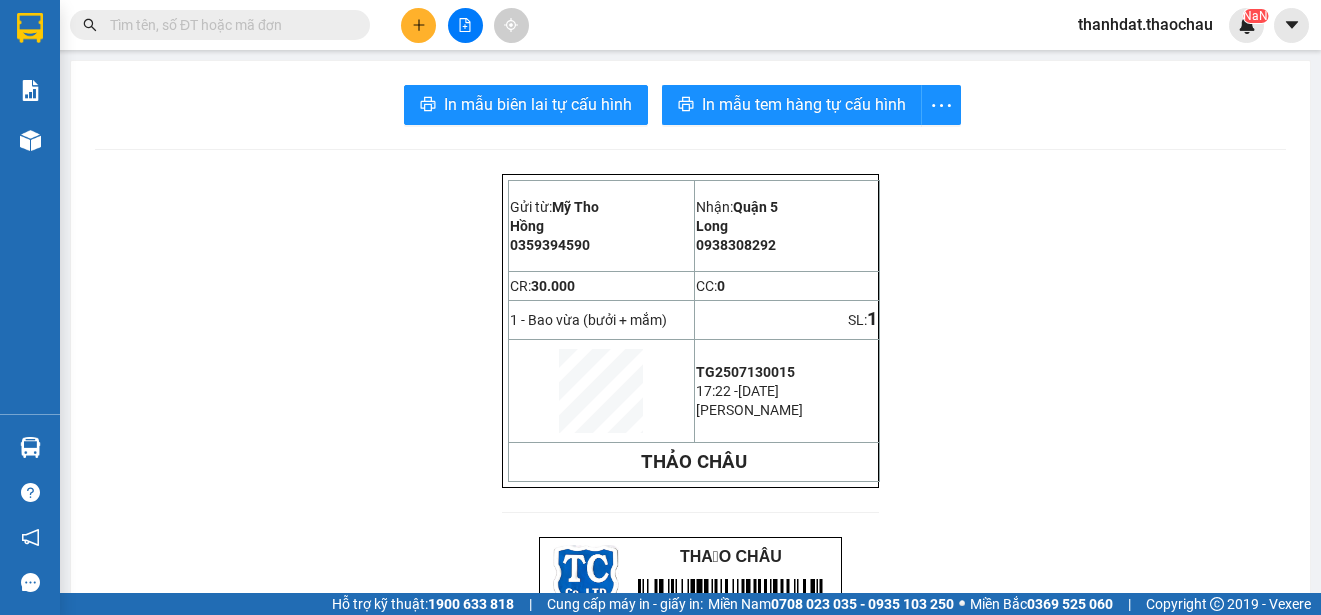 scroll, scrollTop: 0, scrollLeft: 0, axis: both 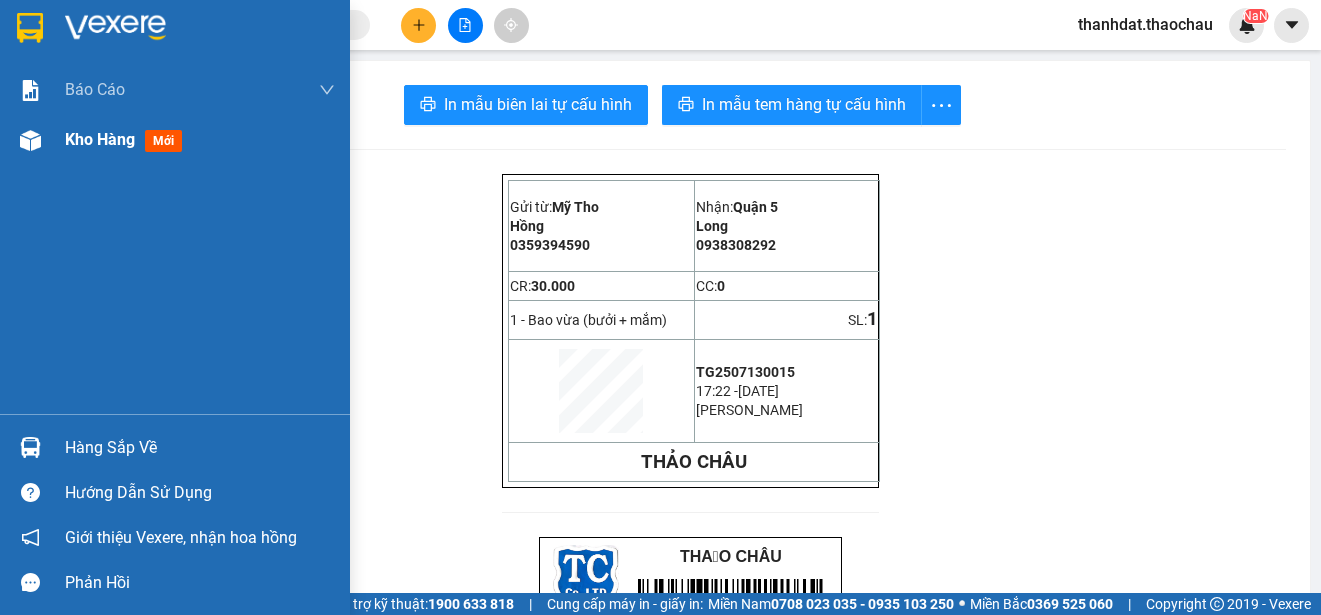 click on "Kho hàng" at bounding box center [100, 139] 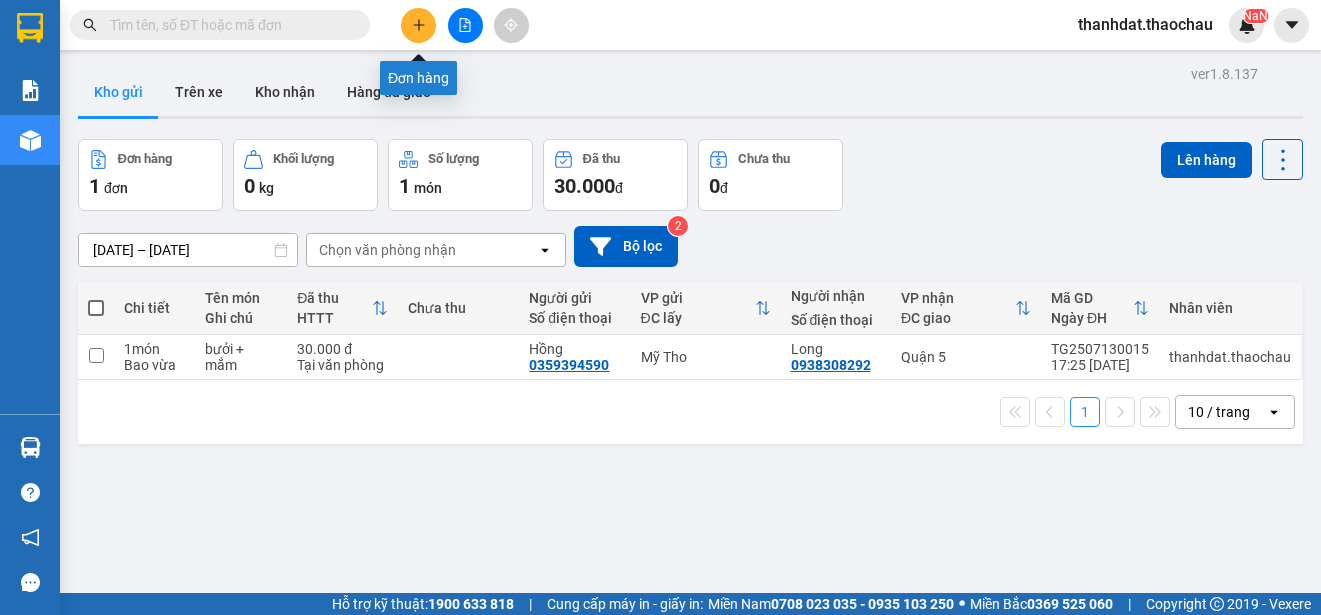 click at bounding box center (418, 25) 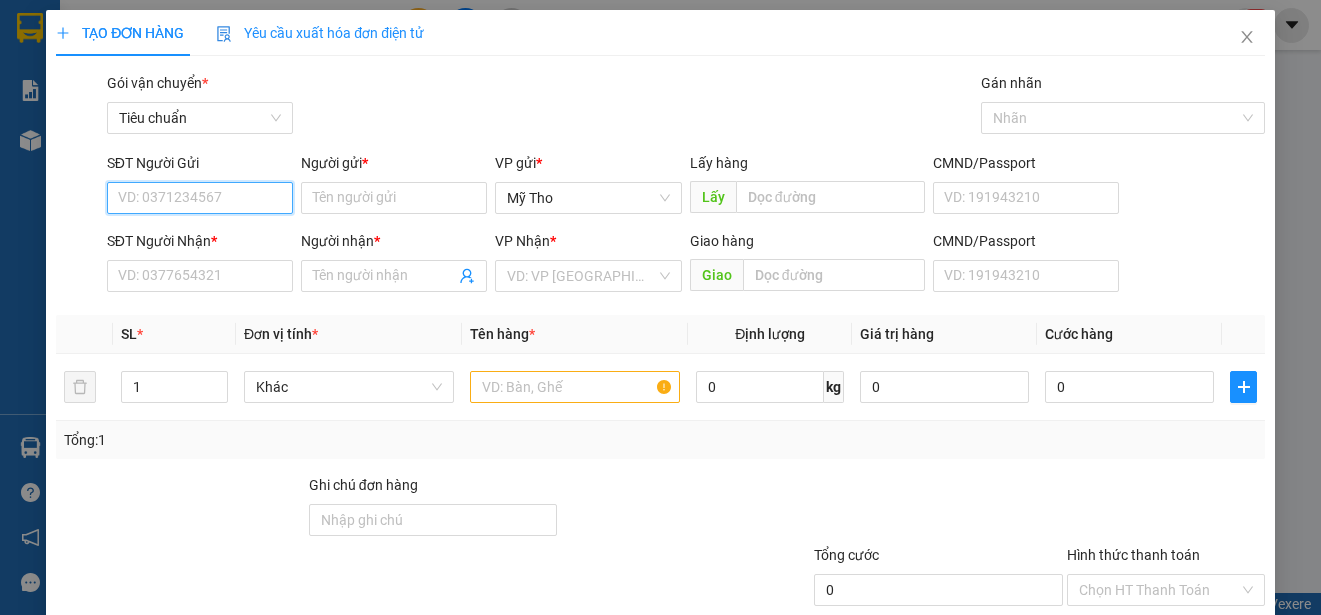 click on "SĐT Người Gửi" at bounding box center [200, 198] 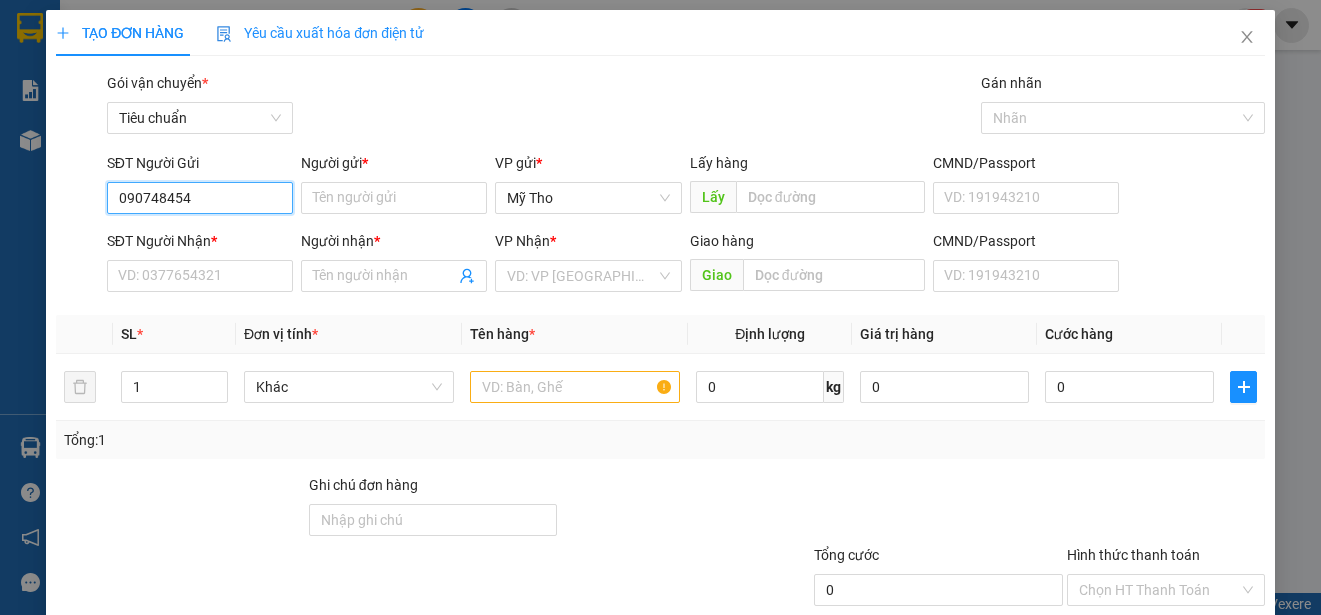 type on "0907484549" 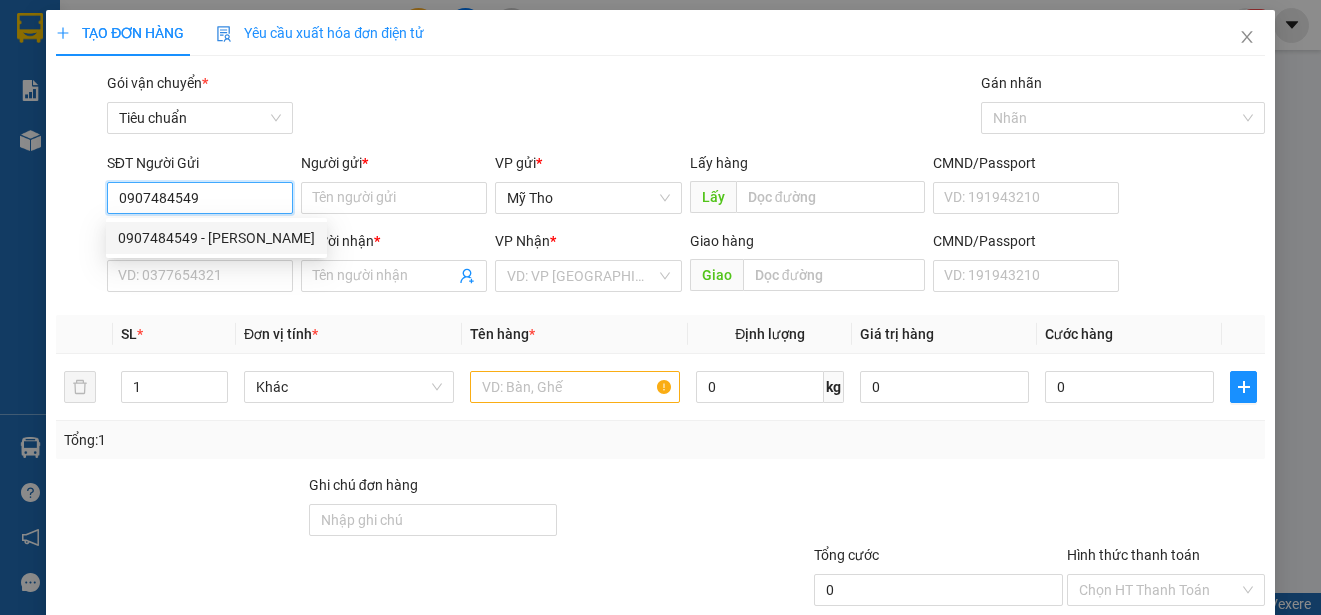 click on "0907484549 - [PERSON_NAME]" at bounding box center [216, 238] 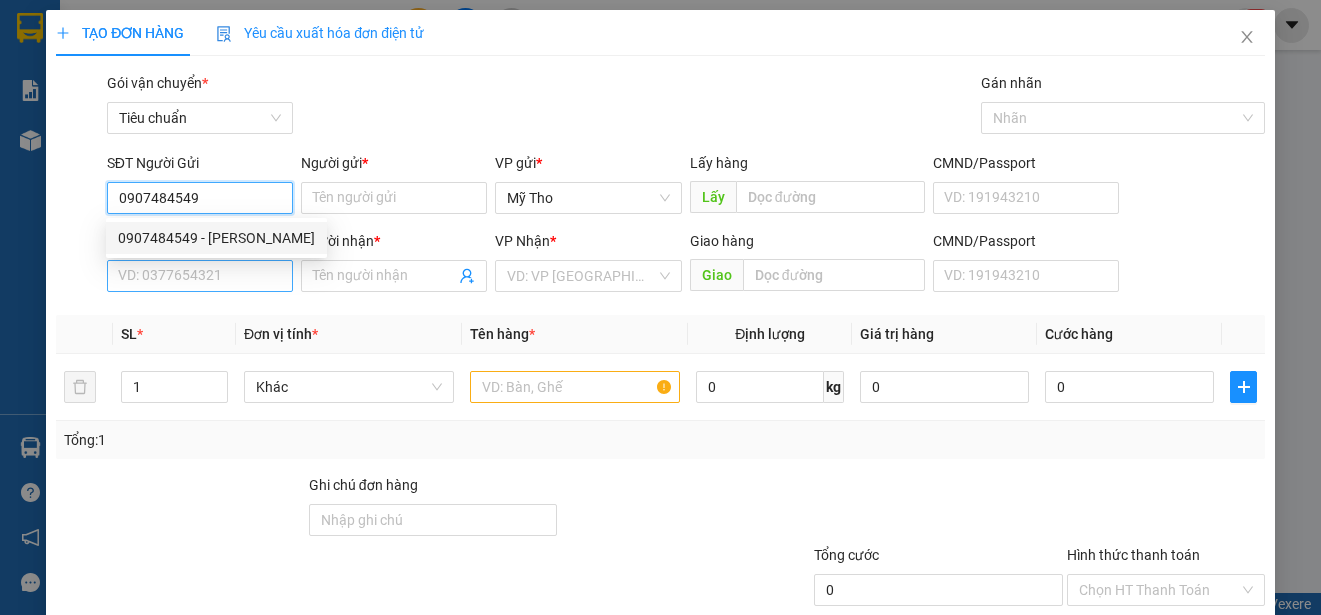 type on "phong" 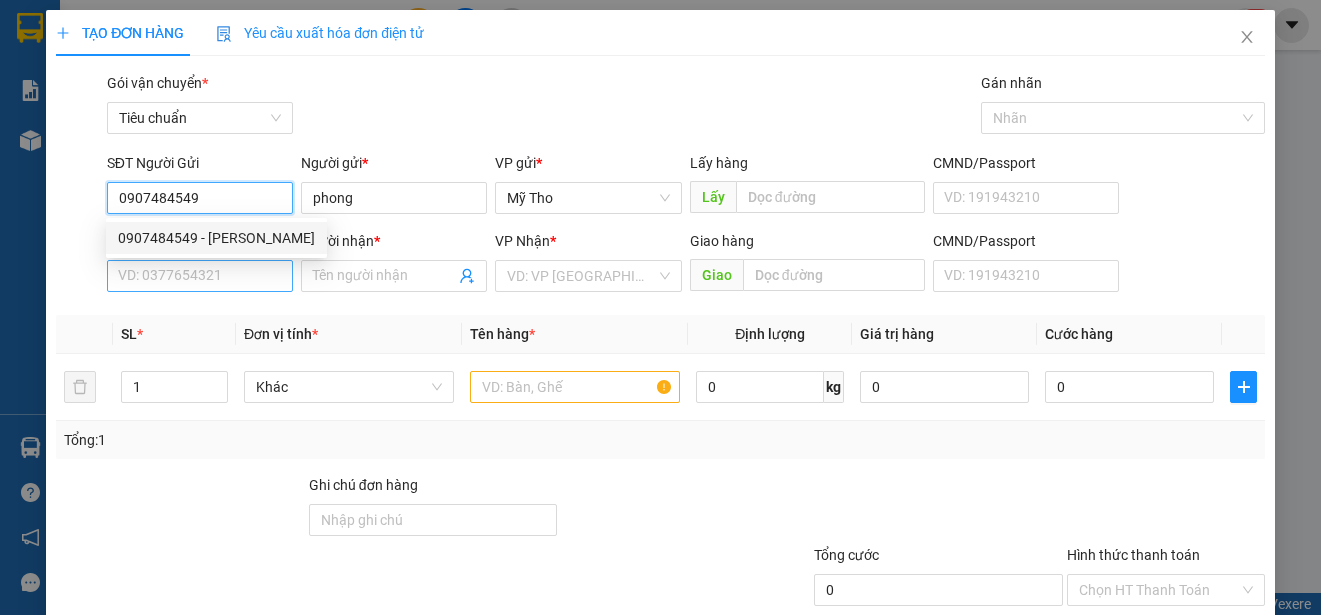 type on "0907484549" 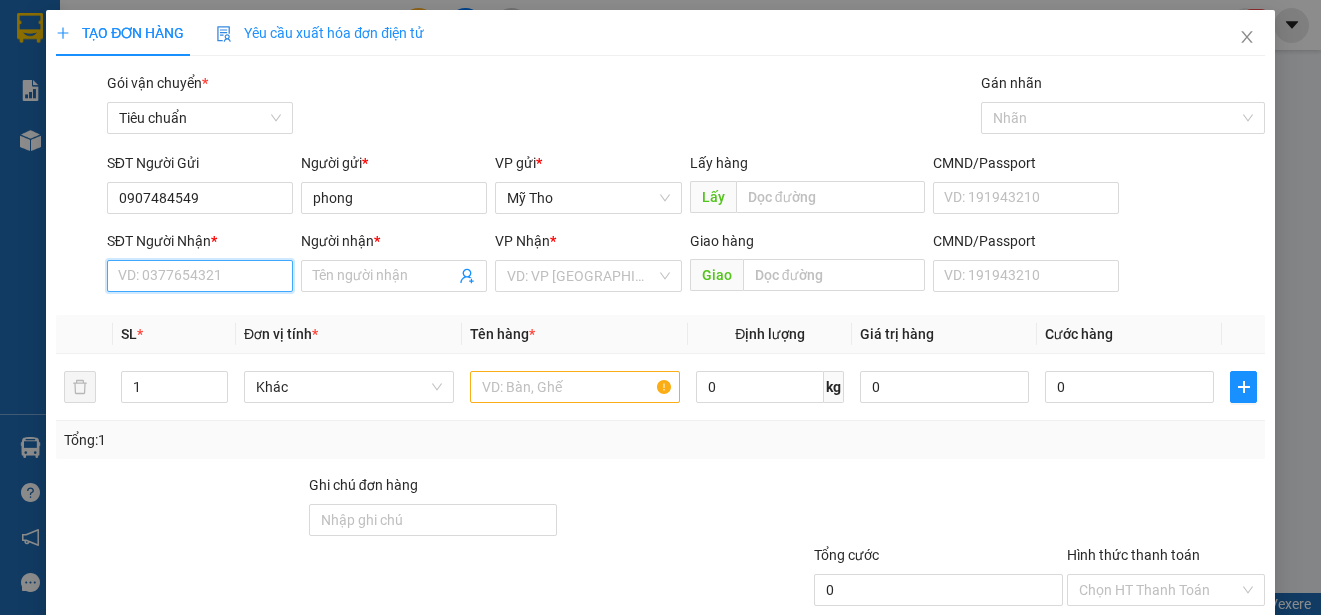 click on "SĐT Người Nhận  *" at bounding box center (200, 276) 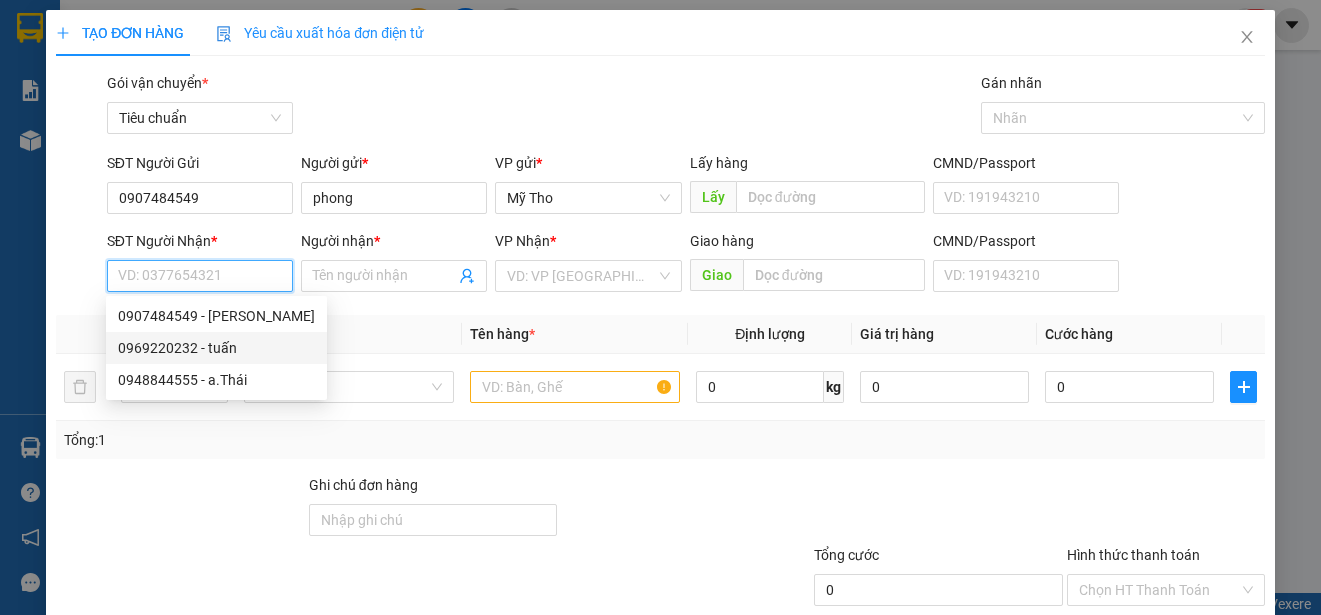 click on "0969220232 - tuấn" at bounding box center [216, 348] 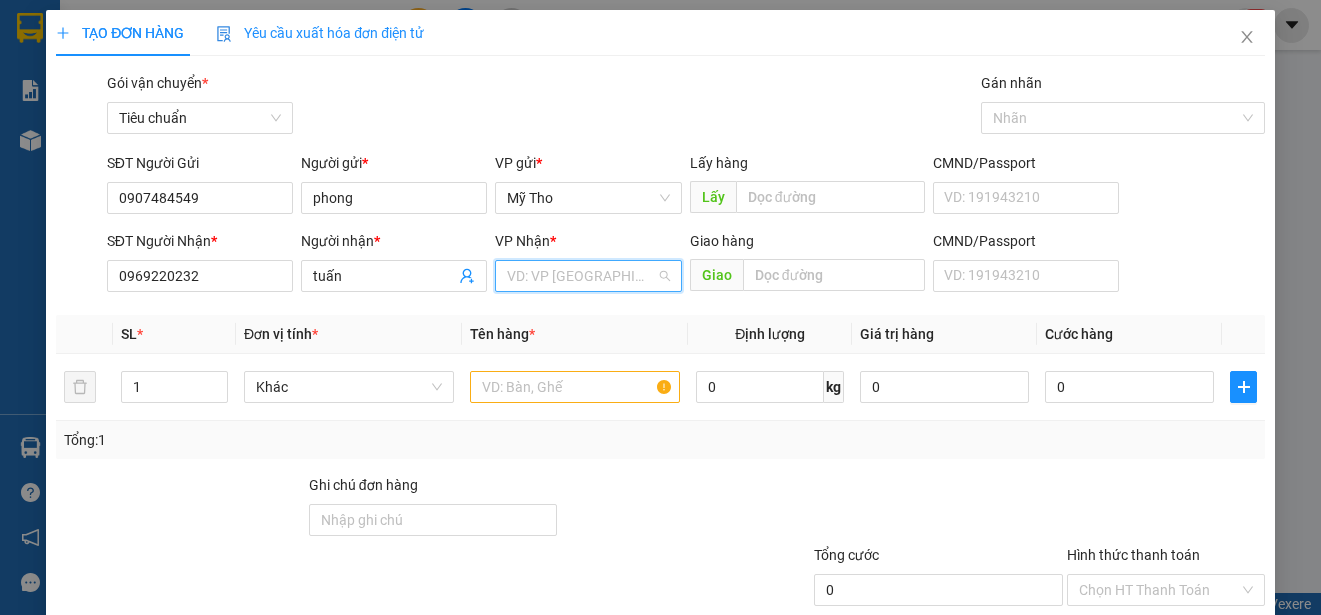 click at bounding box center (581, 276) 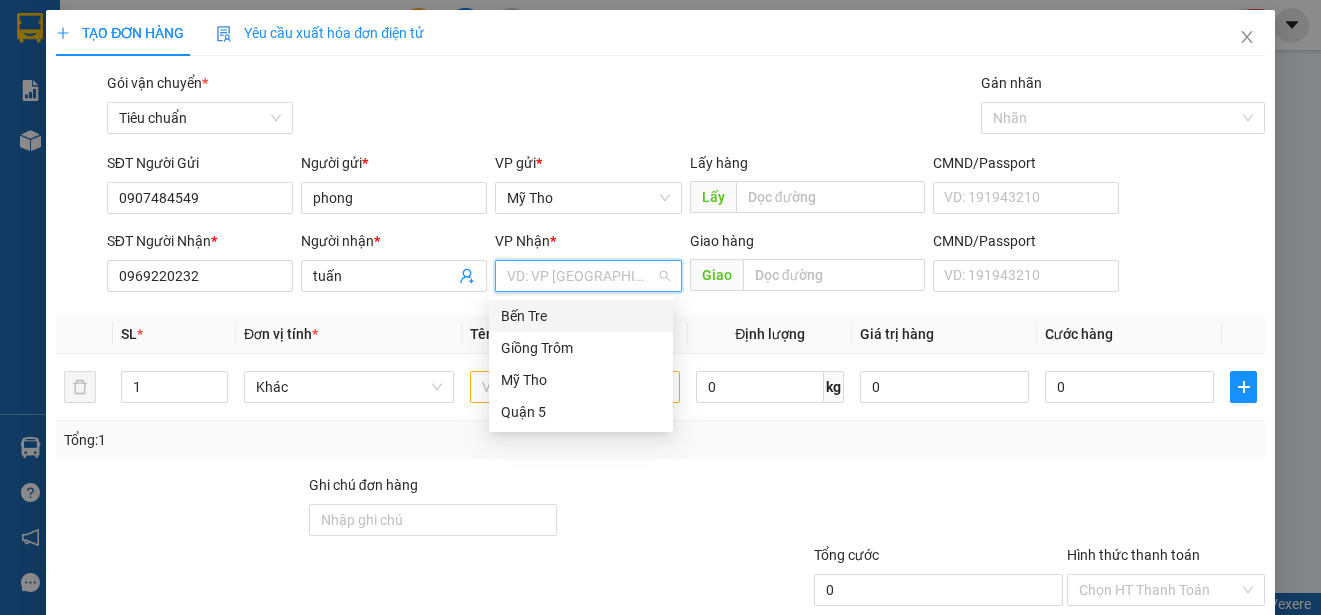 click on "Bến Tre" at bounding box center [581, 316] 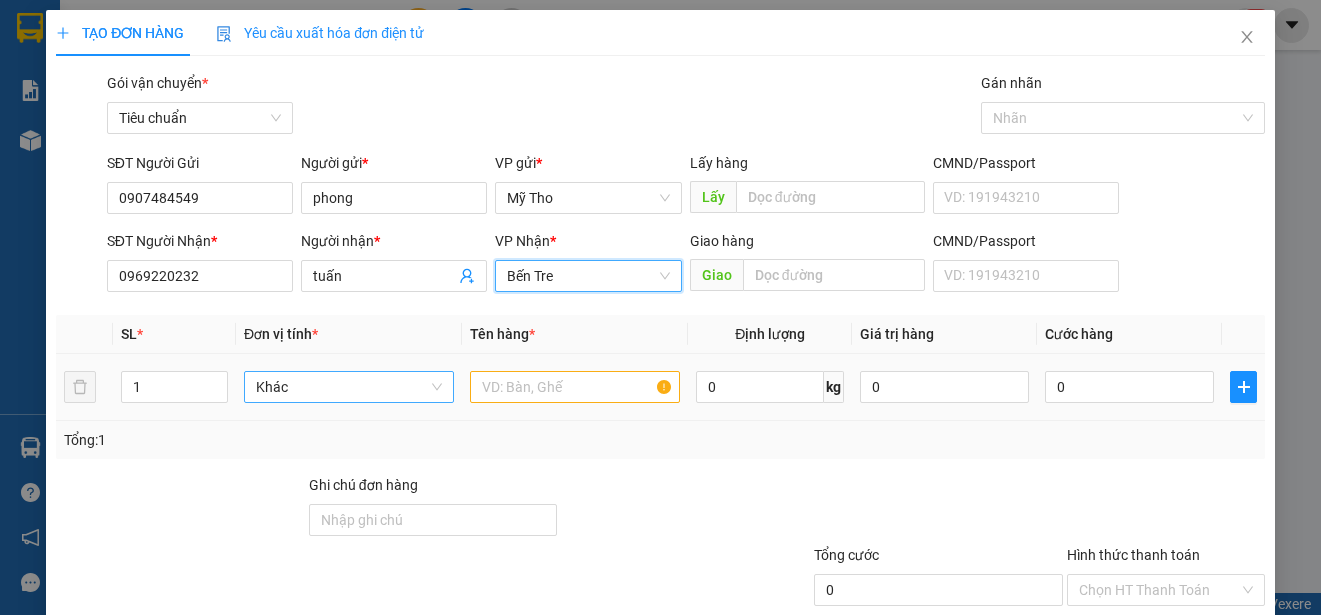 click on "Khác" at bounding box center [349, 387] 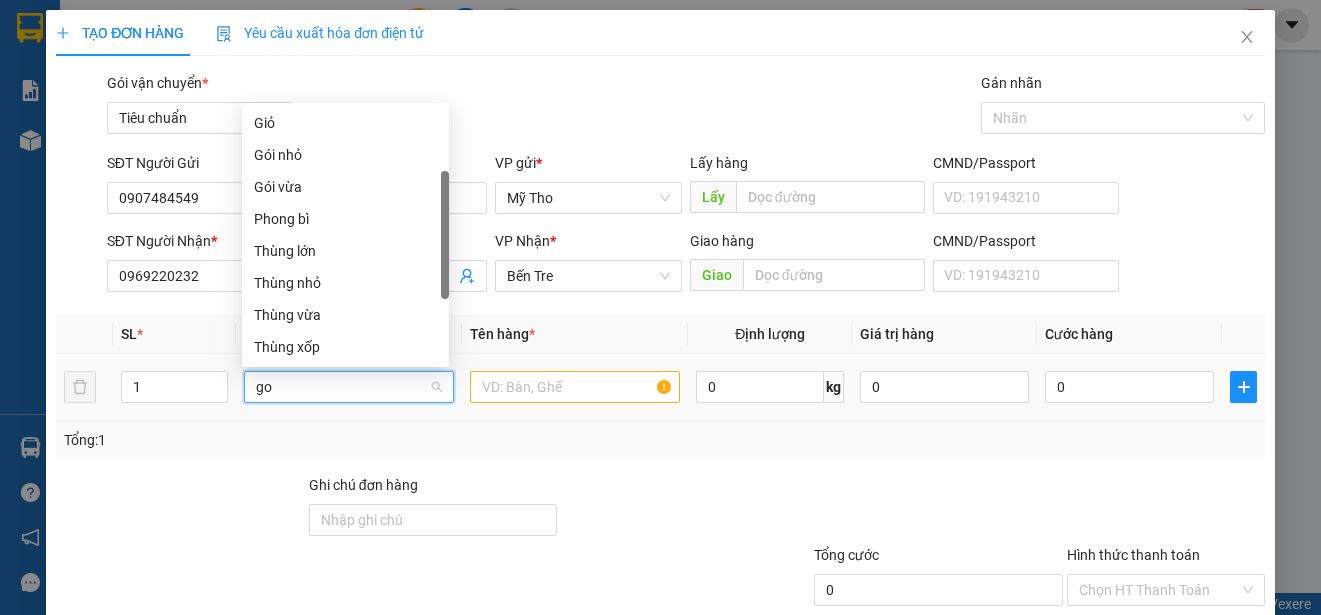 scroll, scrollTop: 0, scrollLeft: 0, axis: both 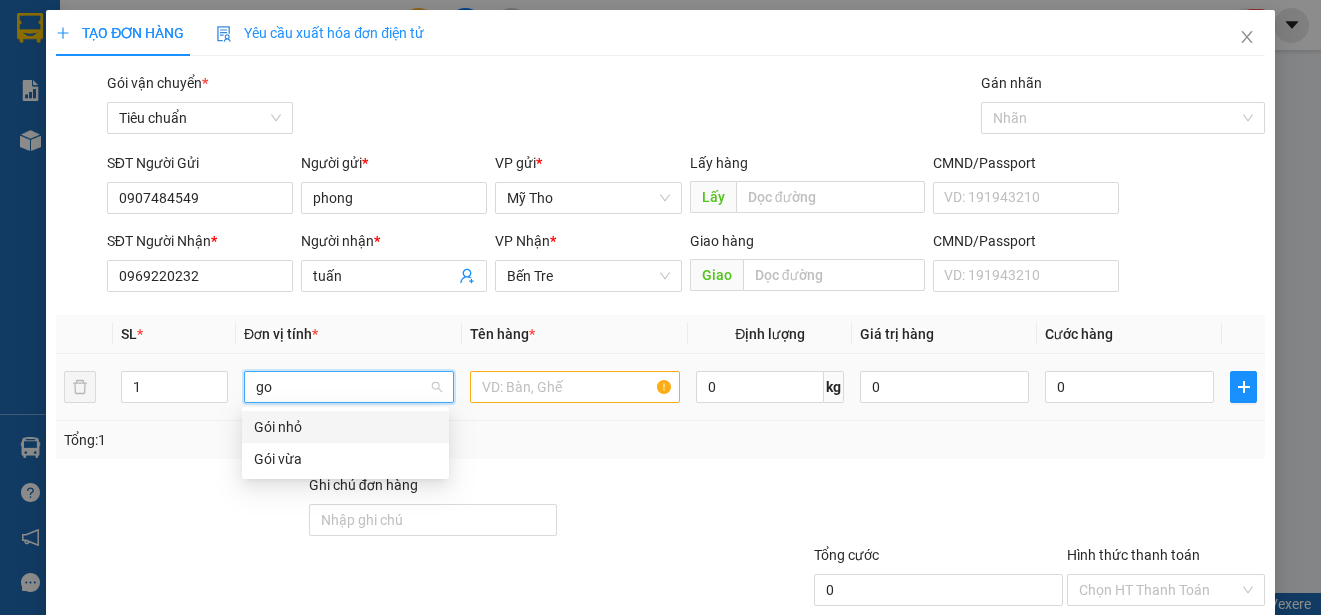 type on "goi" 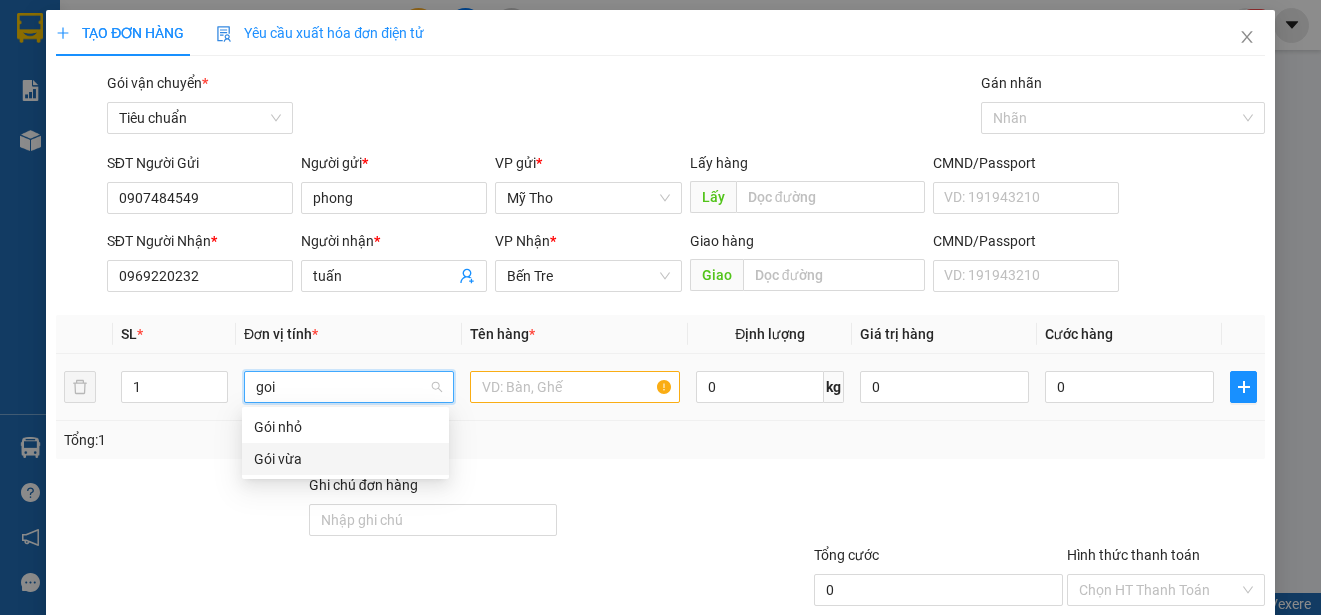 click on "Gói vừa" at bounding box center (345, 459) 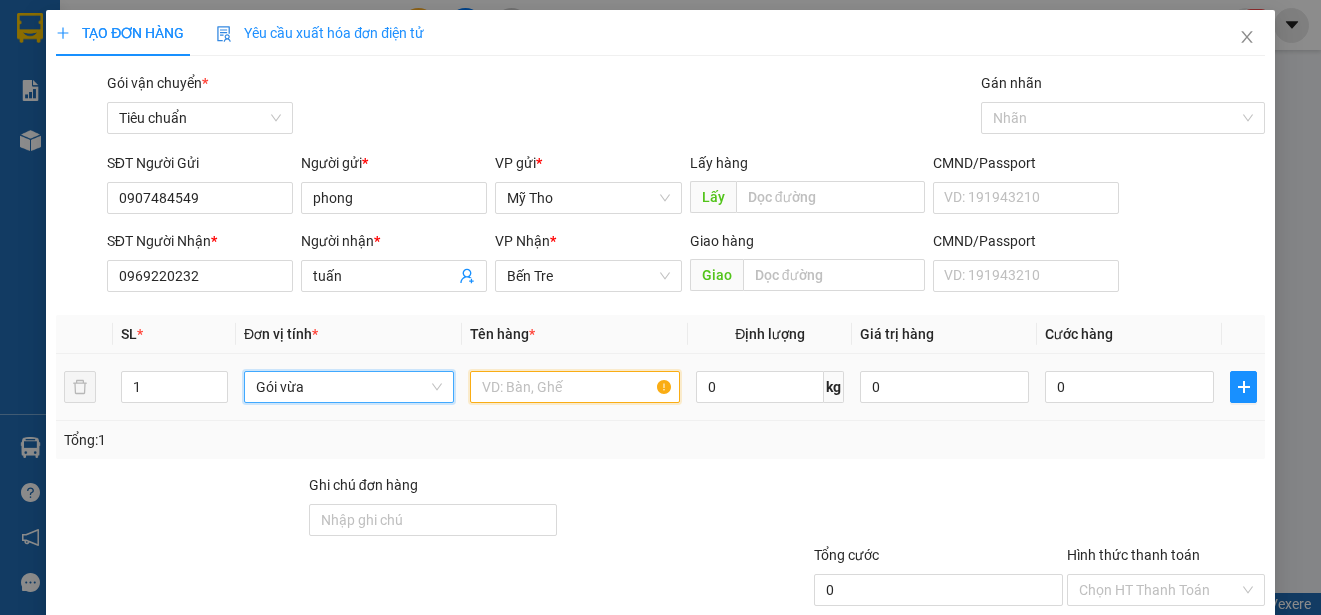 click at bounding box center [575, 387] 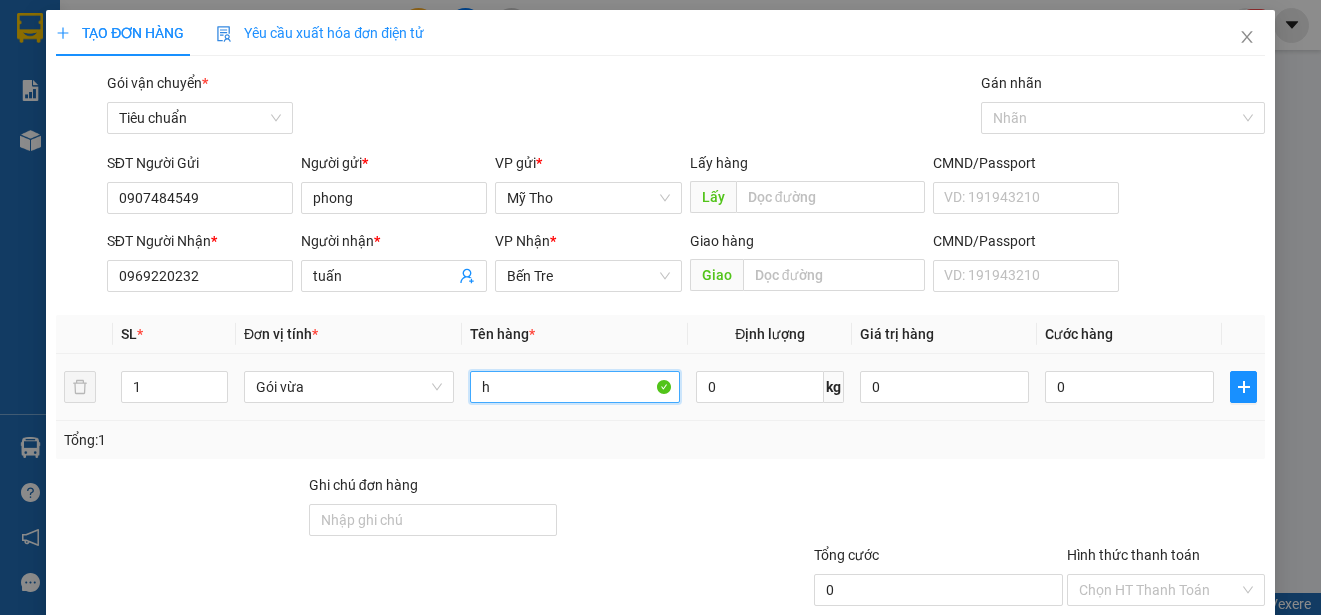 paste on "ô" 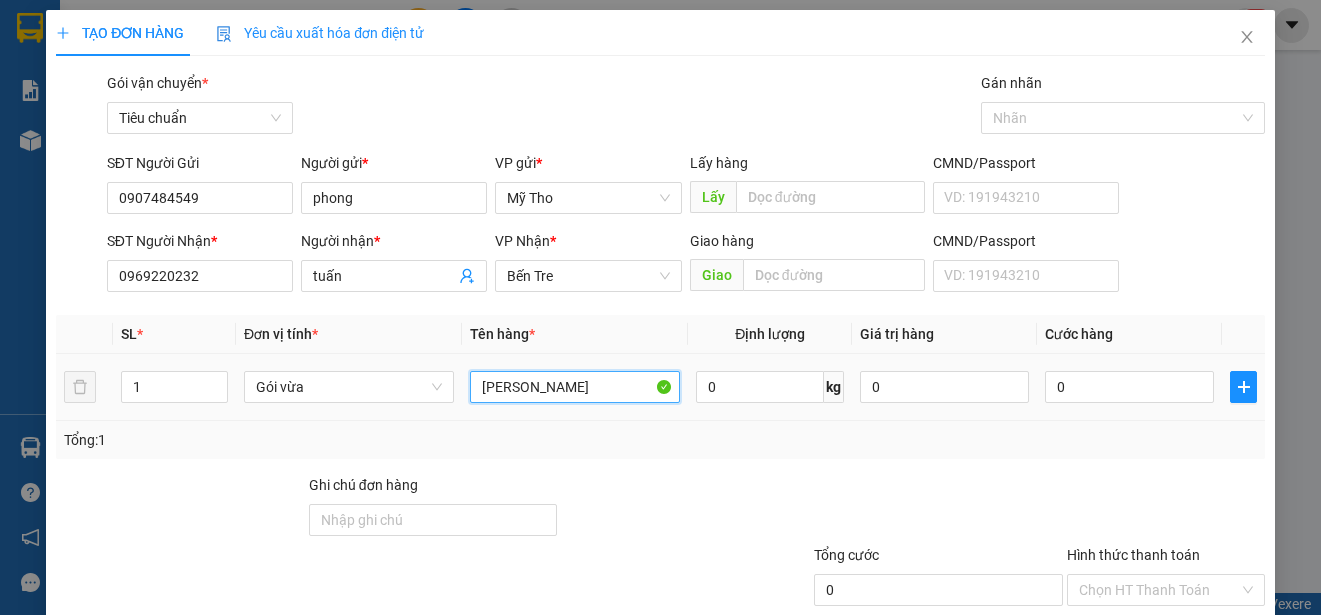 paste on "ơ" 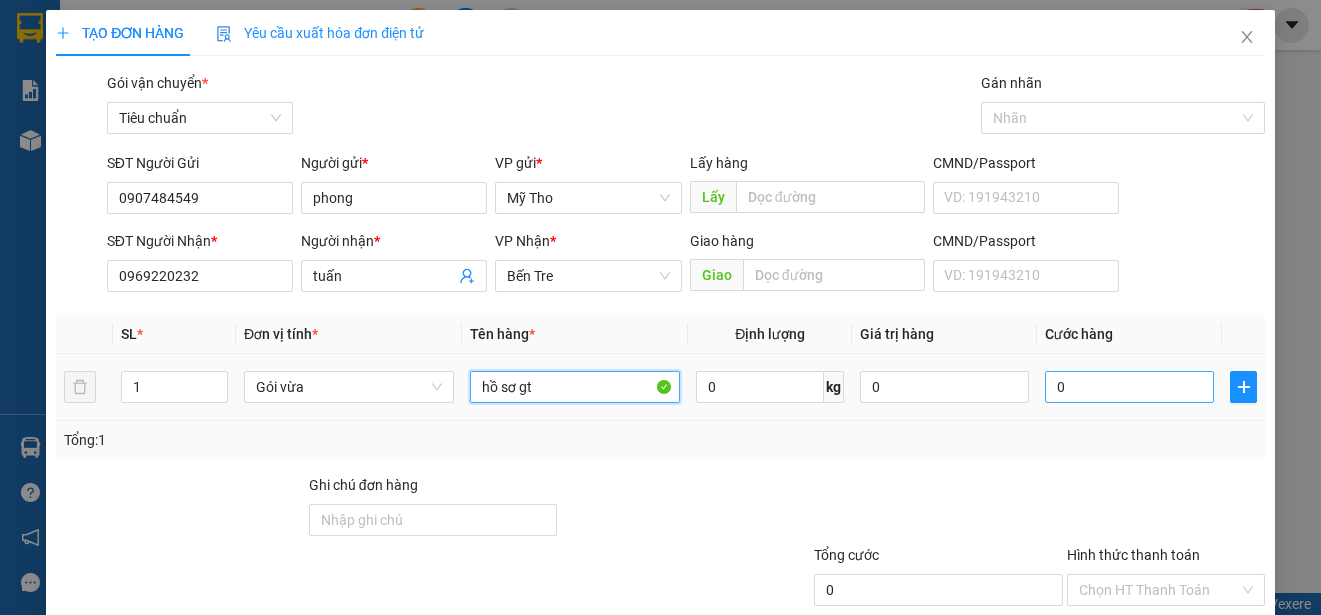 type on "hồ sơ gt" 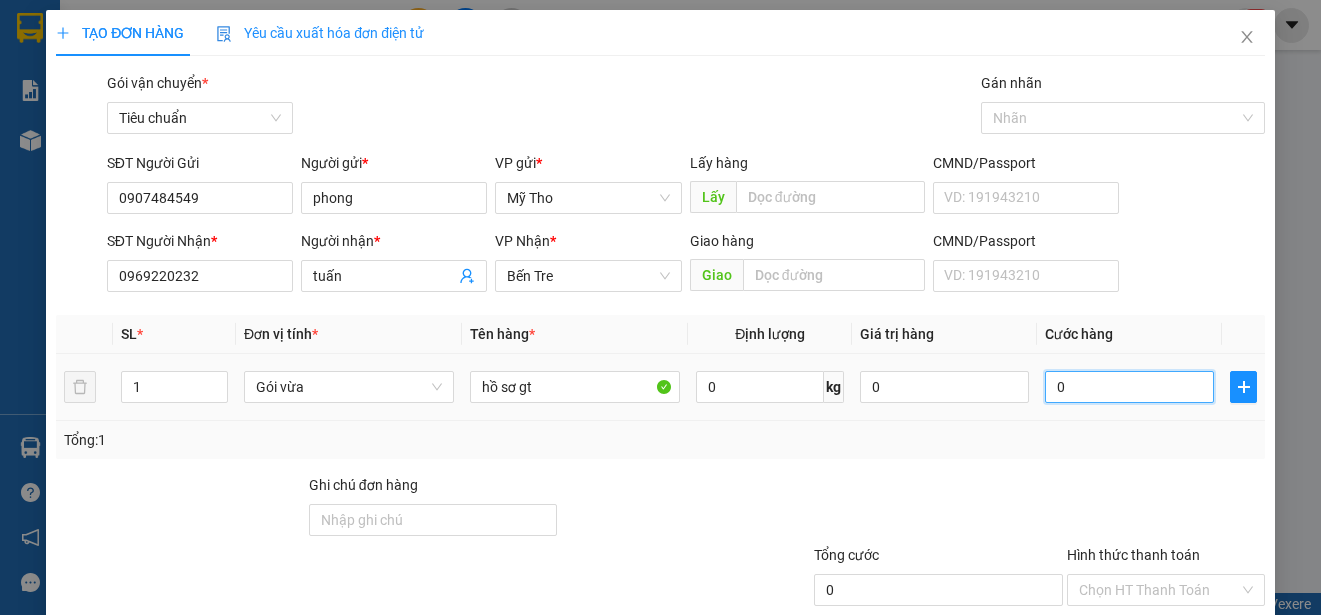 click on "0" at bounding box center [1129, 387] 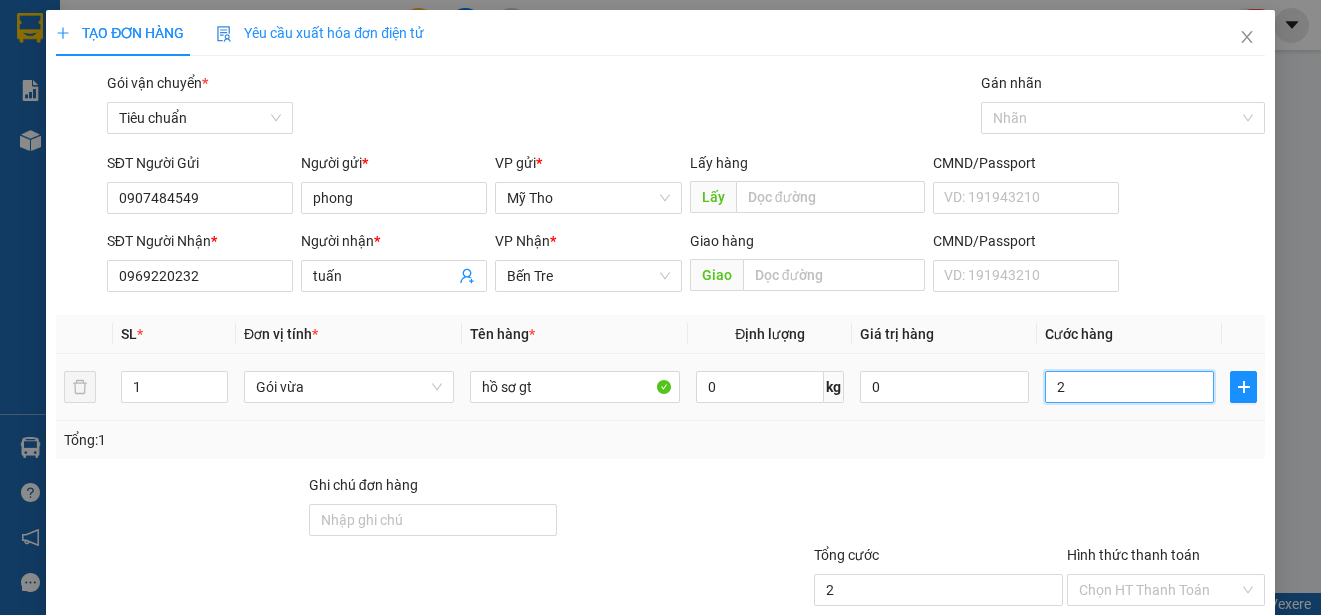 type on "20" 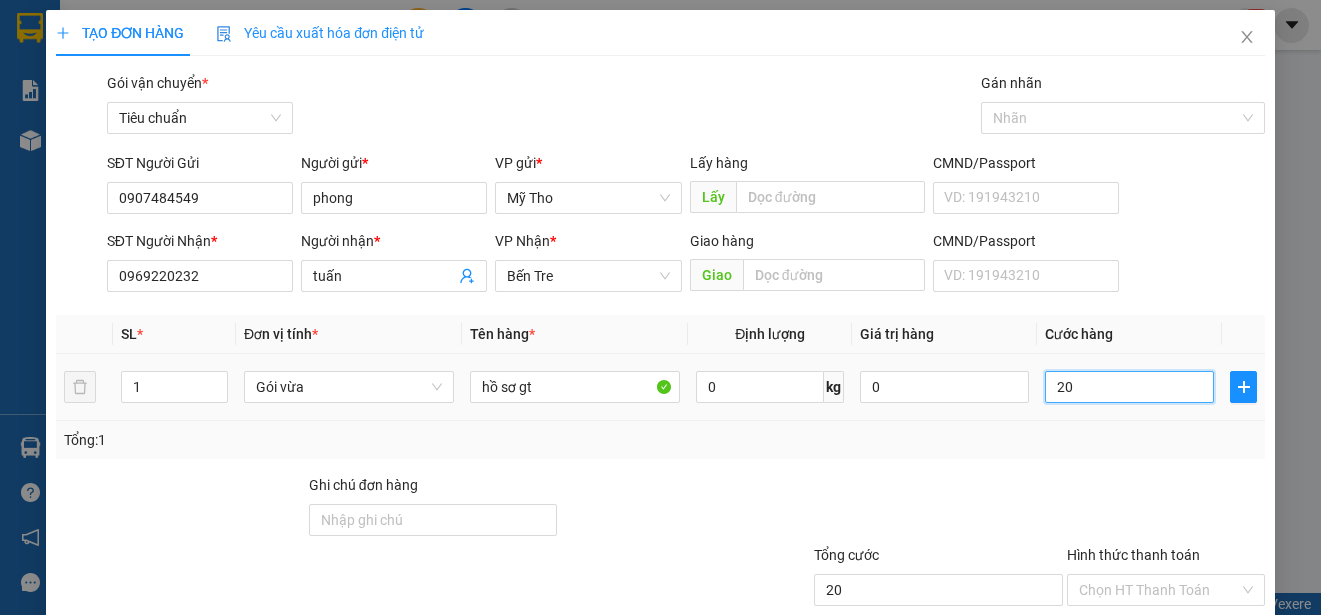 type on "200" 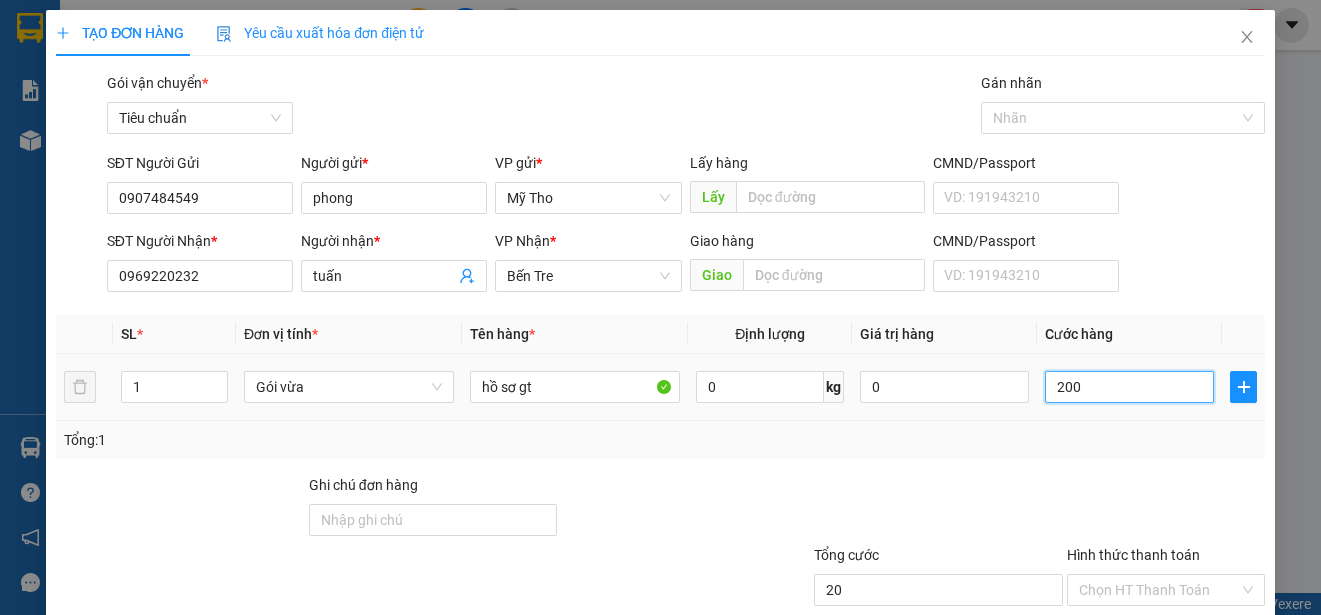 type on "200" 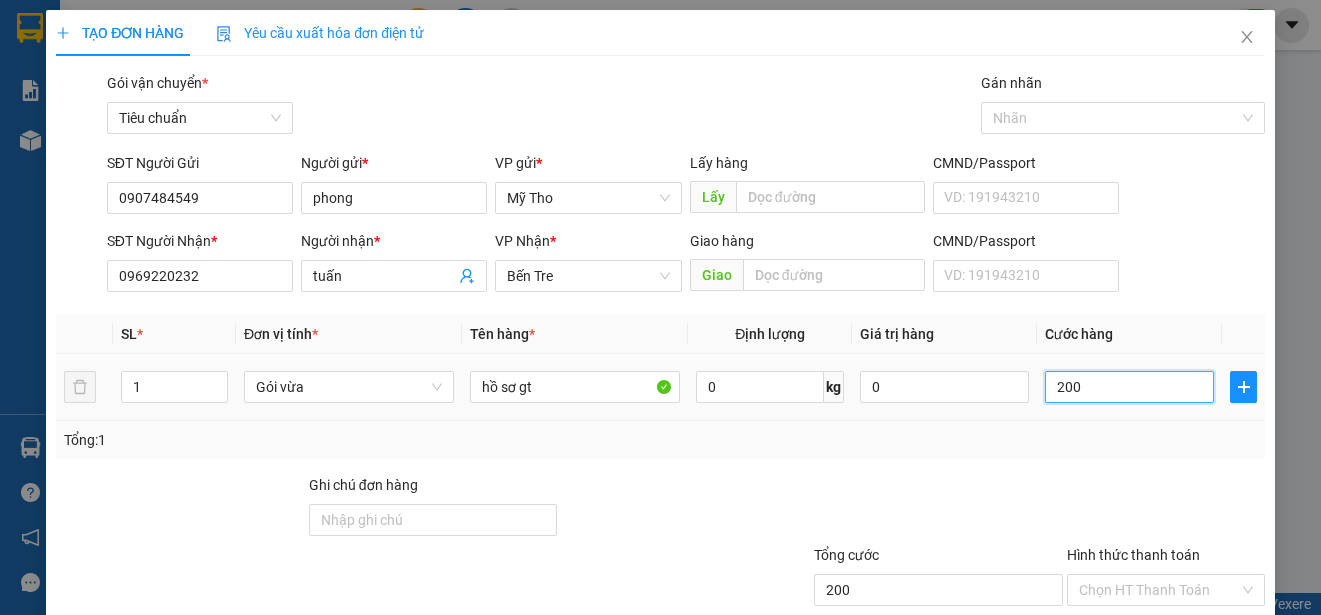 type on "2.000" 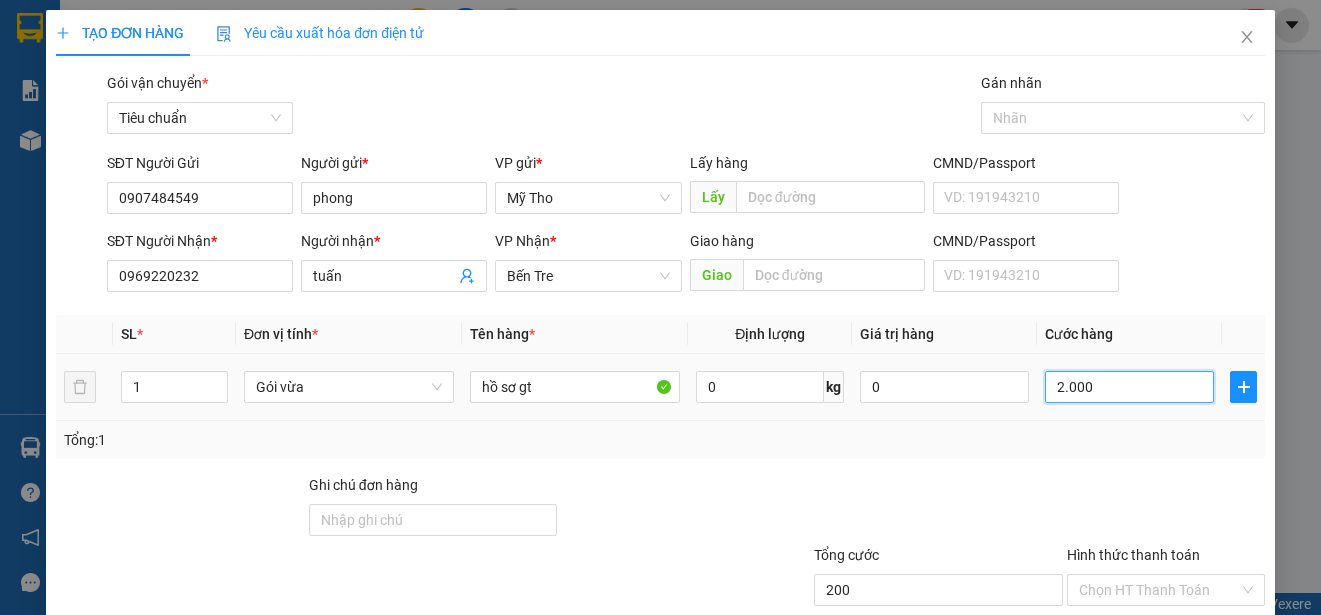 type on "2.000" 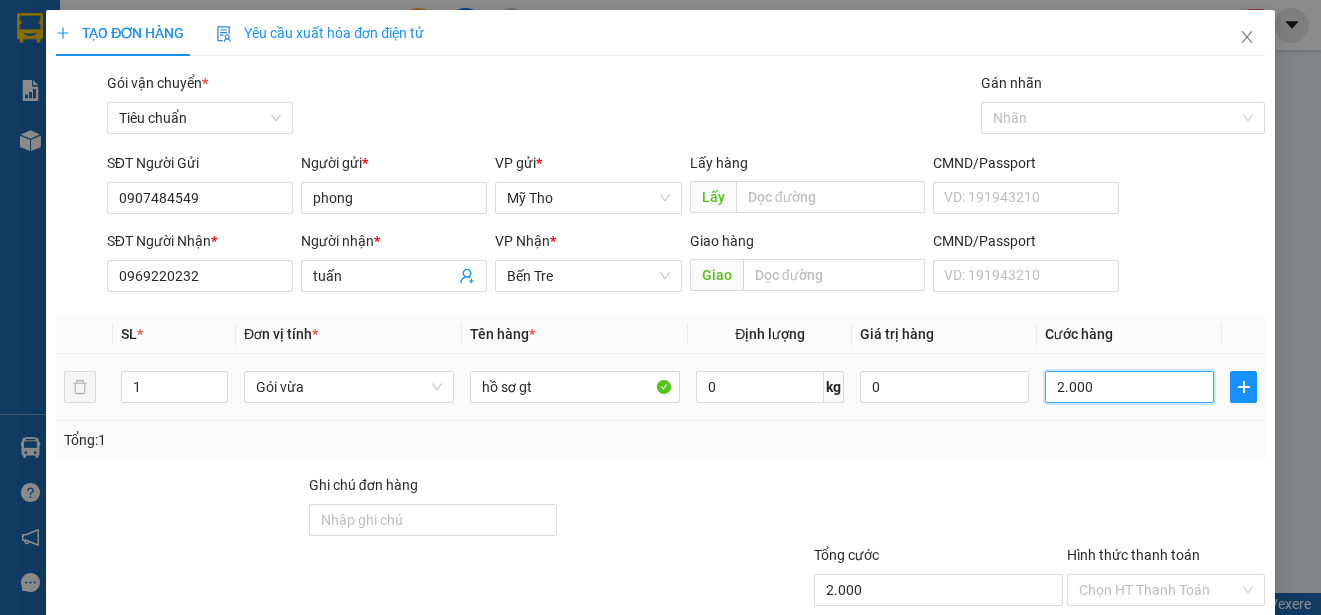 type on "20.000" 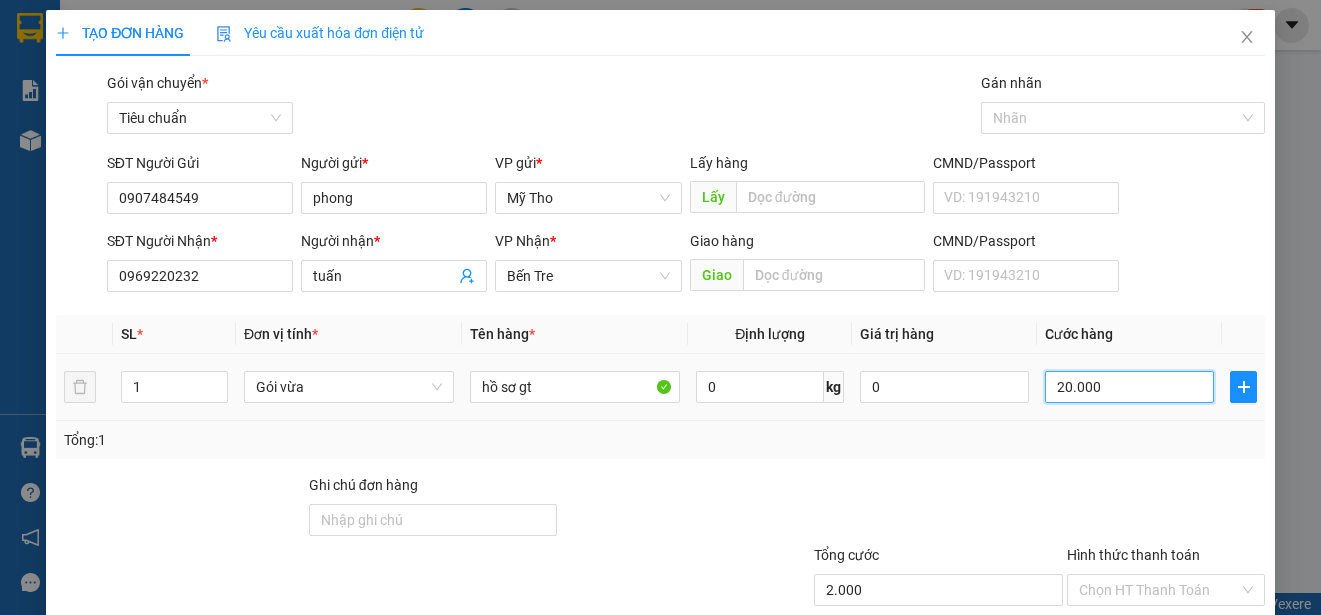 type on "20.000" 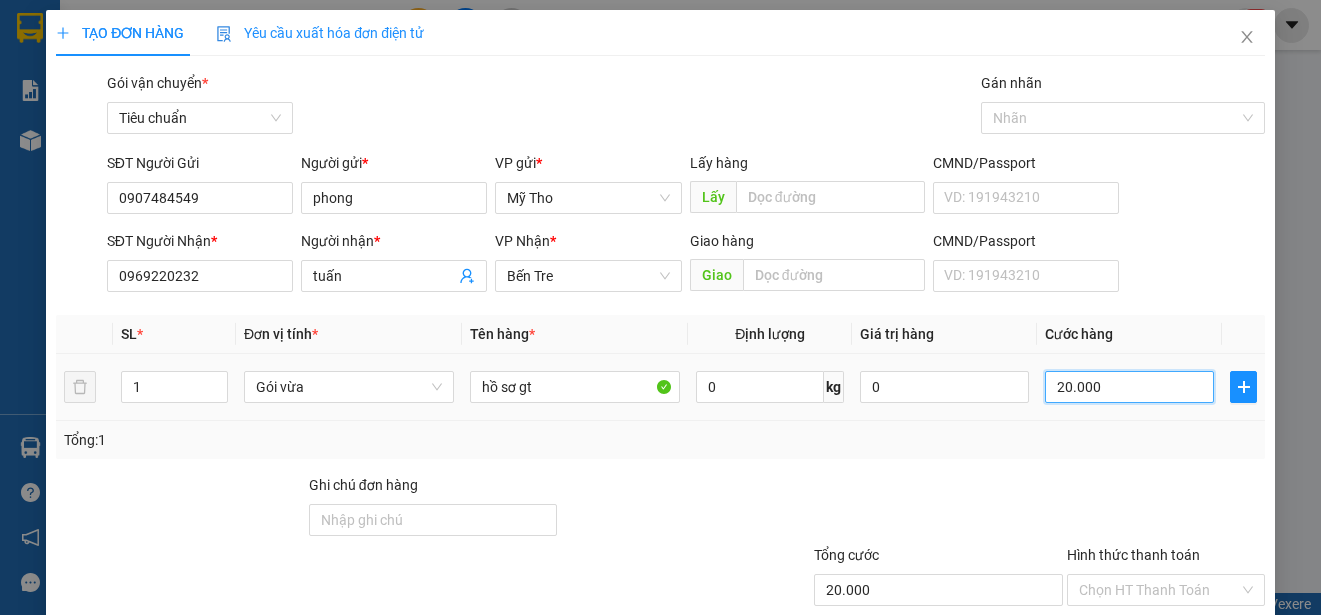 scroll, scrollTop: 125, scrollLeft: 0, axis: vertical 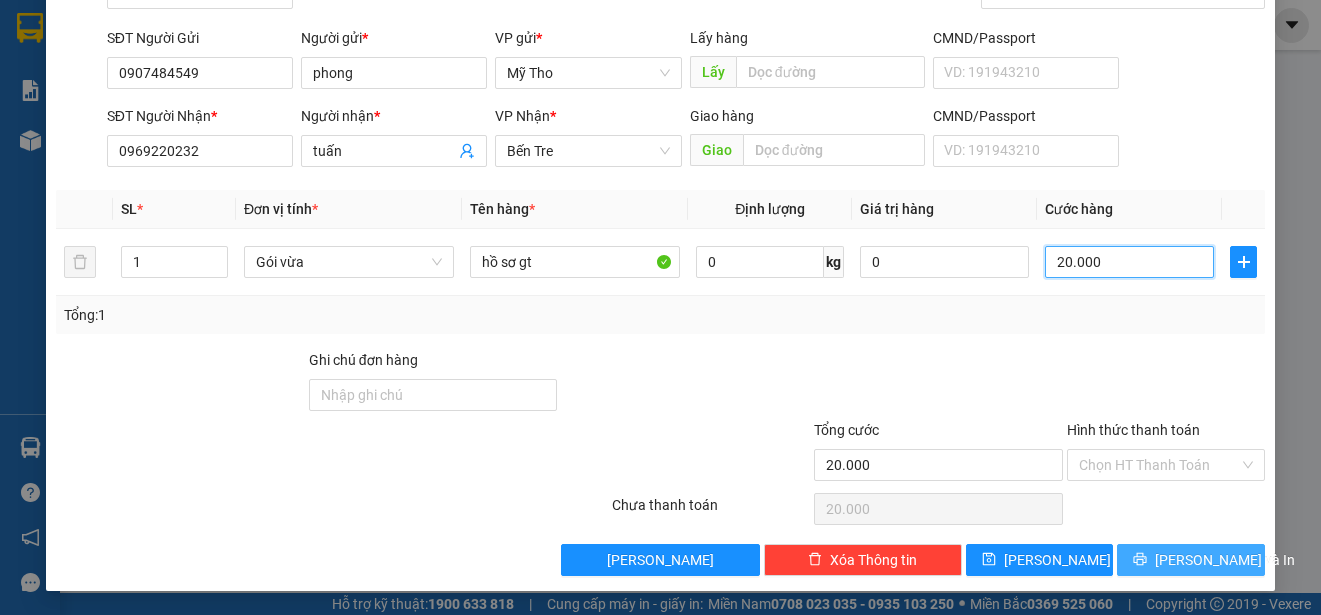type on "20.000" 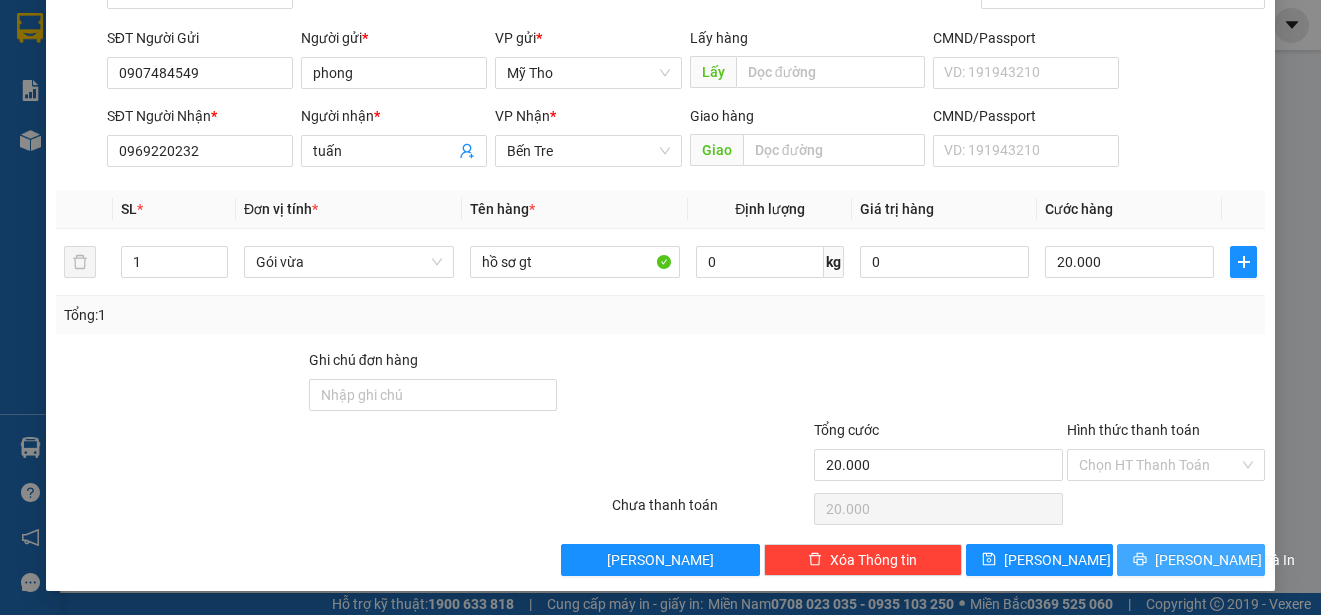 click on "[PERSON_NAME] và In" at bounding box center [1225, 560] 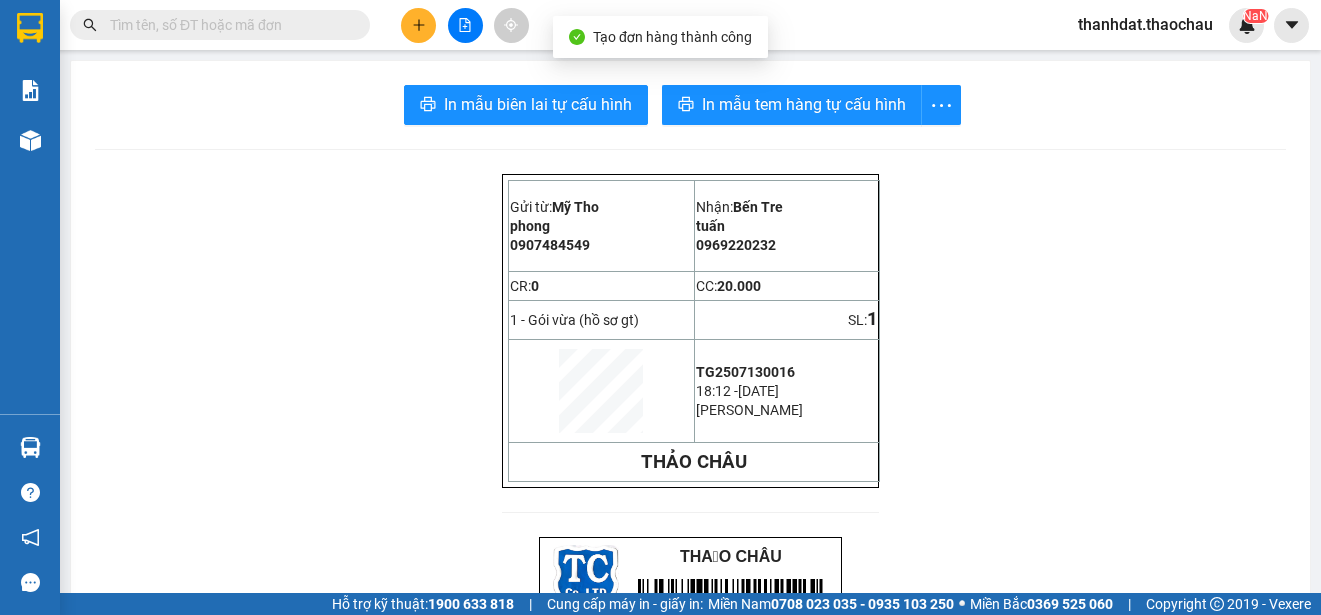 click on "In mẫu biên lai tự [PERSON_NAME]  In [PERSON_NAME] tem hàng tự [PERSON_NAME]
Gửi từ:  [PERSON_NAME]
0907484549
[PERSON_NAME]:  [PERSON_NAME] [PERSON_NAME]
0969220232
CR:  0
CC:  20.000
1 - Gói vừa (hồ sơ gt)
SL:  1
TG2507130016
18:12 [DATE]
[PERSON_NAME][GEOGRAPHIC_DATA]
[PERSON_NAME]
[PERSON_NAME]
[PERSON_NAME] HÀNG GỬI
Mã ĐH: TG2507130016
Gửi từ:  [PERSON_NAME] -  0907484549
[GEOGRAPHIC_DATA]
Người [PERSON_NAME]:
[PERSON_NAME] -  0969220232
Bến Tre
Quý khách [PERSON_NAME] [PERSON_NAME] tra đúng  SĐT NGƯỜI [PERSON_NAME] hợp sai SĐT nhà xe không [PERSON_NAME] [PERSON_NAME] mất hàng.
Hàng gửi:    1 - Gói vừa (hồ sơ gt)
SL:               1
Thu cước:    0đ
In lúc: 18:12   [DATE]  -  NV: [PERSON_NAME] Đạt
[PERSON_NAME] [PERSON_NAME] ý:
Giờ mở cửa [PERSON_NAME] hàng:
Bến Tre & TP.HCM: 6h00 – 20h00;
Mỹ Tho:  6h00 – 19h00" at bounding box center [690, 679] 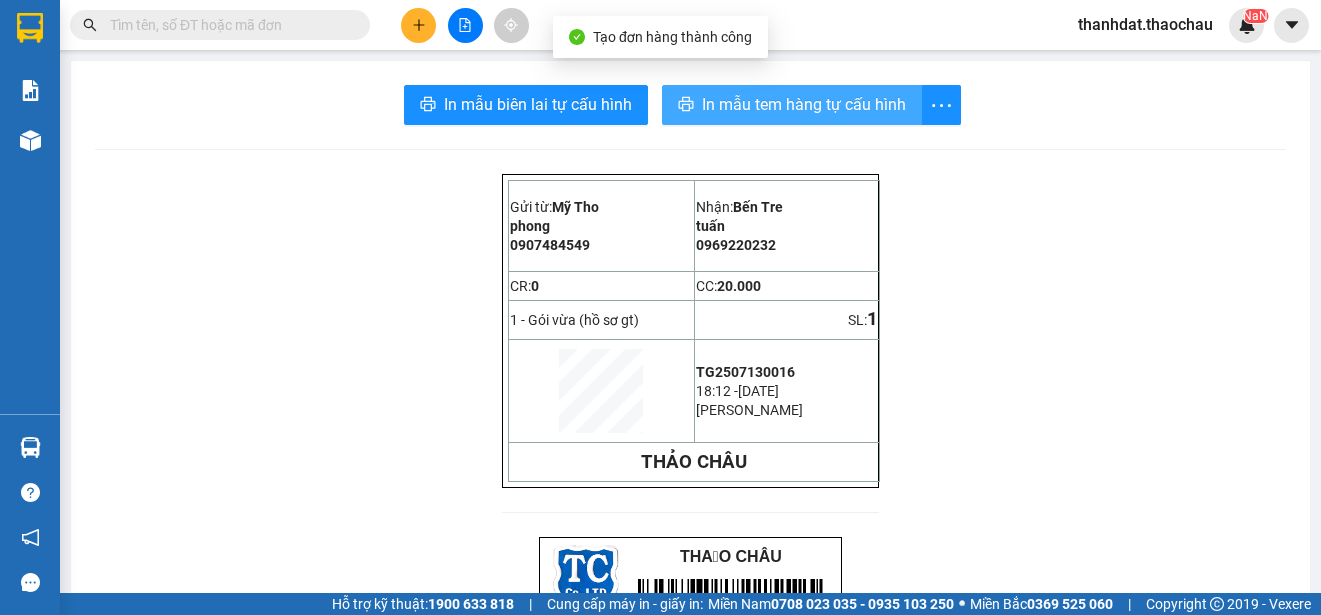 click on "In mẫu tem hàng tự cấu hình" at bounding box center (804, 104) 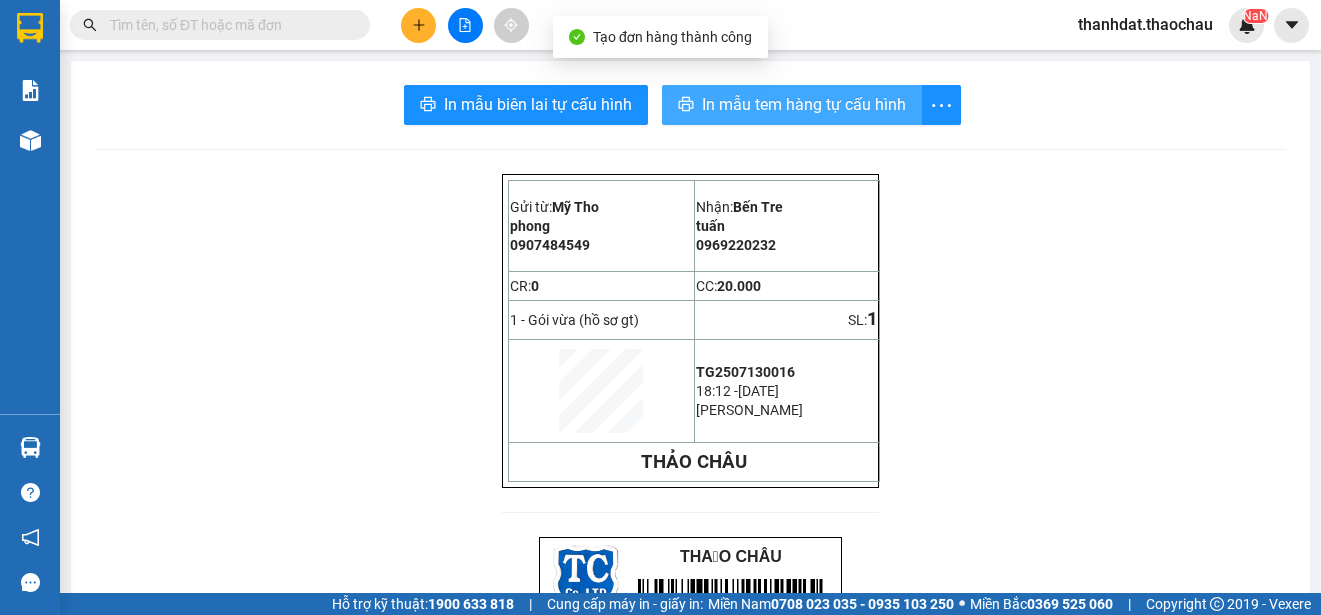 scroll, scrollTop: 0, scrollLeft: 0, axis: both 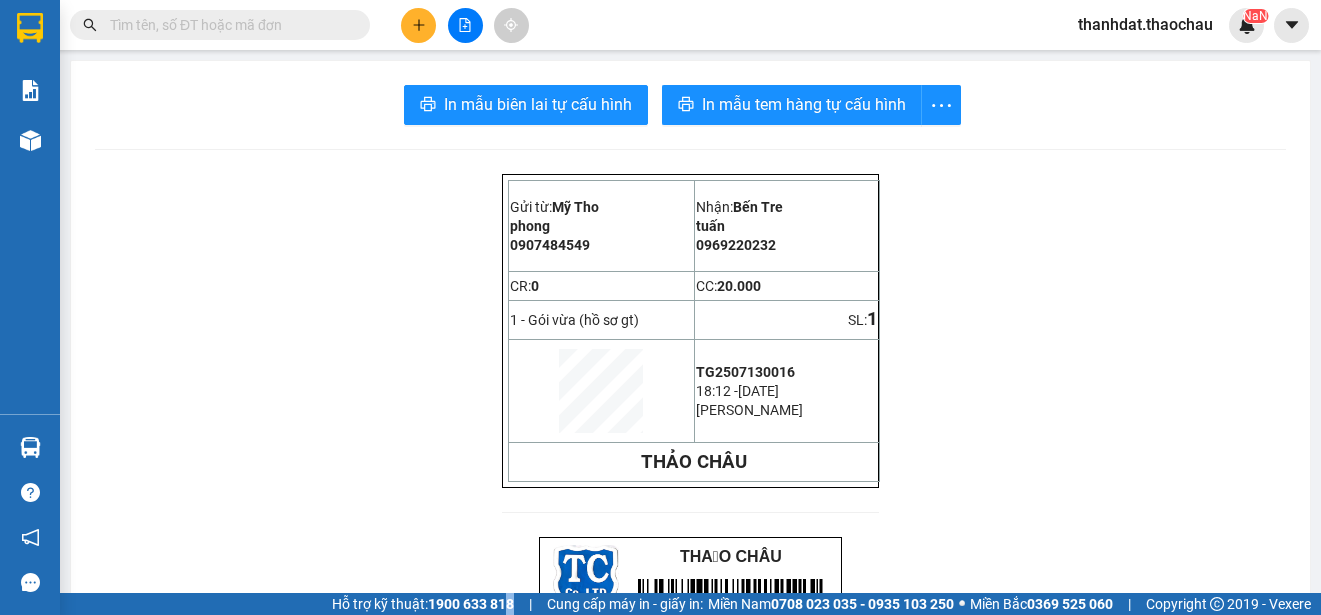 click on "Kết quả [PERSON_NAME] ( 155 )  Bộ lọc  Mã ĐH Trạng thái Món hàng [PERSON_NAME] [PERSON_NAME] Người gửi VP Gửi Người [PERSON_NAME] [PERSON_NAME] TG2507050023 17:06 [DATE] Đã giao   14:37 [DATE] [PERSON_NAME]:  1 20.000 0939867625 [GEOGRAPHIC_DATA] 0866477472 [PERSON_NAME] 5 TG2506240021 17:33 [DATE] Đã giao   09:03 [DATE] gạo [PERSON_NAME]:  1 40.000 0939867625 Quản Mỹ Tho 0866477472 [PERSON_NAME] 5 TG2506220019 17:38 [DATE] Đã giao   10:53 [DATE] gạo [PERSON_NAME]:  1 30.000 0939867625 [GEOGRAPHIC_DATA] 0866477472 [PERSON_NAME] 5 TG2506200027 17:42 [DATE] Đã giao   09:08 [DATE] gạo [PERSON_NAME]:  1 20.000 0939867625 [GEOGRAPHIC_DATA] Tho 0902525641 [GEOGRAPHIC_DATA][PERSON_NAME] 5 TG2506190014 09:43 [DATE] Đã giao   17:21 [DATE] gạo [PERSON_NAME]:  1 30.000 0939867625 [GEOGRAPHIC_DATA] 0866477472 [PERSON_NAME][GEOGRAPHIC_DATA] TG2506190037 17:44 [DATE] Đã giao   09:49 [DATE] gạo [PERSON_NAME]:  1 25.000 0939867625 [GEOGRAPHIC_DATA] 0866477472 [PERSON_NAME][GEOGRAPHIC_DATA] Q52506190040 11:15 [DATE] Đã giao   17:42 [DATE] [PERSON_NAME]:  1   1" at bounding box center (660, 307) 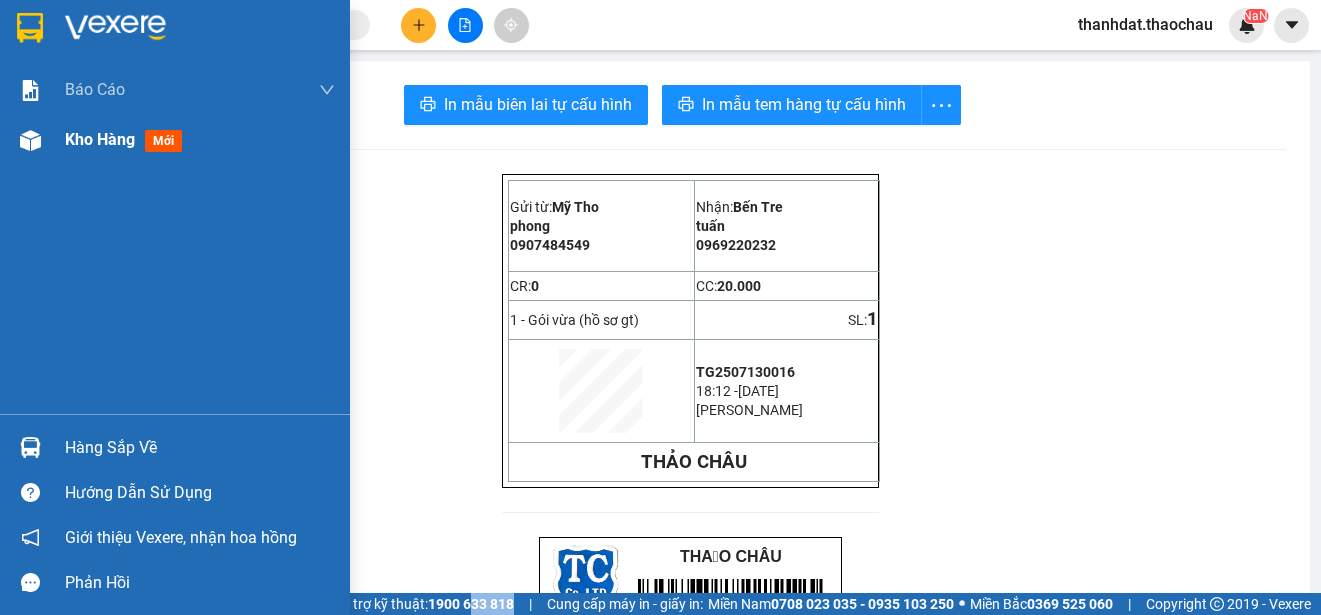 click on "Kho hàng" at bounding box center [100, 139] 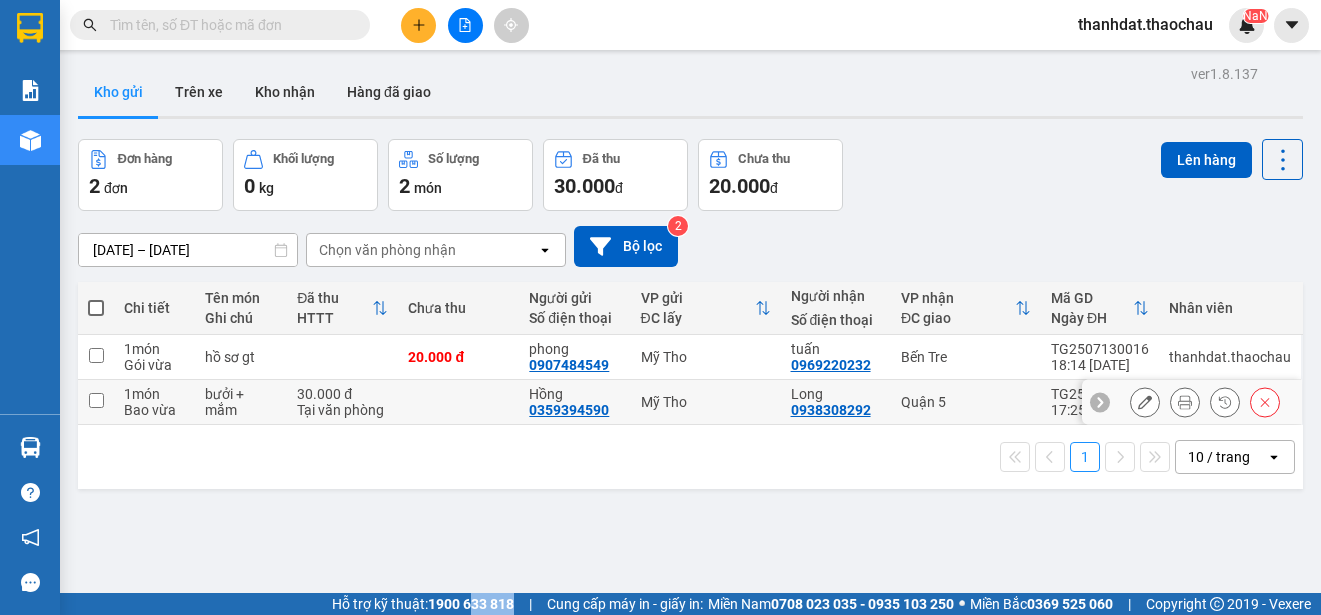 click at bounding box center (96, 400) 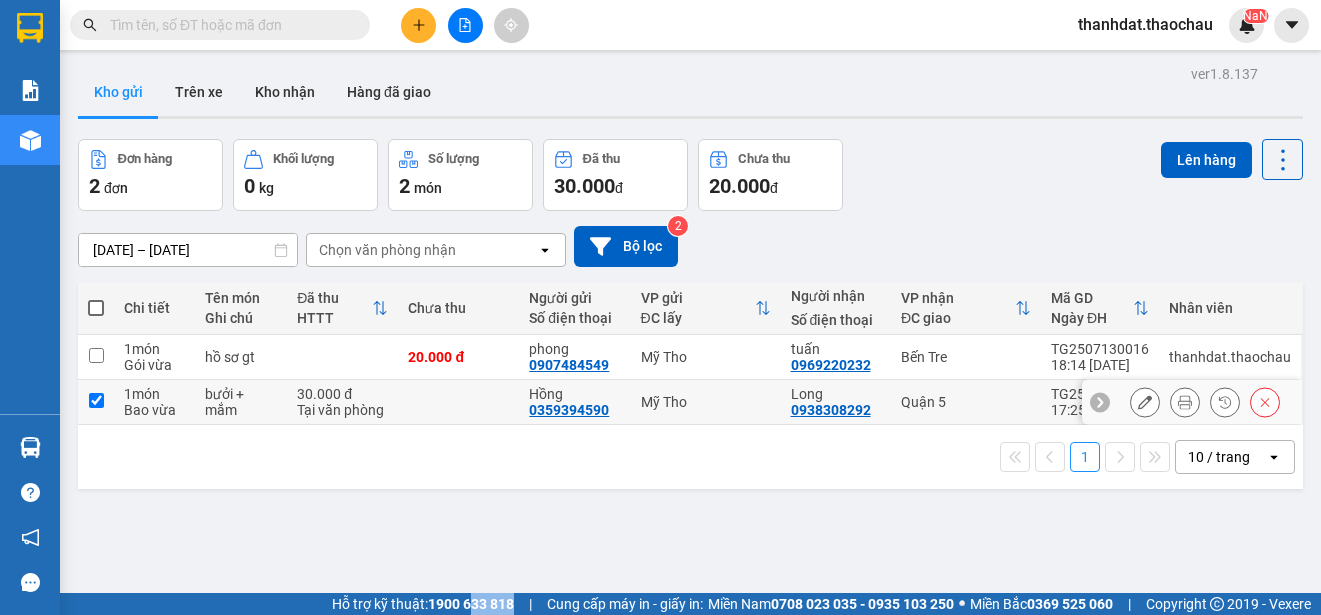 checkbox on "true" 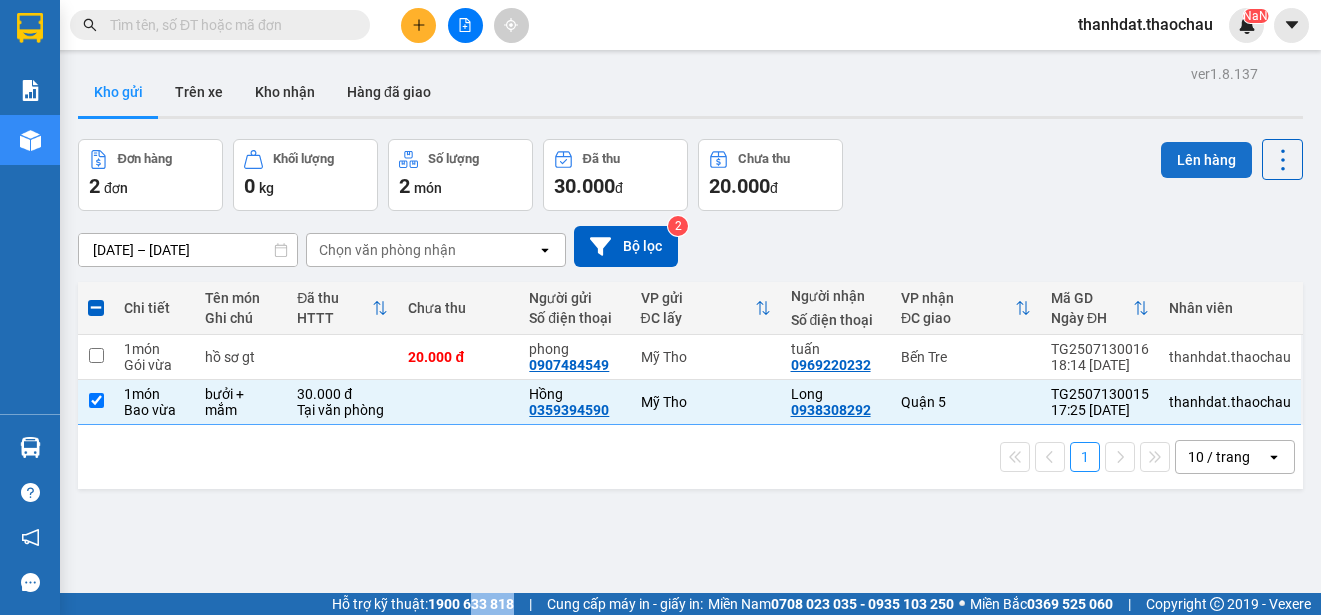 click on "Lên hàng" at bounding box center (1206, 160) 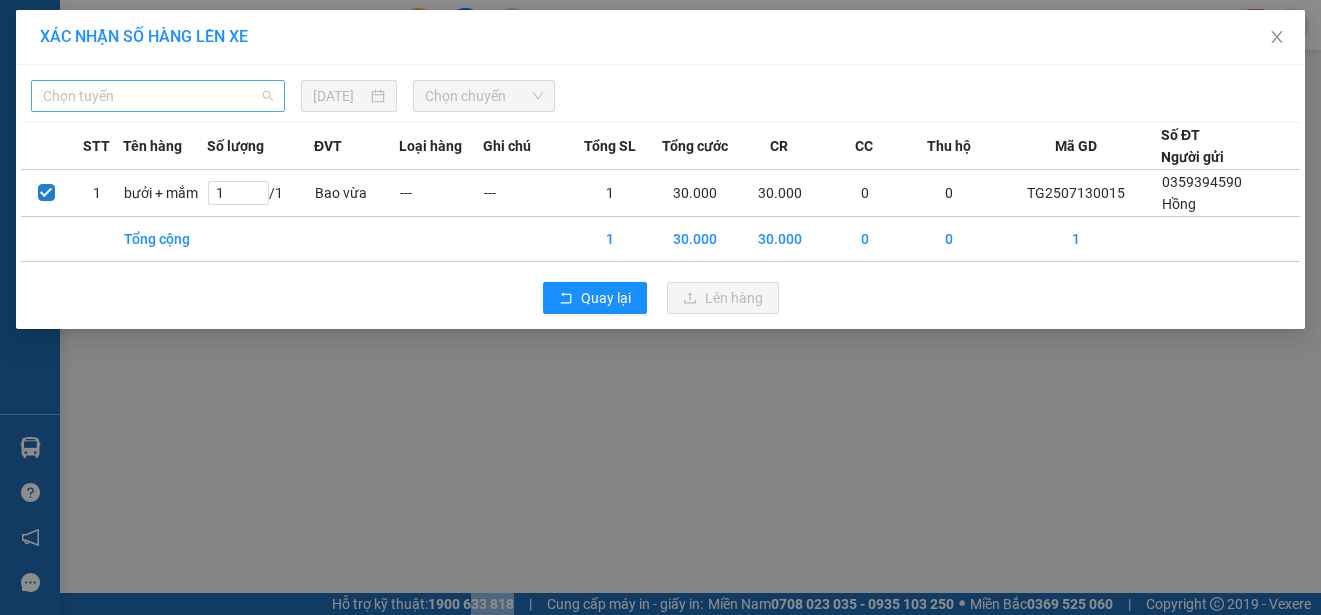 click on "Chọn tuyến" at bounding box center [158, 96] 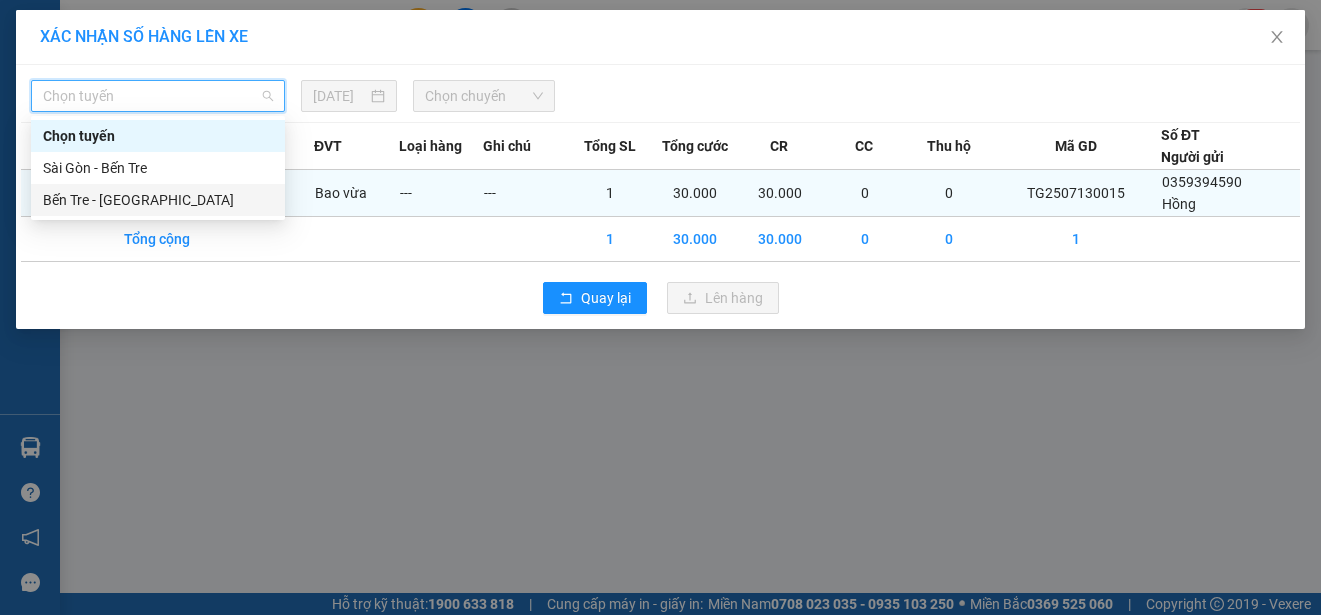 click on "Bến Tre - [GEOGRAPHIC_DATA]" at bounding box center [158, 200] 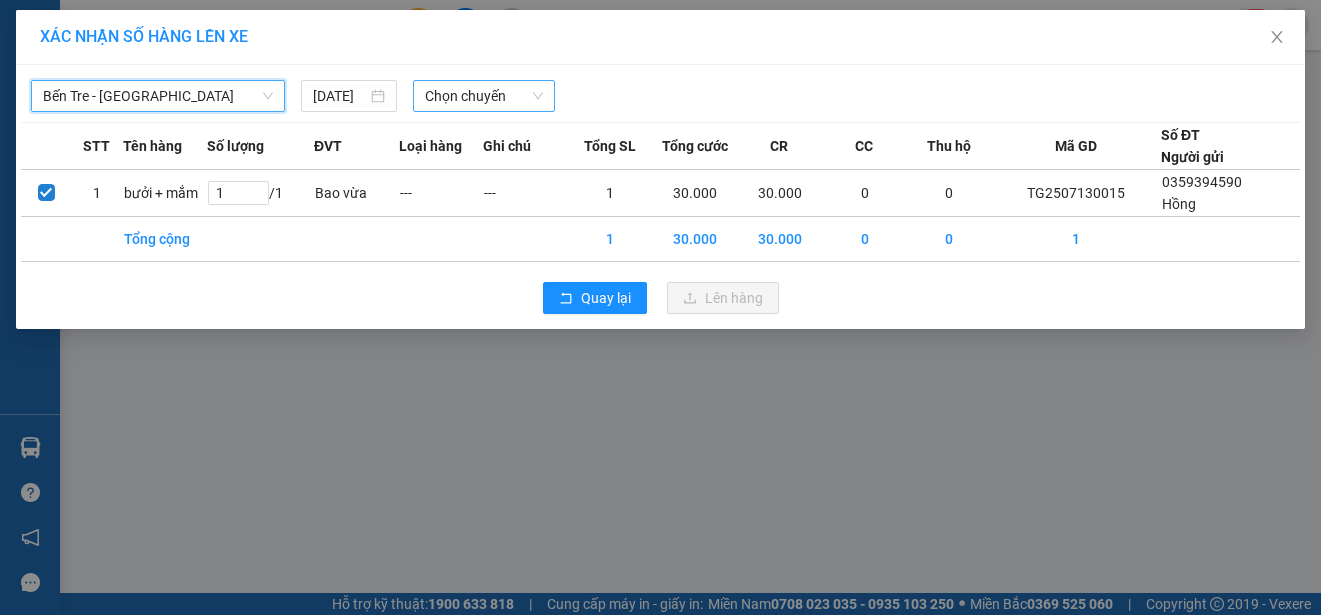 click on "Chọn chuyến" at bounding box center (483, 96) 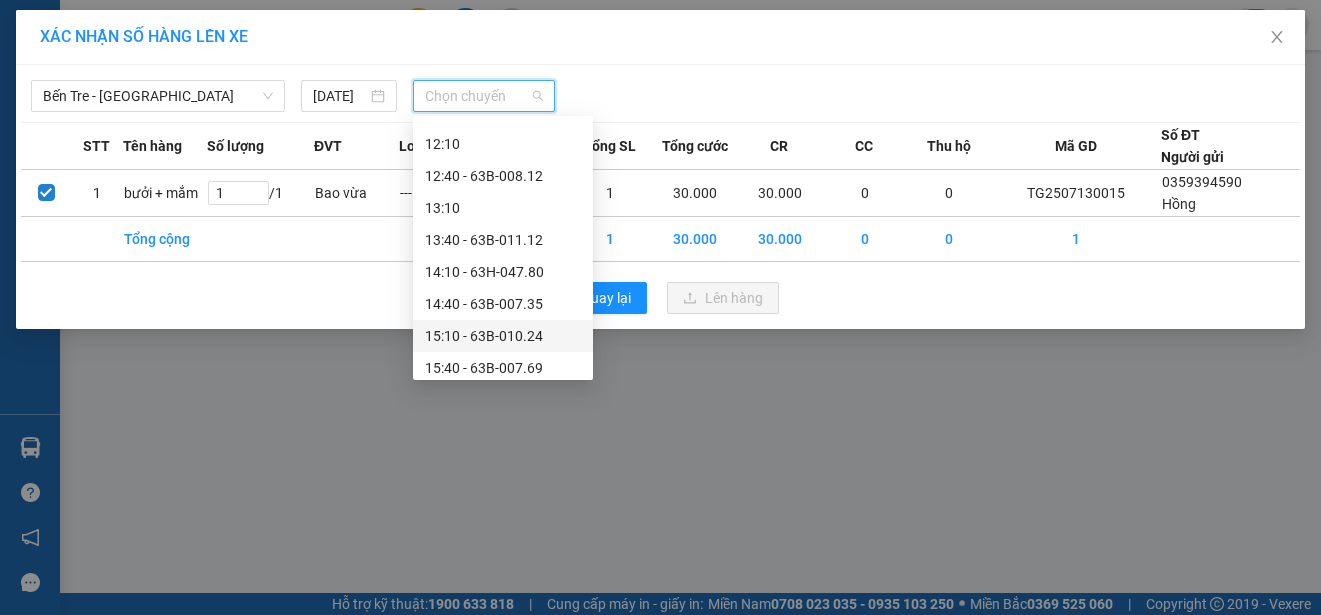 scroll, scrollTop: 736, scrollLeft: 0, axis: vertical 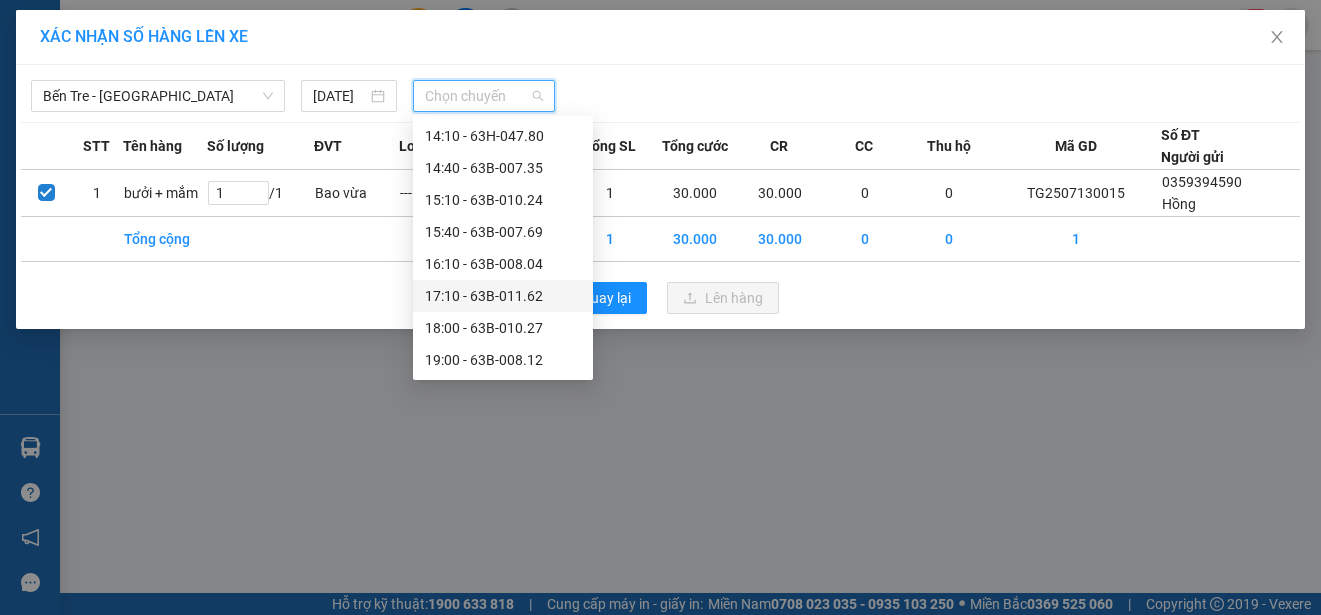 click on "17:10     - 63B-011.62" at bounding box center [503, 296] 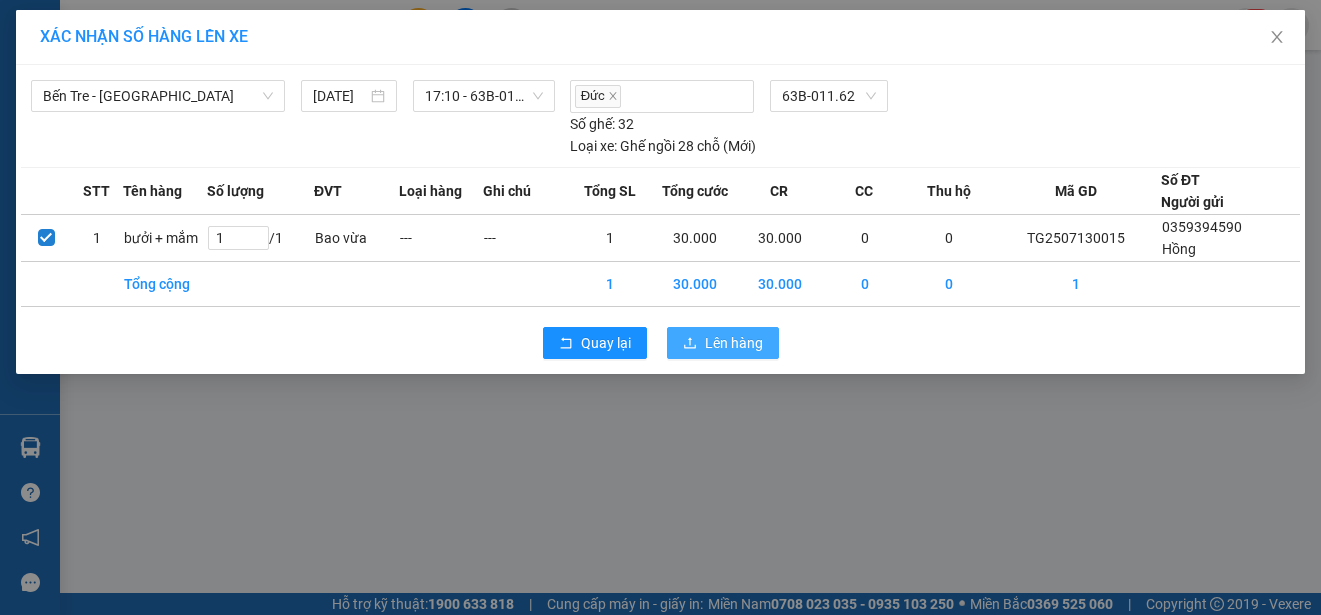 click on "Lên hàng" at bounding box center [734, 343] 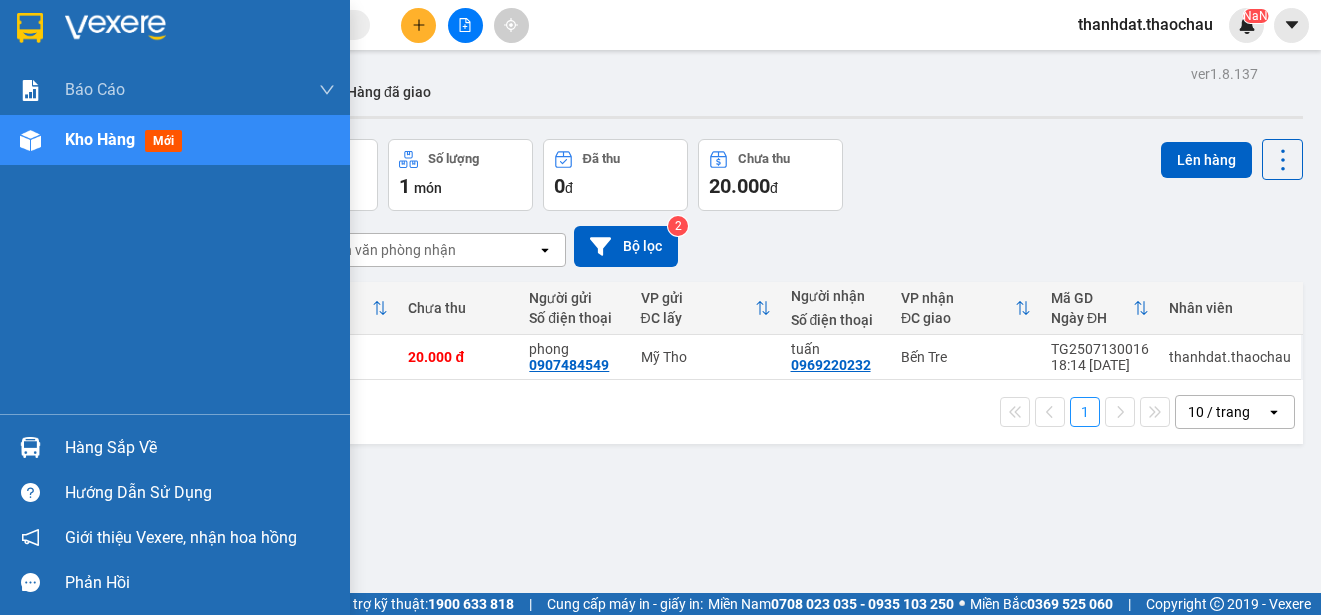 click on "Hàng sắp về" at bounding box center [200, 448] 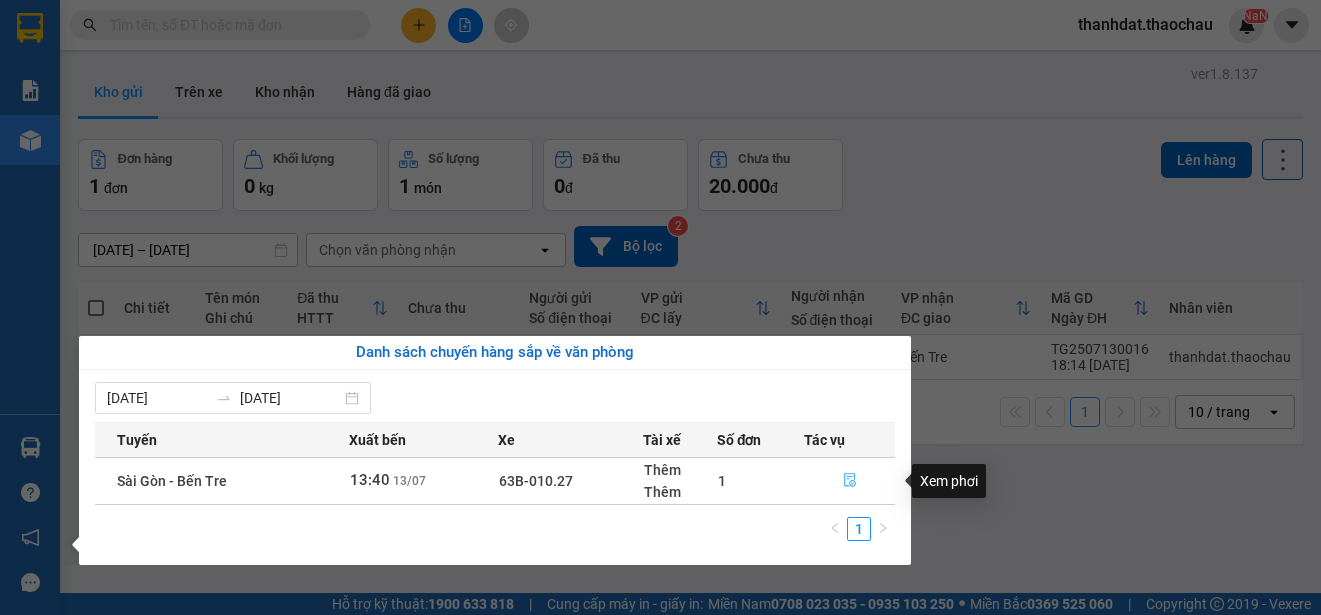 click 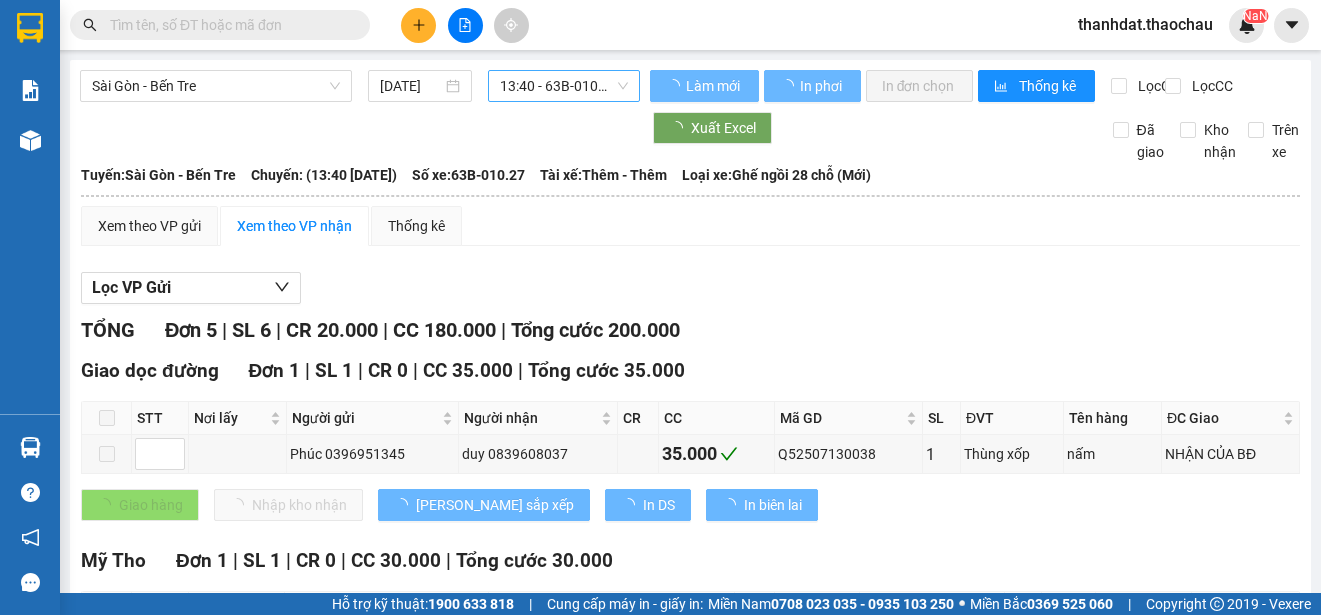 click on "13:40     - 63B-010.27" at bounding box center (564, 86) 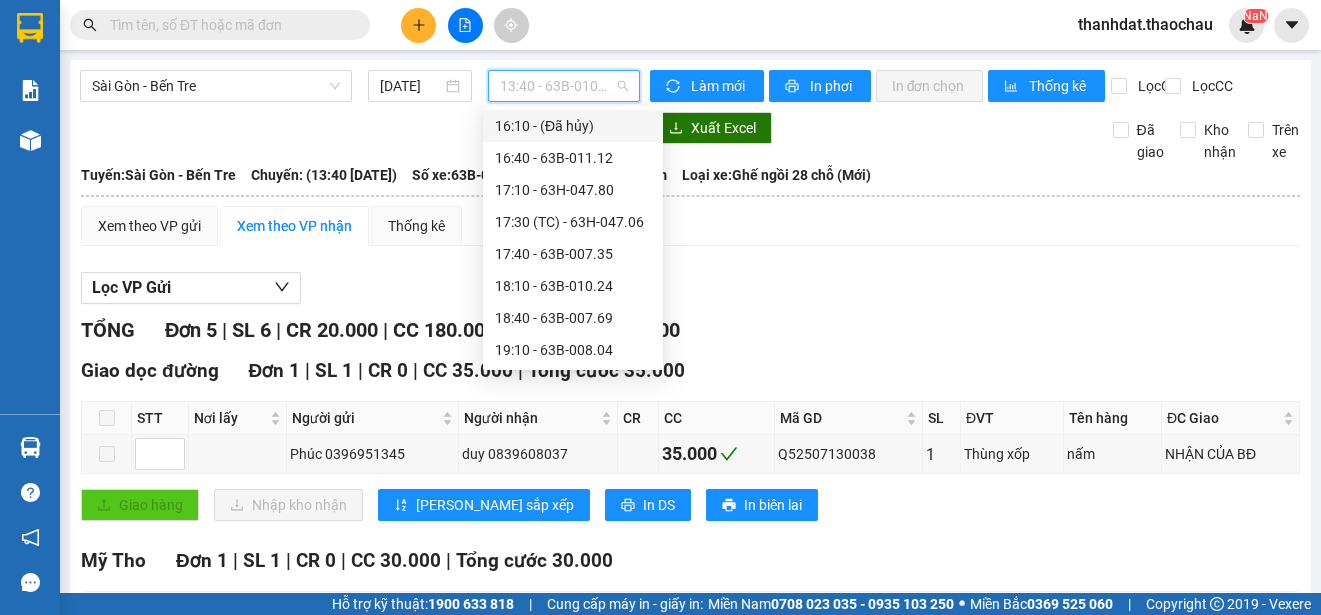 scroll, scrollTop: 668, scrollLeft: 0, axis: vertical 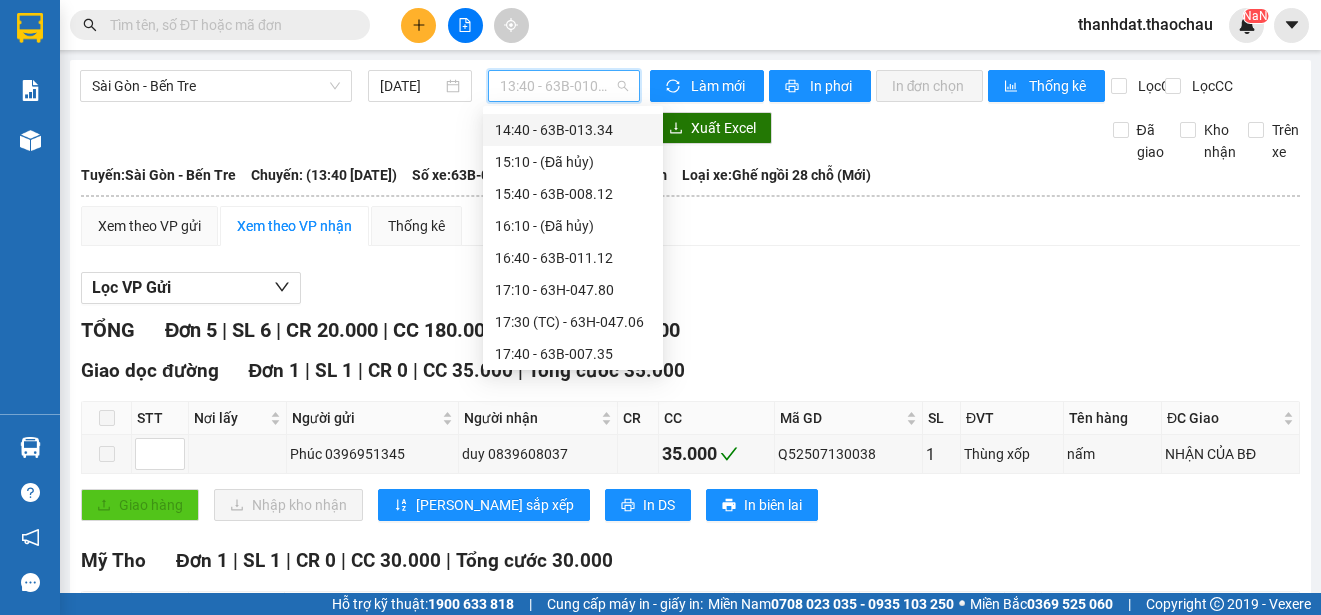 click on "14:40     - 63B-013.34" at bounding box center [573, 130] 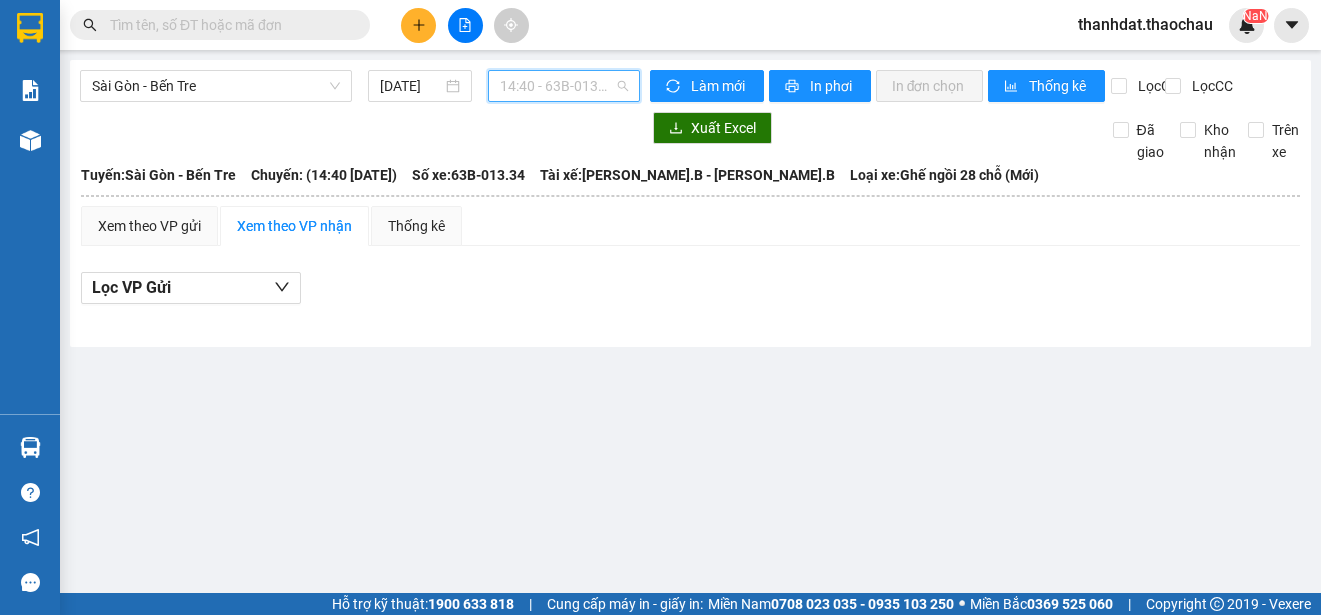 click on "14:40     - 63B-013.34" at bounding box center (564, 86) 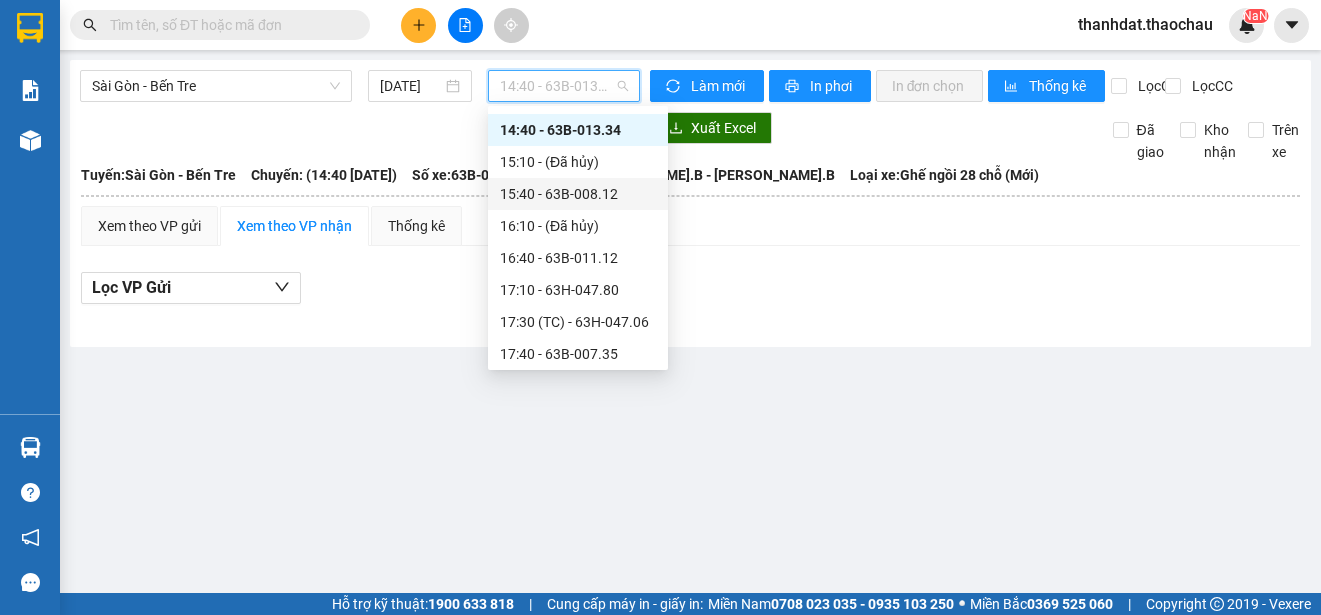 click on "15:40     - 63B-008.12" at bounding box center [578, 194] 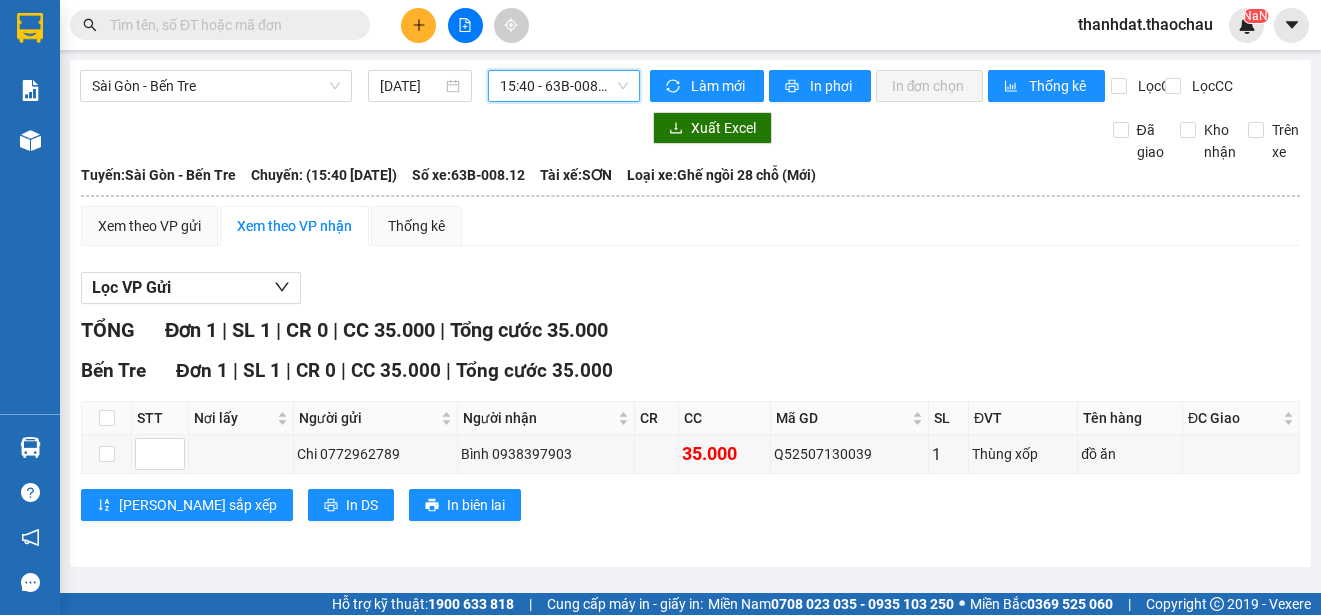 scroll, scrollTop: 16, scrollLeft: 0, axis: vertical 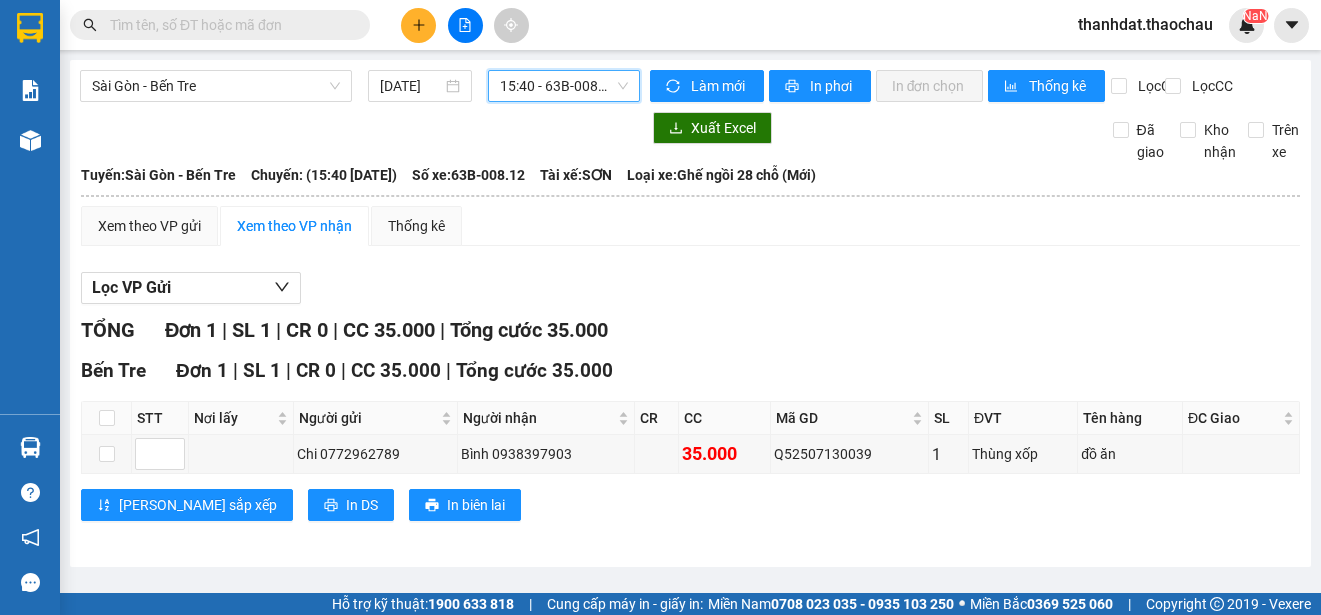 click on "15:40     - 63B-008.12" at bounding box center [564, 86] 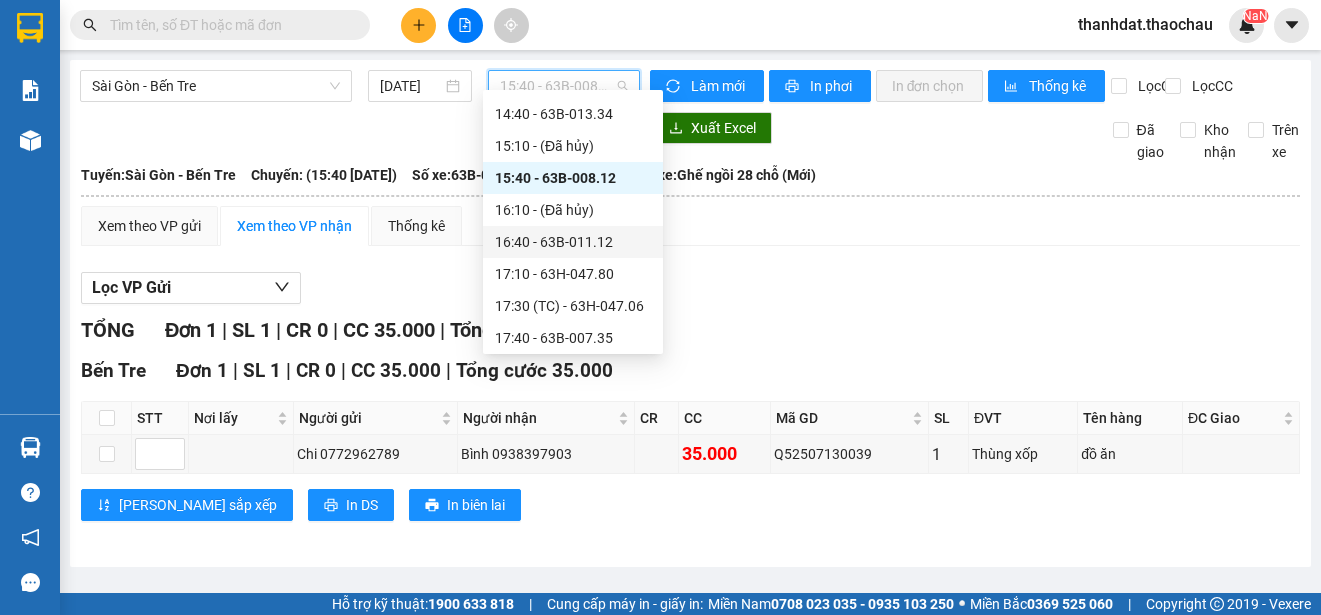 click on "16:40     - 63B-011.12" at bounding box center (573, 242) 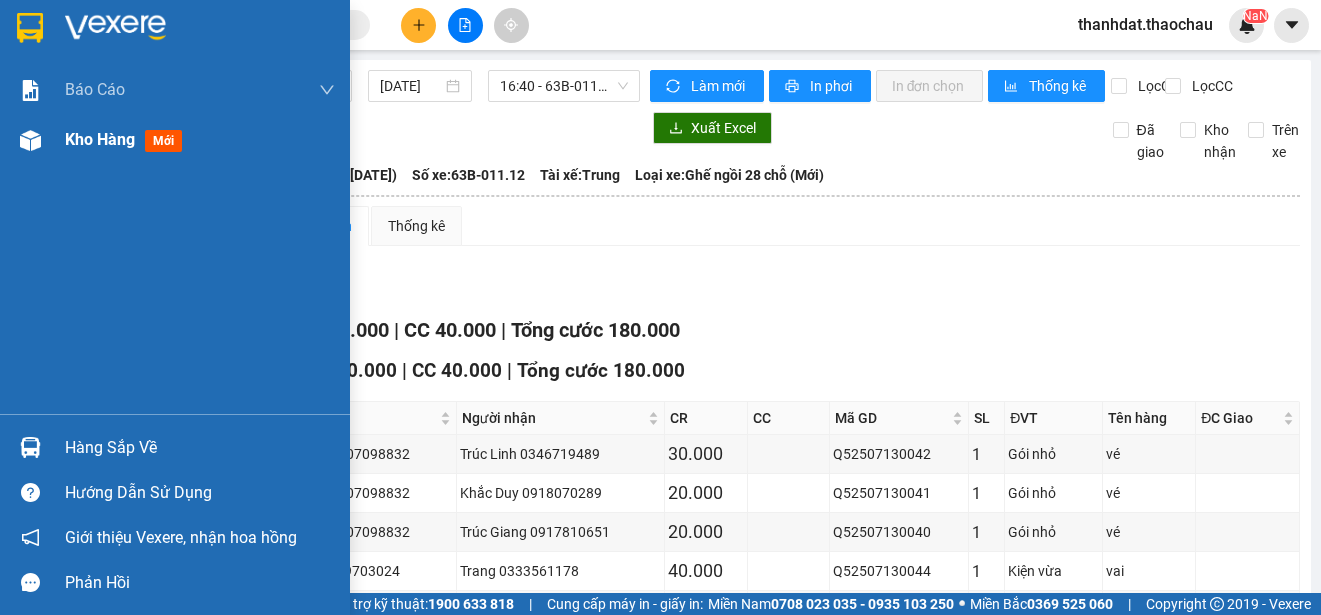 click on "Kho hàng" at bounding box center [100, 139] 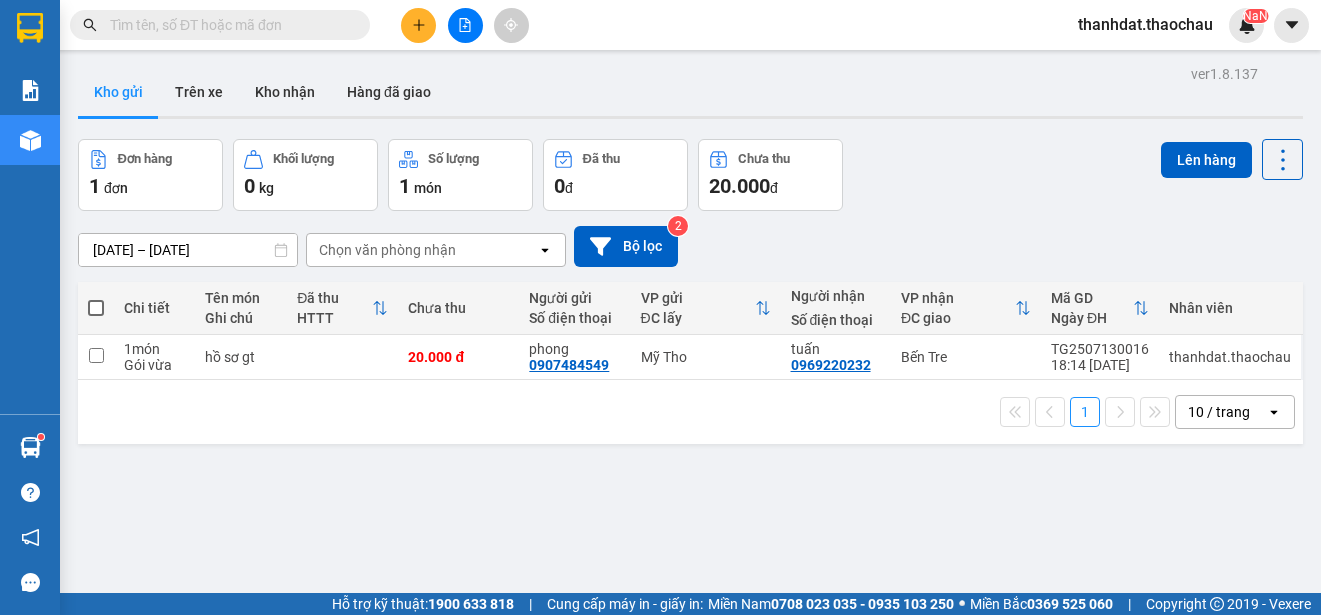 click at bounding box center [96, 308] 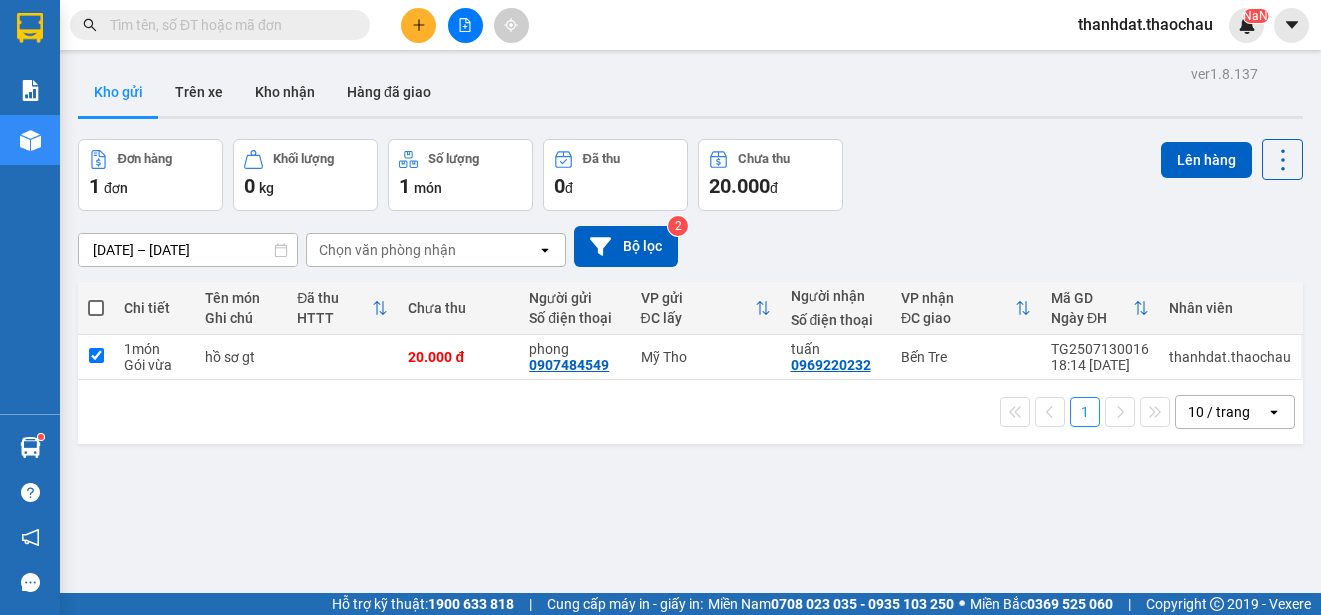 checkbox on "true" 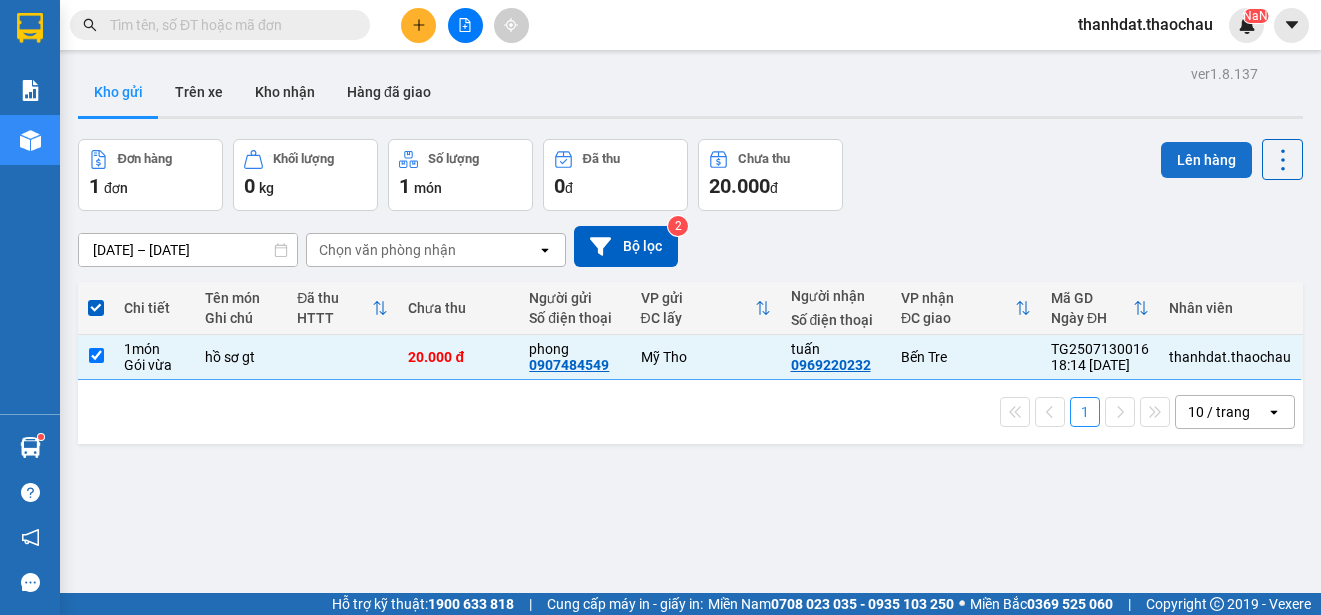 click on "Lên hàng" at bounding box center [1206, 160] 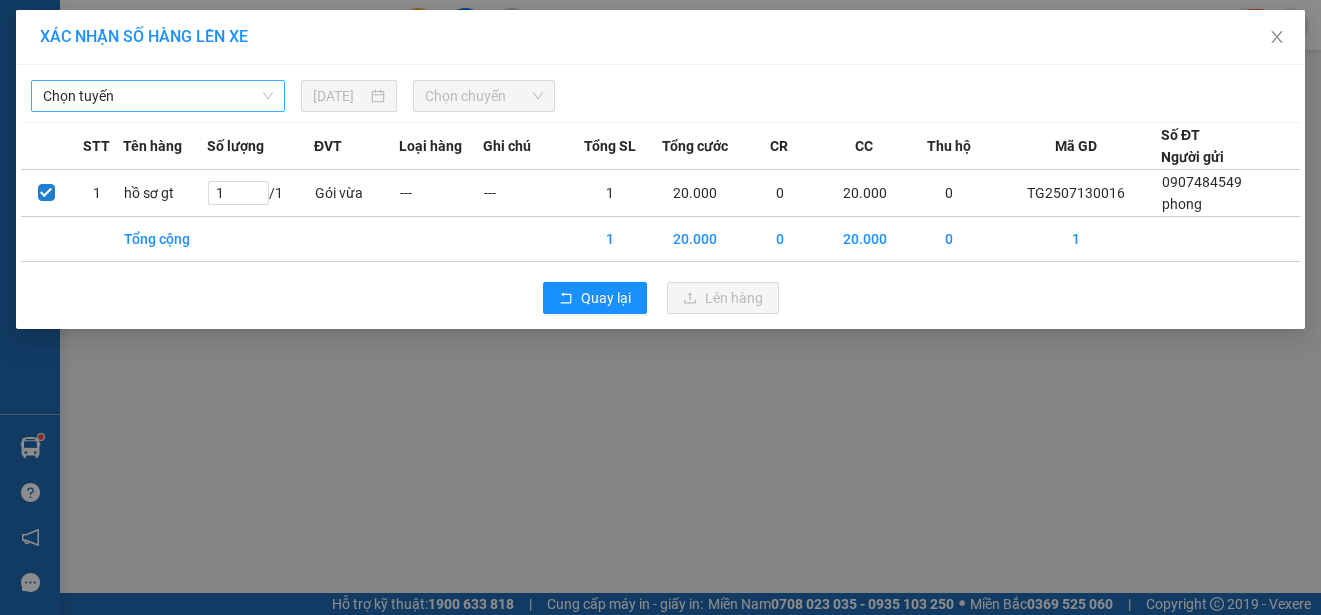 click on "Chọn tuyến" at bounding box center [158, 96] 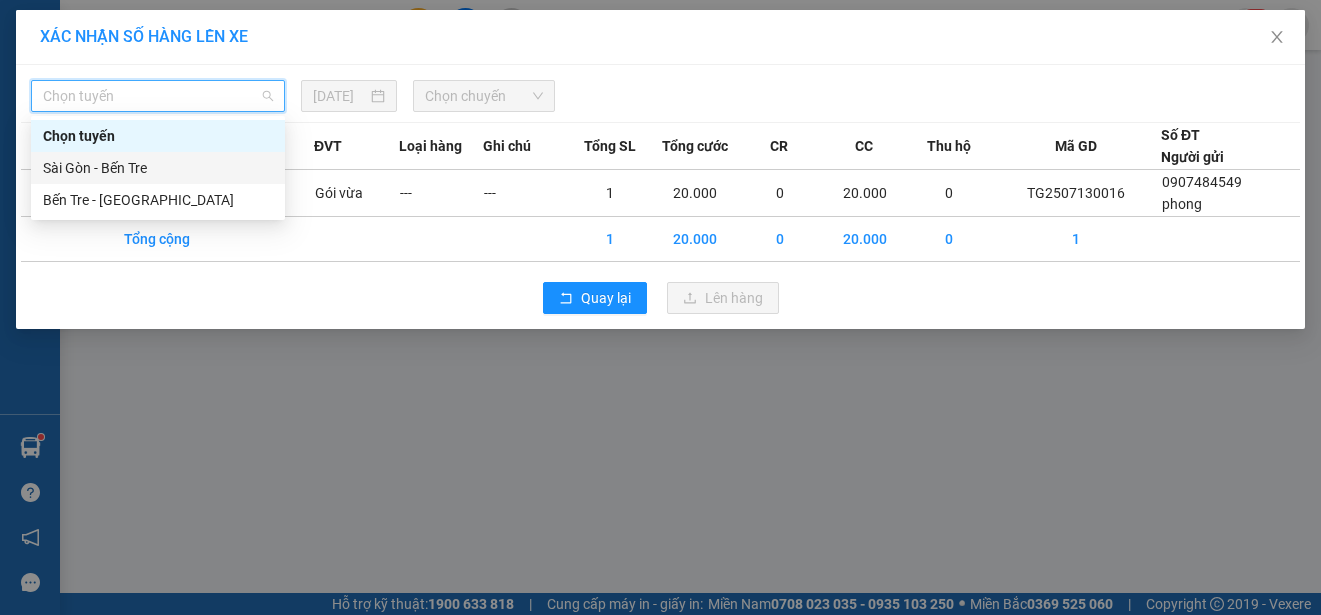 click on "Sài Gòn - Bến Tre" at bounding box center (158, 168) 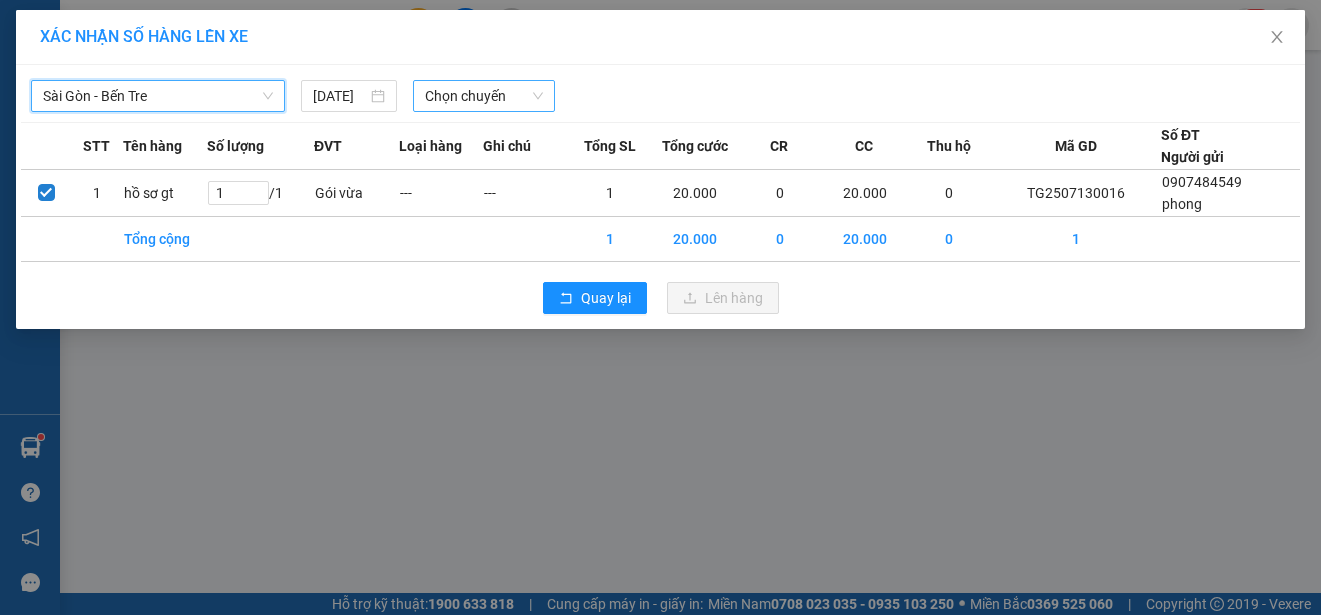 click on "Chọn chuyến" at bounding box center (483, 96) 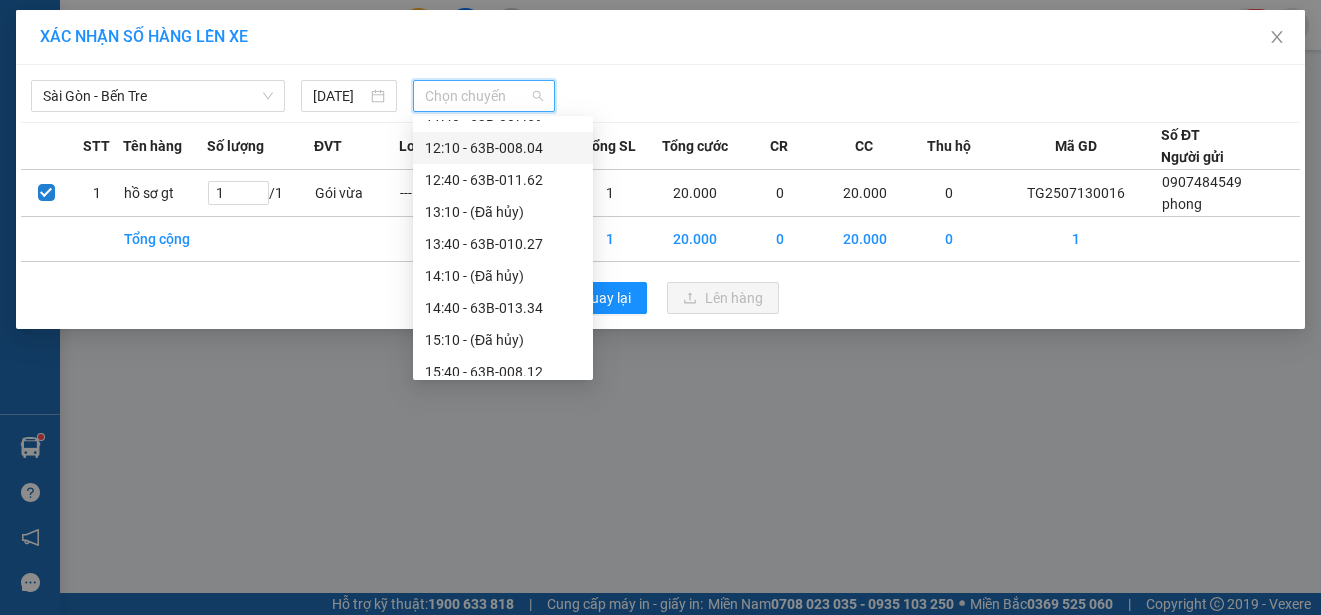 scroll, scrollTop: 600, scrollLeft: 0, axis: vertical 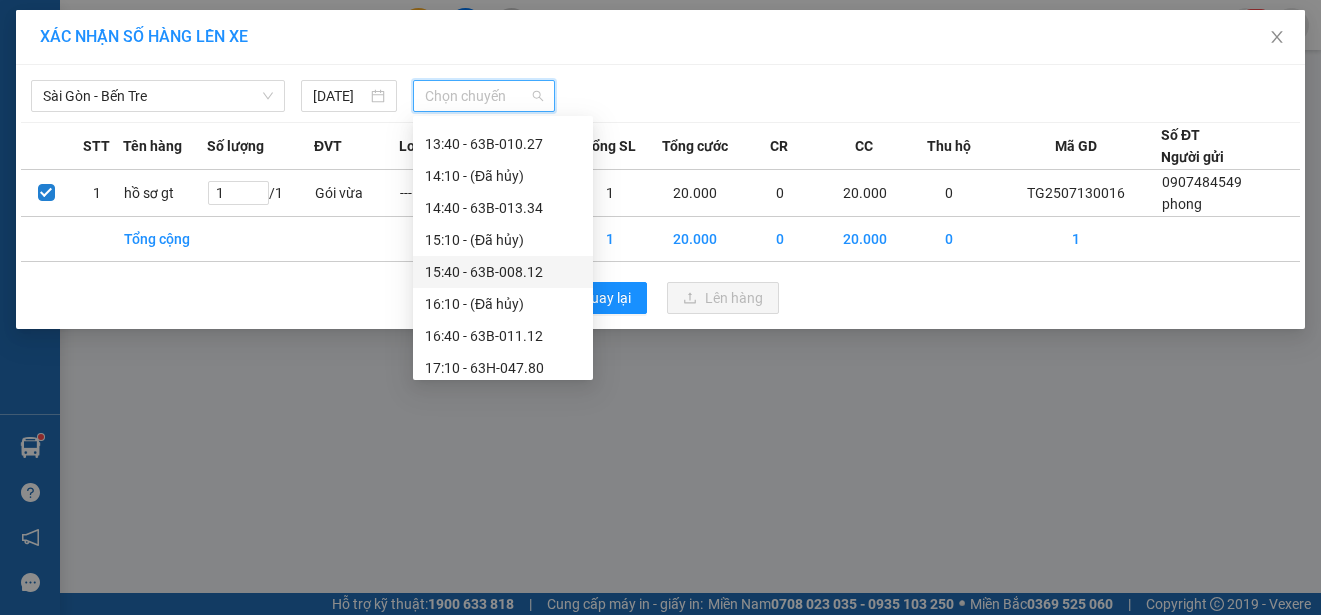 click on "15:40     - 63B-008.12" at bounding box center [503, 272] 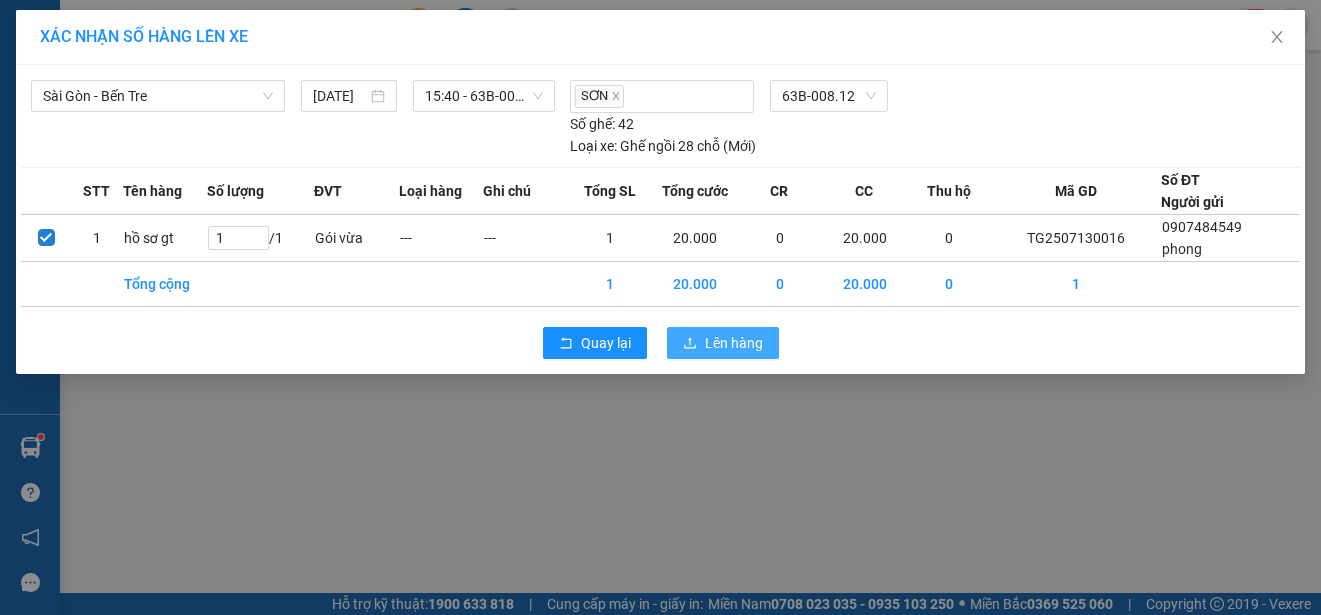 click on "Lên hàng" at bounding box center (734, 343) 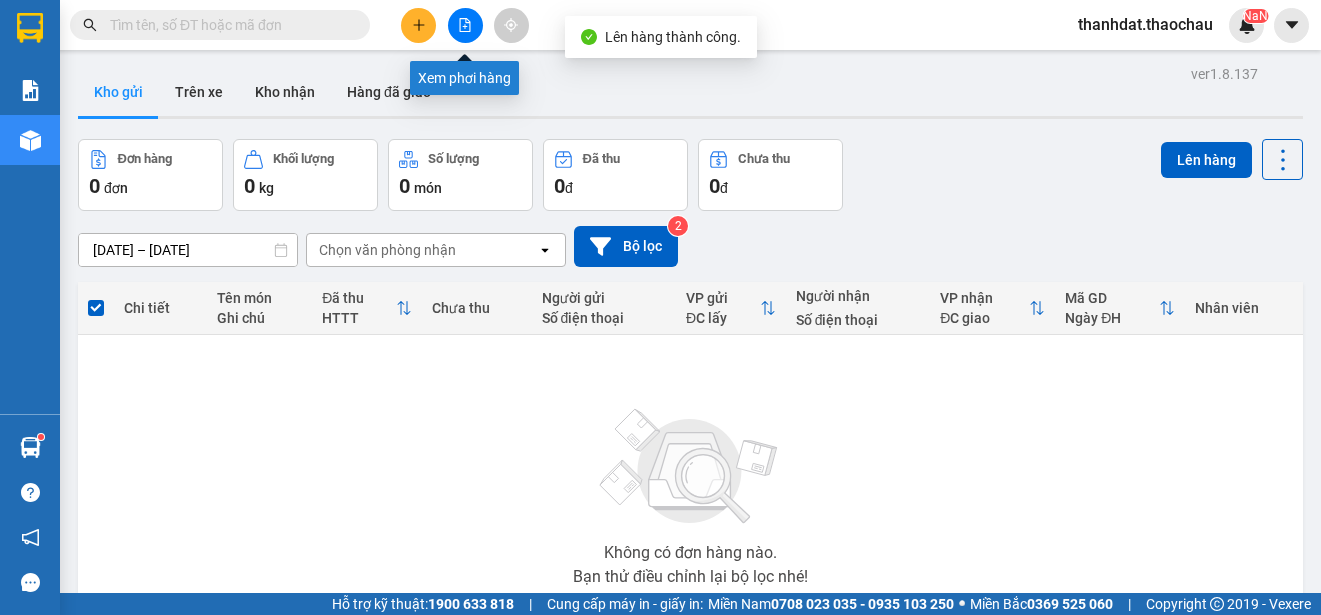 click 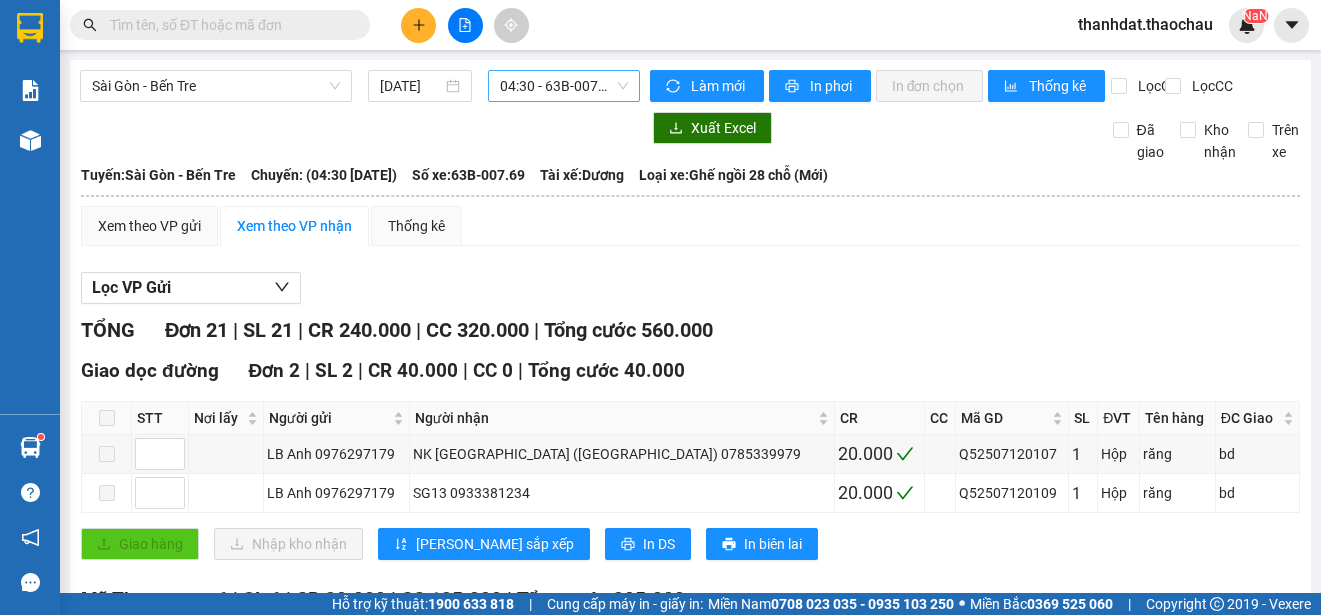 click on "04:30     - 63B-007.69" at bounding box center [564, 86] 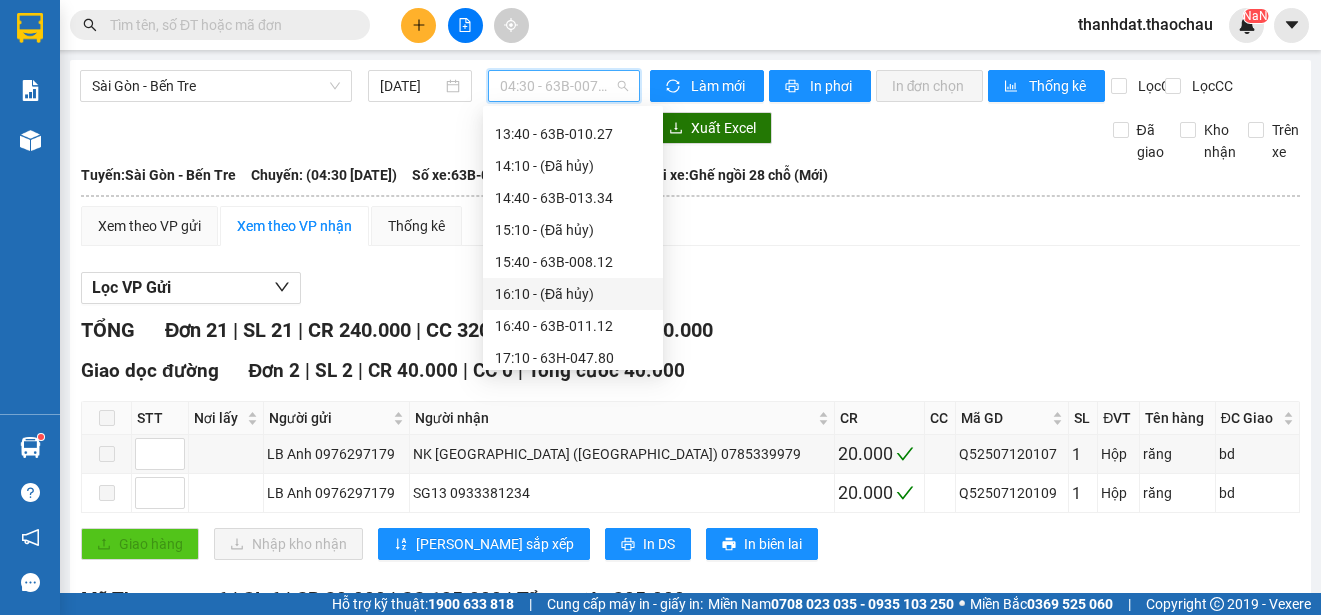 scroll, scrollTop: 768, scrollLeft: 0, axis: vertical 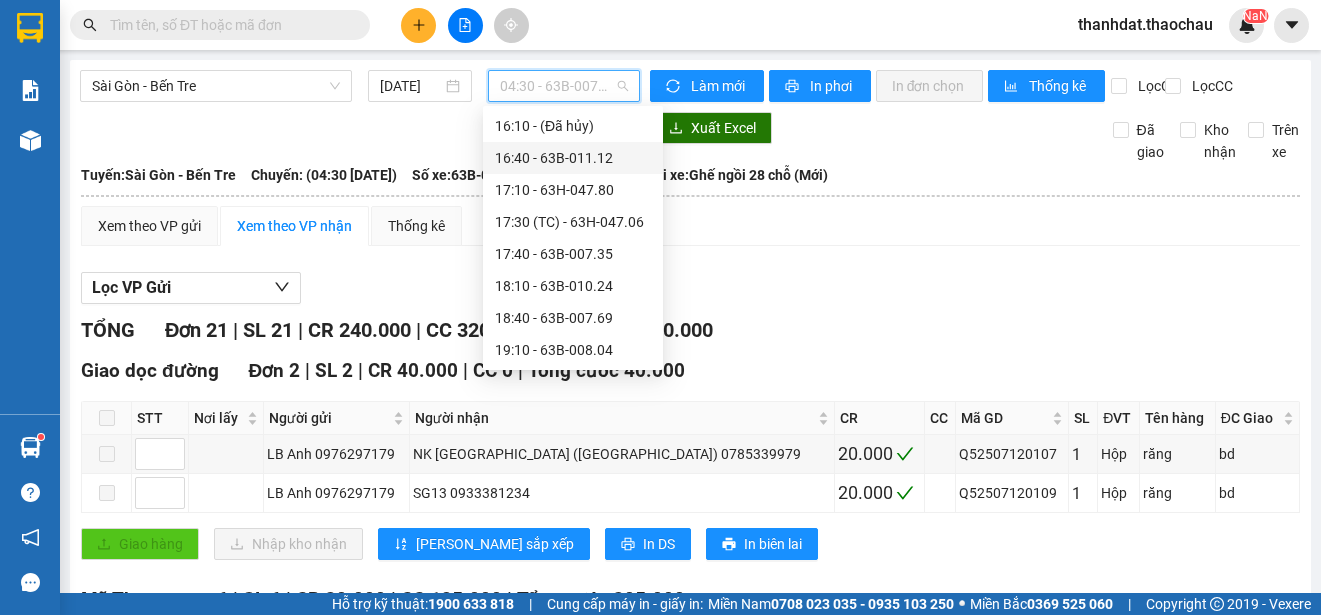 click on "16:40     - 63B-011.12" at bounding box center (573, 158) 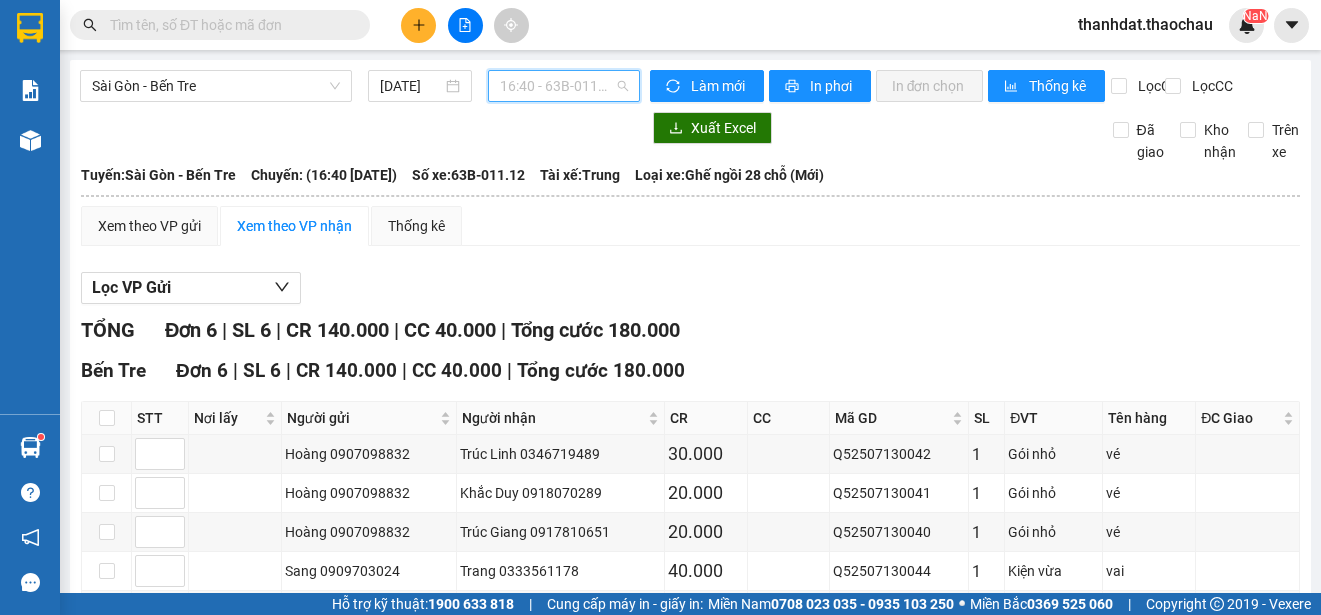 click on "16:40     - 63B-011.12" at bounding box center [564, 86] 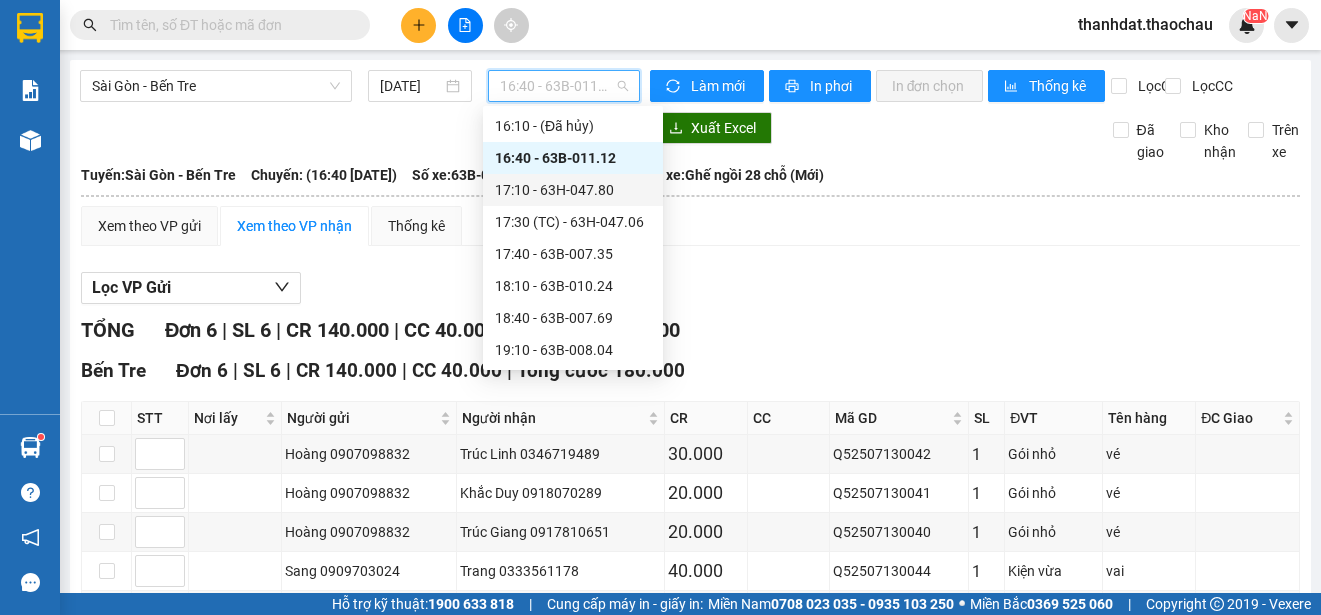 click on "17:10     - 63H-047.80" at bounding box center [573, 190] 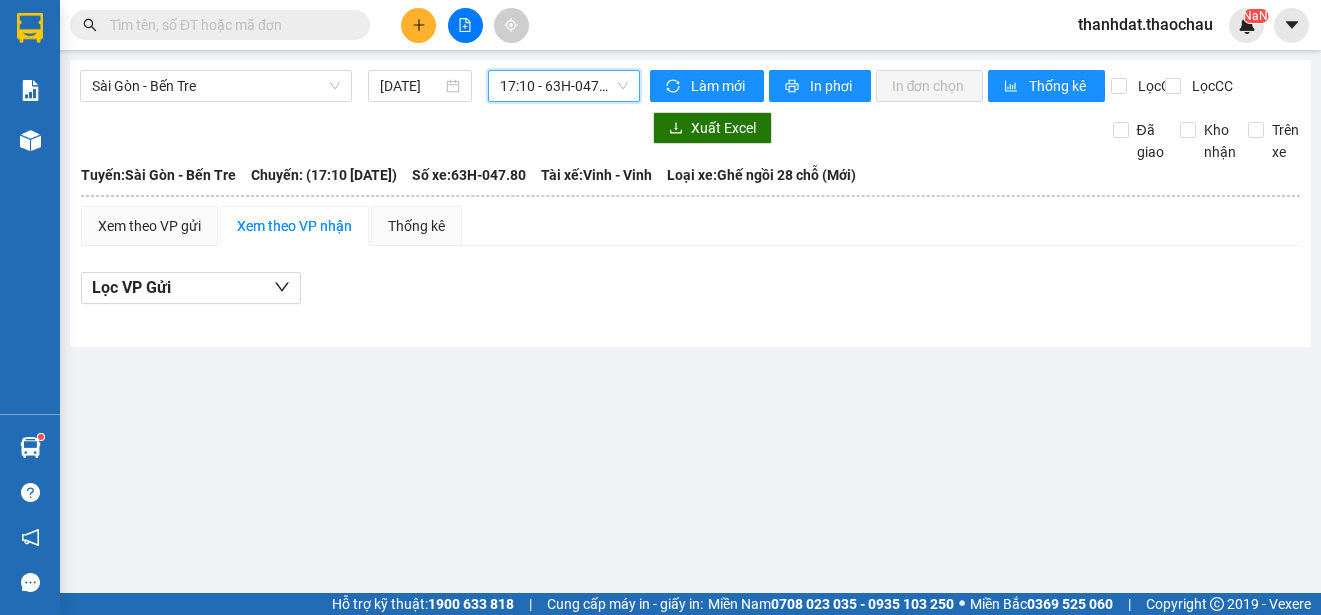 click on "17:10     - 63H-047.80" at bounding box center (564, 86) 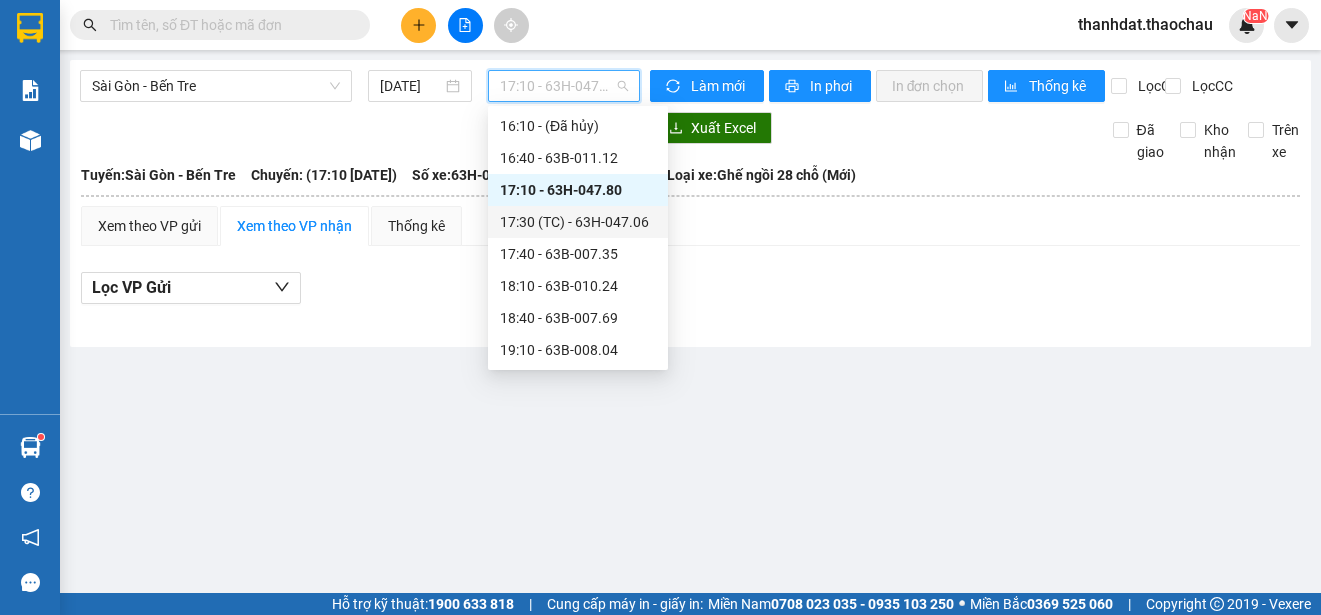 click on "17:30   (TC)   - 63H-047.06" at bounding box center (578, 222) 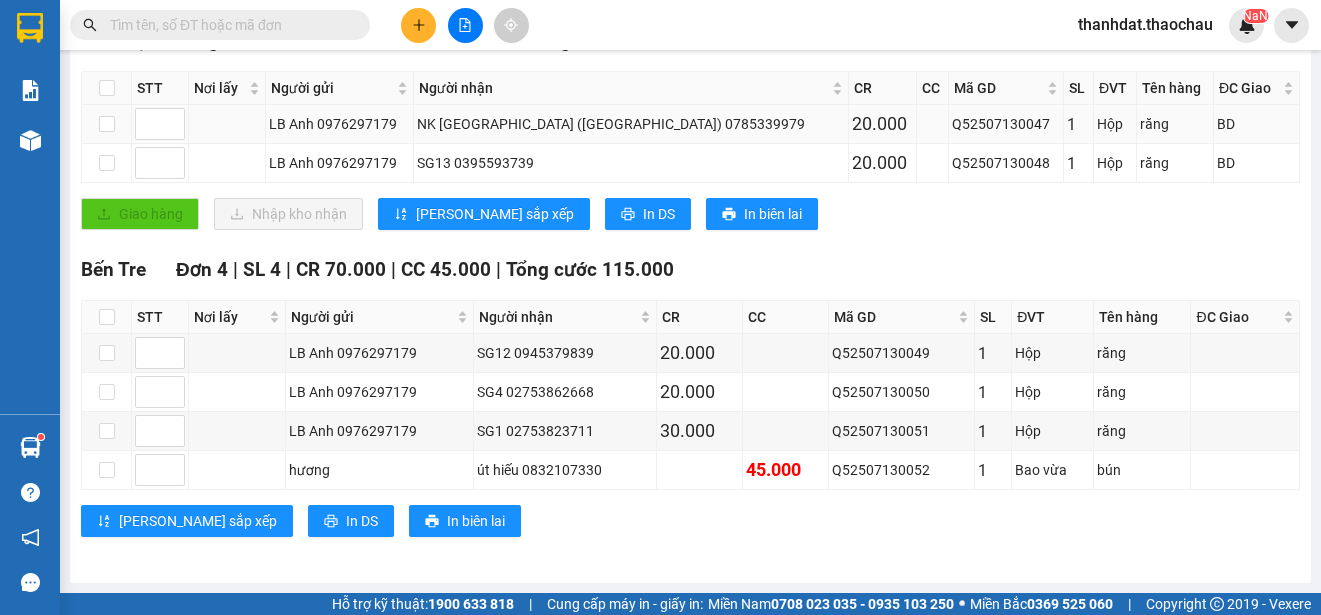 scroll, scrollTop: 0, scrollLeft: 0, axis: both 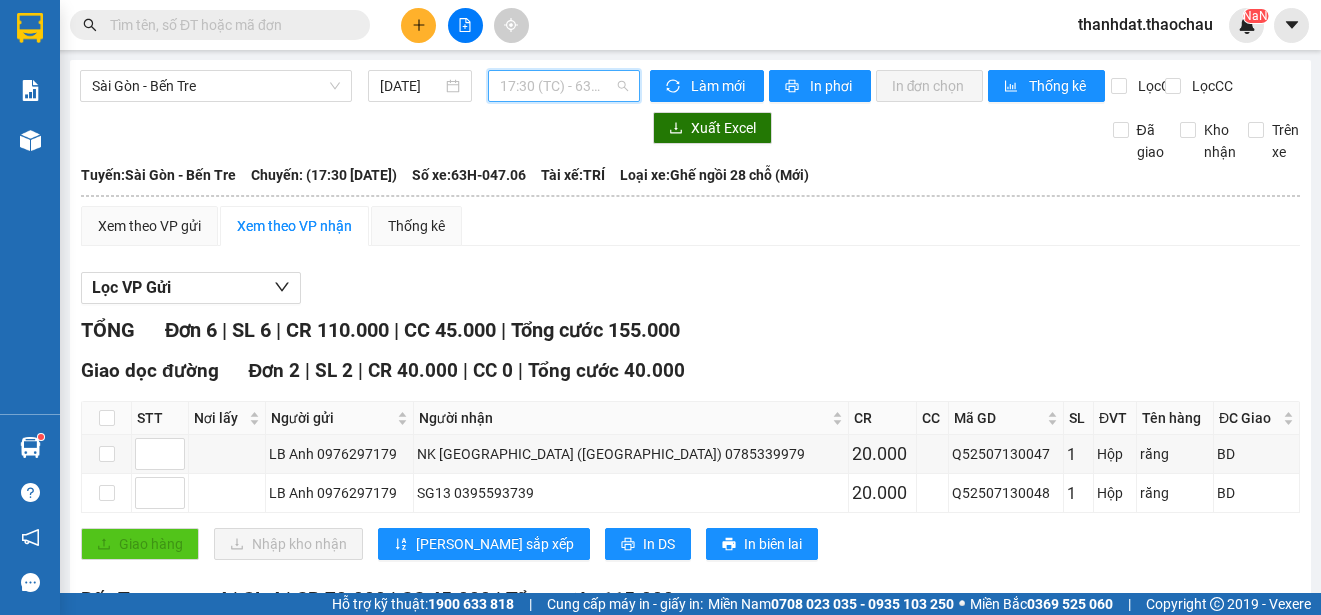 click on "17:30   (TC)   - 63H-047.06" at bounding box center (564, 86) 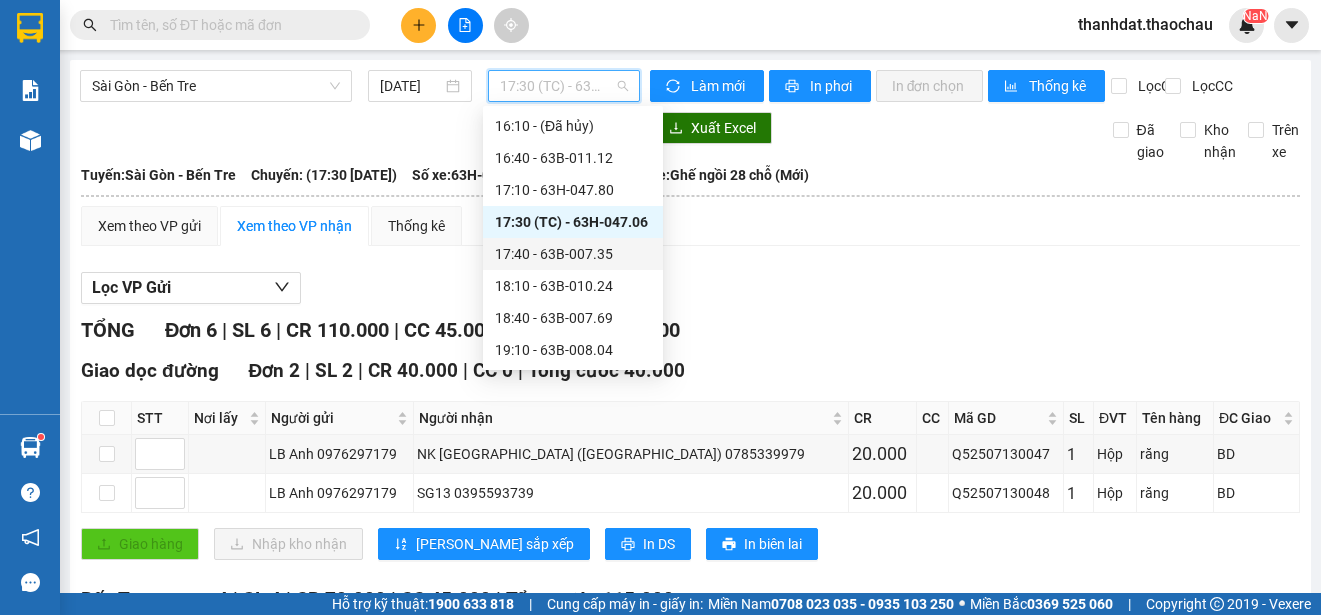 click on "17:40     - 63B-007.35" at bounding box center [573, 254] 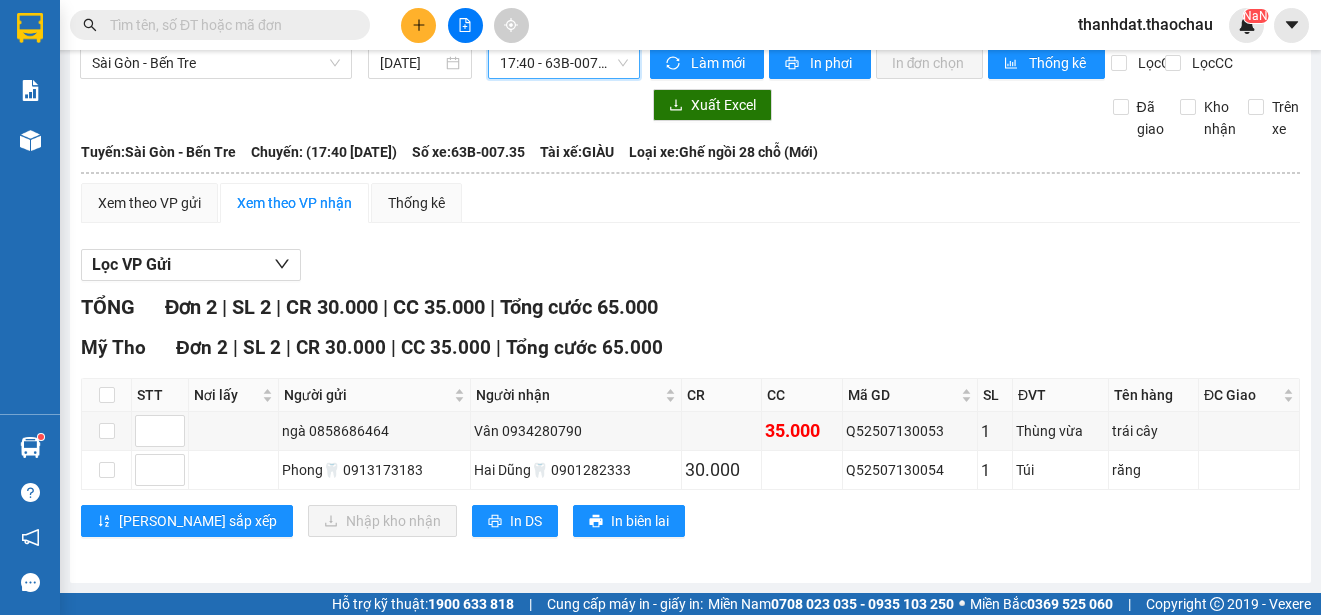 scroll, scrollTop: 0, scrollLeft: 0, axis: both 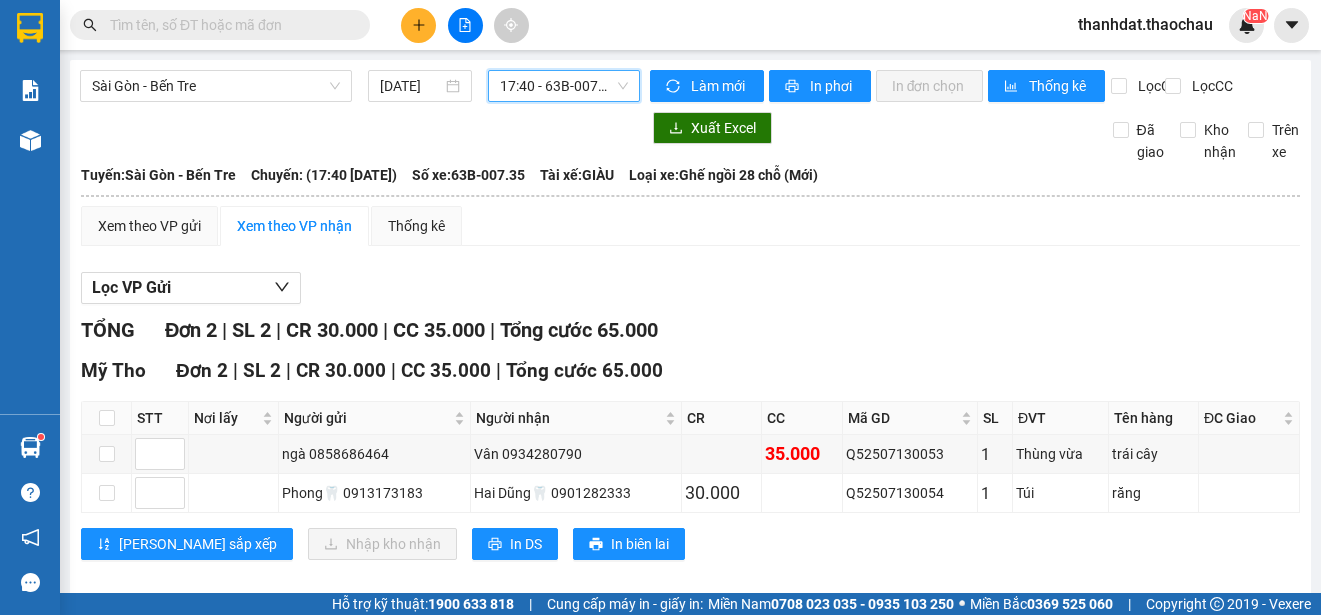click on "17:40     - 63B-007.35" at bounding box center (564, 86) 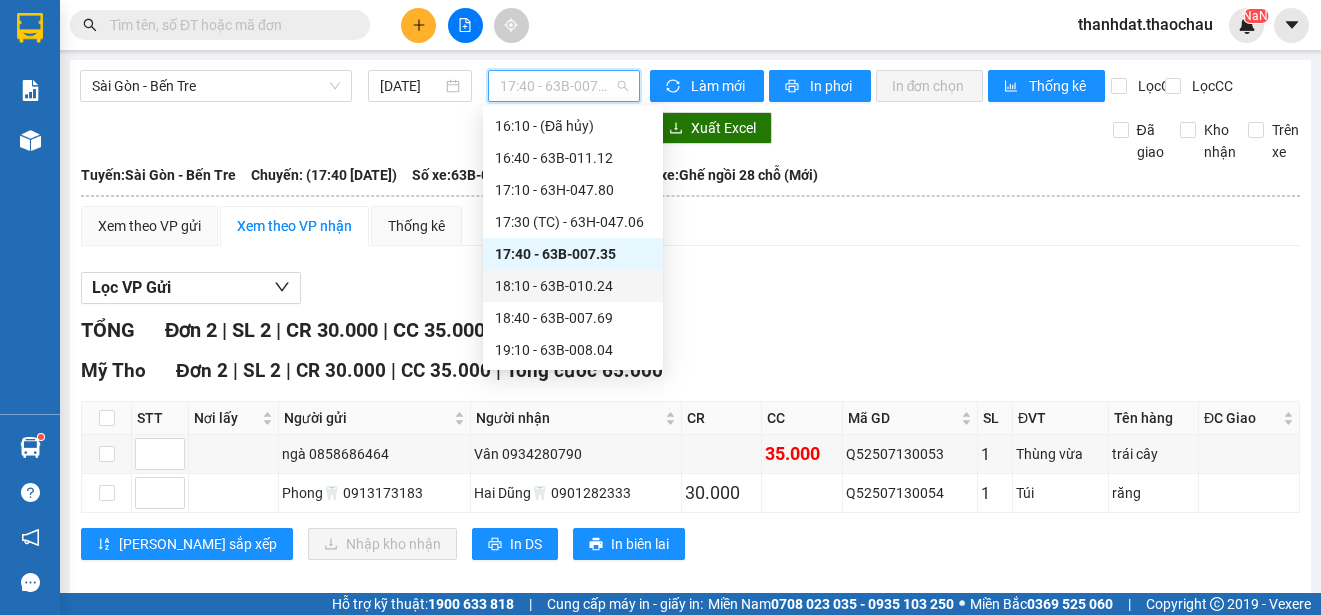 click on "18:10     - 63B-010.24" at bounding box center (573, 286) 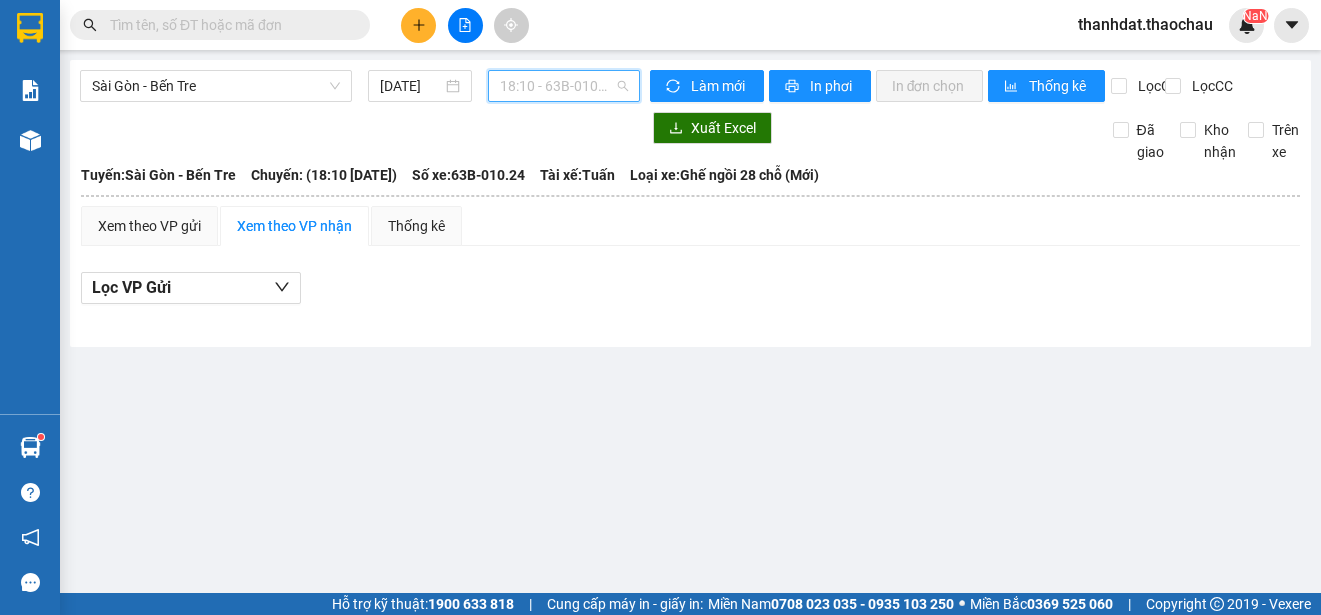 click on "18:10     - 63B-010.24" at bounding box center (564, 86) 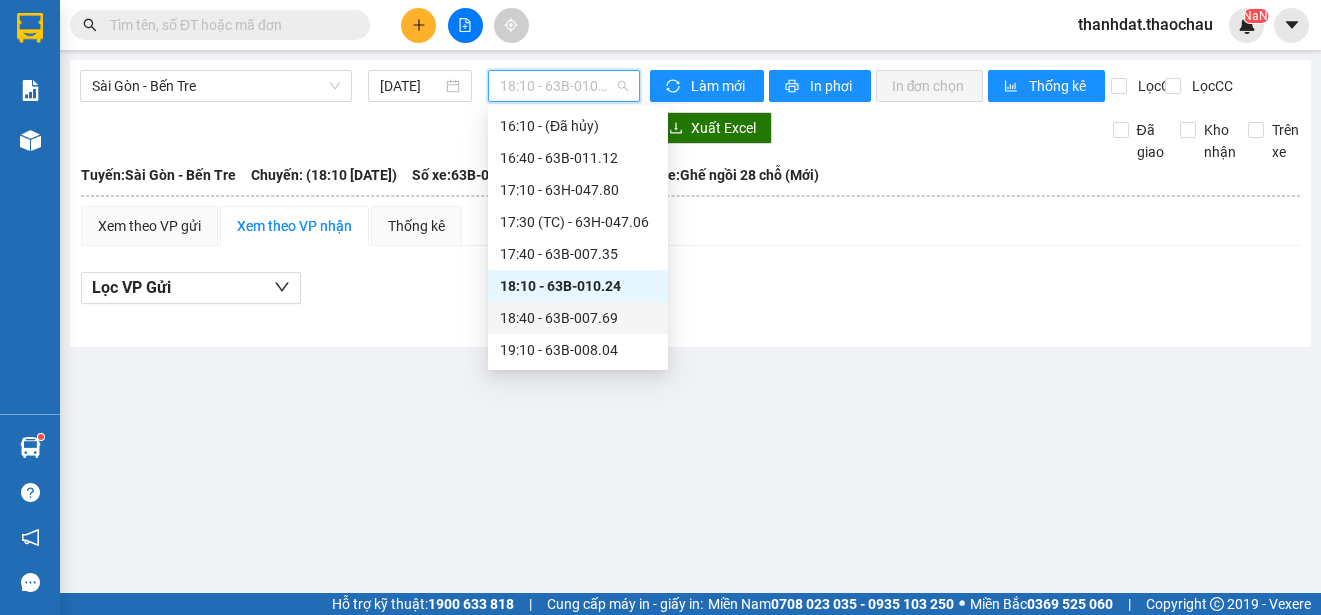 click on "18:40     - 63B-007.69" at bounding box center [578, 318] 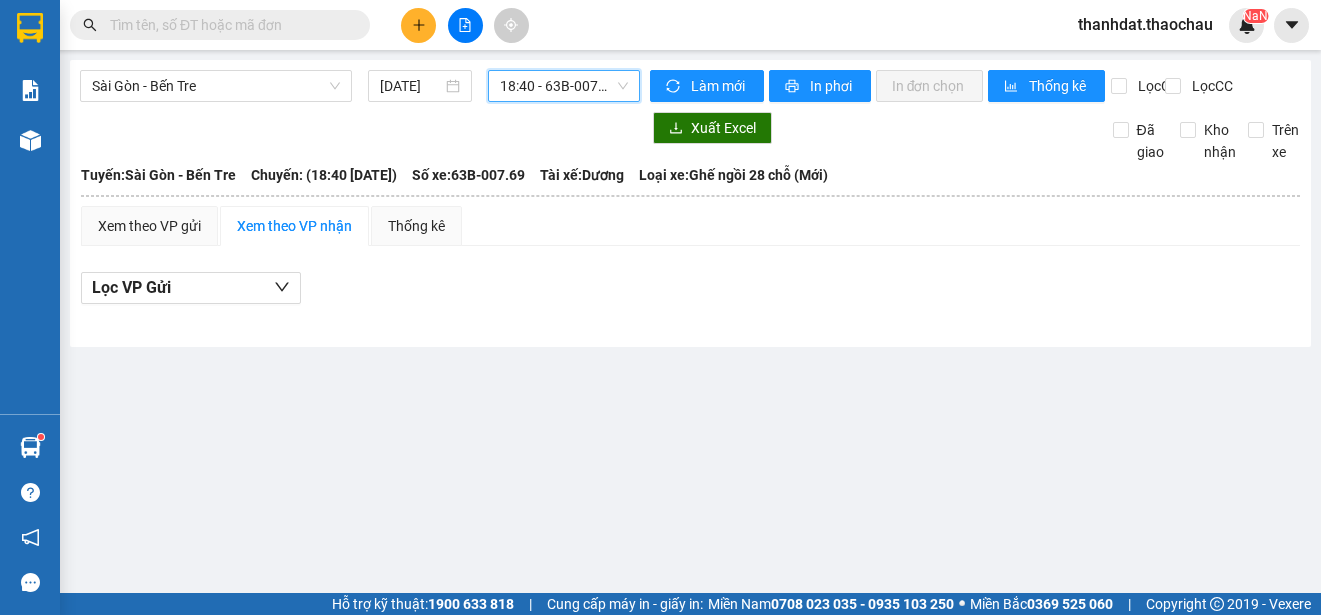 click on "18:40     - 63B-007.69" at bounding box center [564, 86] 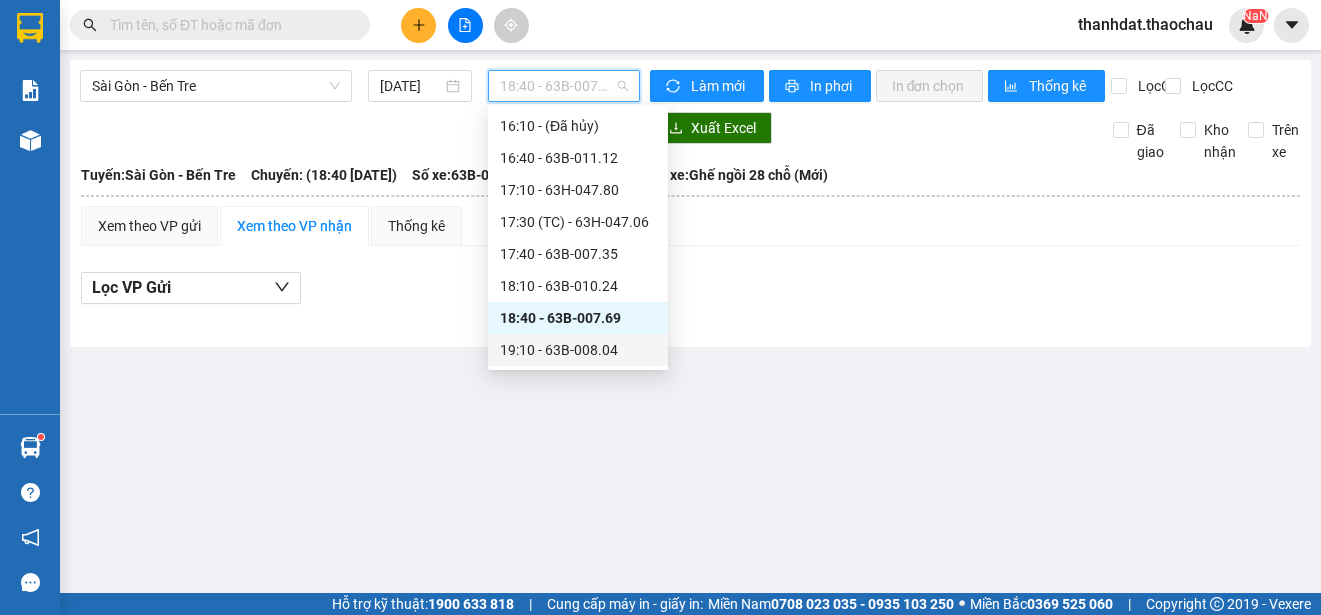 click on "19:10     - 63B-008.04" at bounding box center (578, 350) 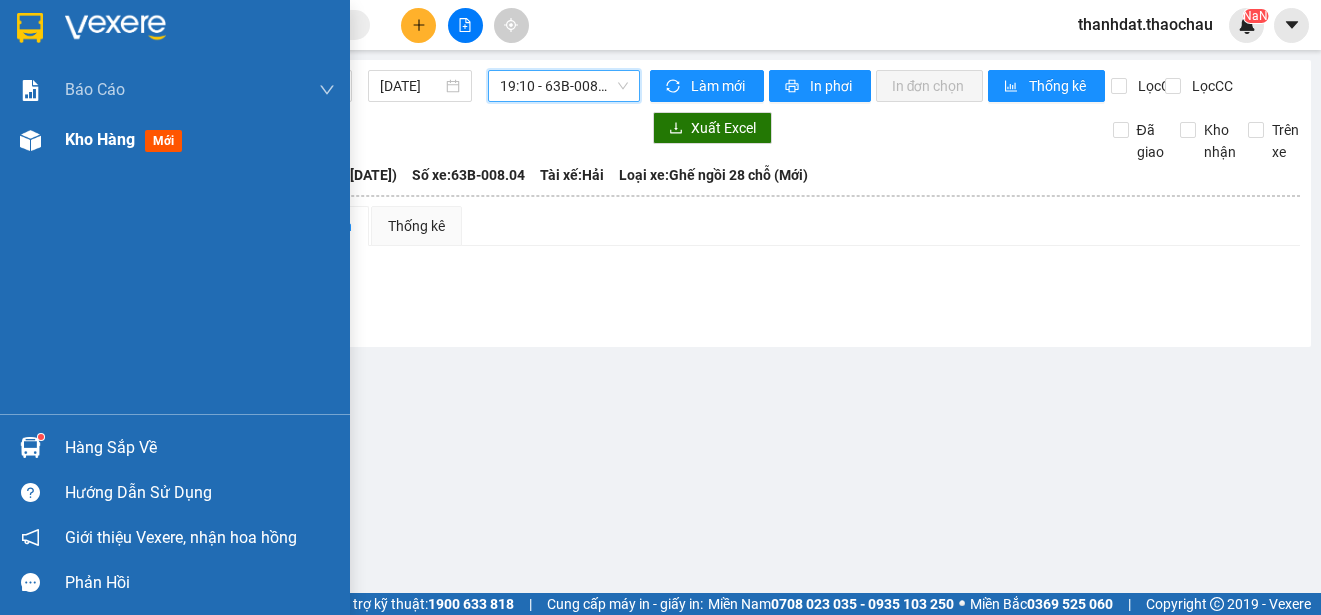 click on "Kho hàng" at bounding box center (100, 139) 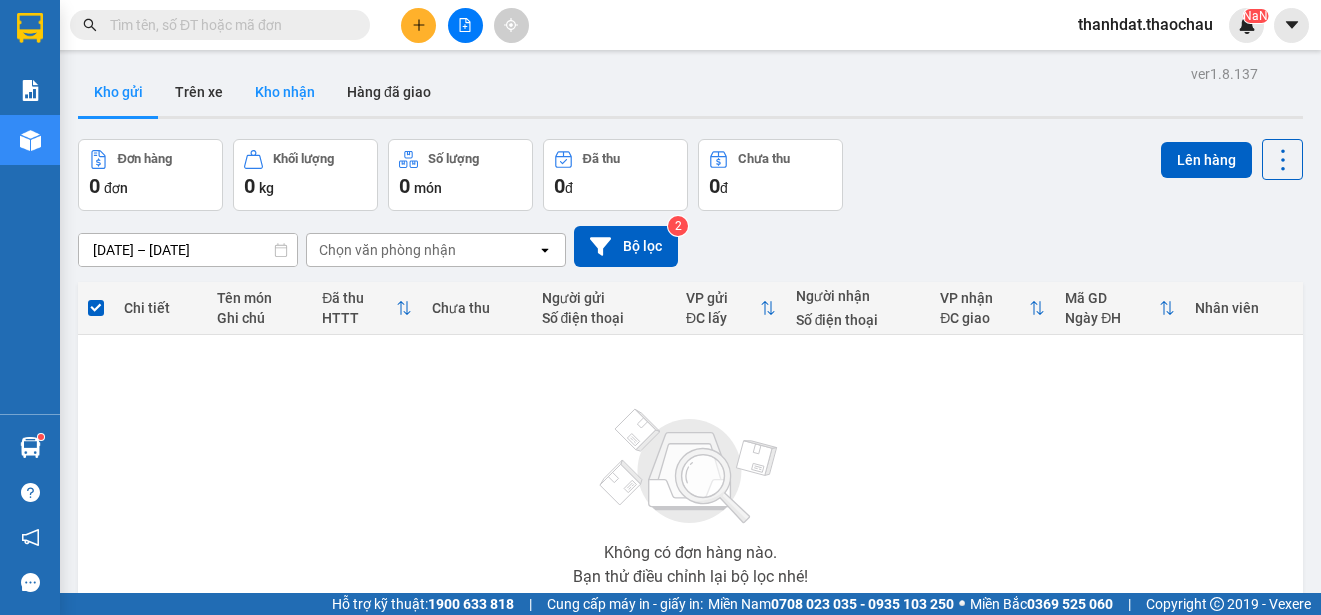 click on "Kho nhận" at bounding box center [285, 92] 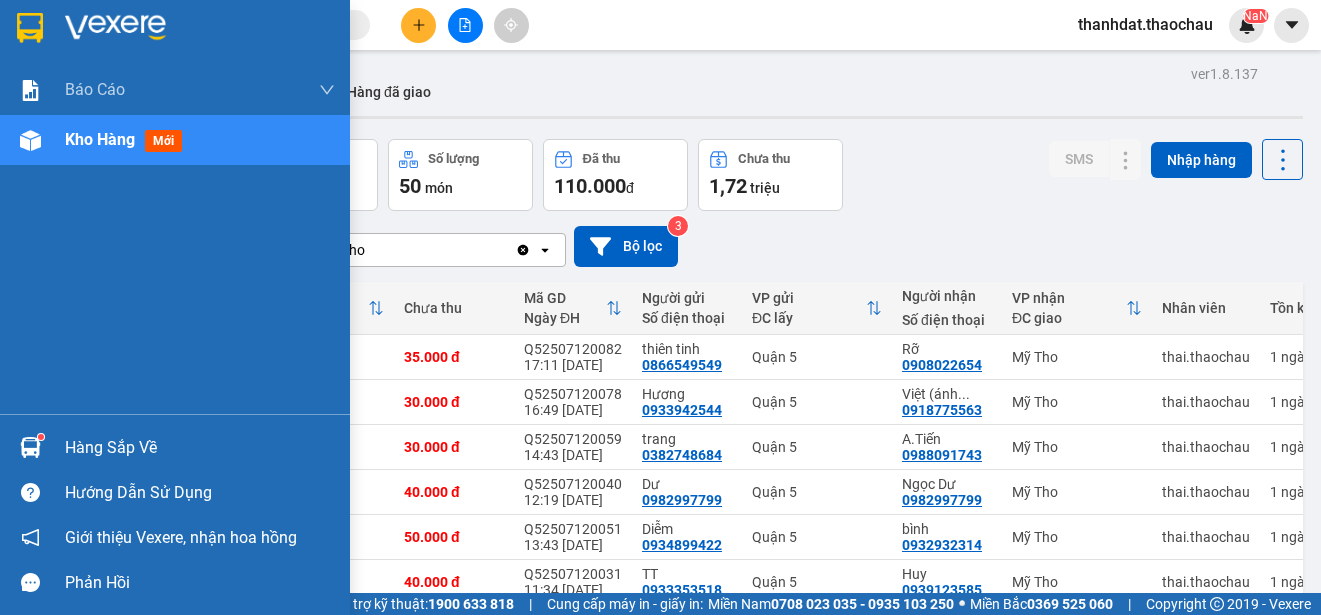 click on "Hàng sắp về" at bounding box center (200, 448) 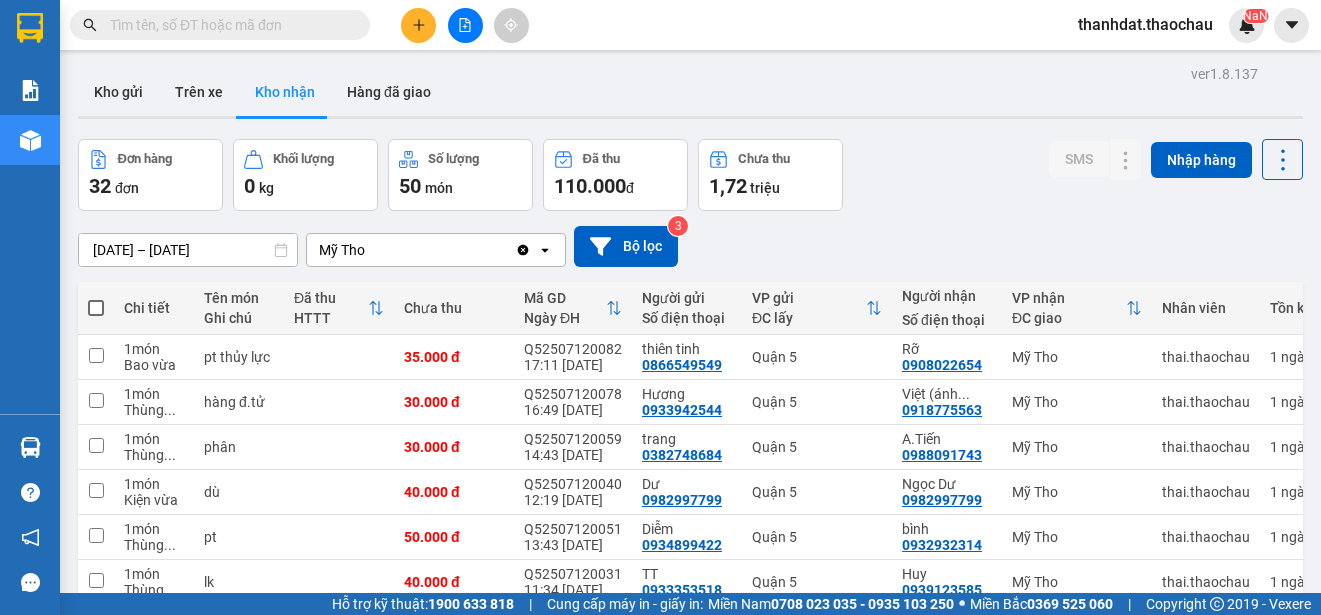 click on "Kết quả [PERSON_NAME] ( 155 )  Bộ lọc  Mã ĐH Trạng thái Món hàng [PERSON_NAME] [PERSON_NAME] Người gửi VP Gửi Người [PERSON_NAME] [PERSON_NAME] TG2507050023 17:06 [DATE] Đã giao   14:37 [DATE] [PERSON_NAME]:  1 20.000 0939867625 [GEOGRAPHIC_DATA] 0866477472 [PERSON_NAME] 5 TG2506240021 17:33 [DATE] Đã giao   09:03 [DATE] gạo [PERSON_NAME]:  1 40.000 0939867625 Quản Mỹ Tho 0866477472 [PERSON_NAME] 5 TG2506220019 17:38 [DATE] Đã giao   10:53 [DATE] gạo [PERSON_NAME]:  1 30.000 0939867625 [GEOGRAPHIC_DATA] 0866477472 [PERSON_NAME] 5 TG2506200027 17:42 [DATE] Đã giao   09:08 [DATE] gạo [PERSON_NAME]:  1 20.000 0939867625 [GEOGRAPHIC_DATA] Tho 0902525641 [GEOGRAPHIC_DATA][PERSON_NAME] 5 TG2506190014 09:43 [DATE] Đã giao   17:21 [DATE] gạo [PERSON_NAME]:  1 30.000 0939867625 [GEOGRAPHIC_DATA] 0866477472 [PERSON_NAME][GEOGRAPHIC_DATA] TG2506190037 17:44 [DATE] Đã giao   09:49 [DATE] gạo [PERSON_NAME]:  1 25.000 0939867625 [GEOGRAPHIC_DATA] 0866477472 [PERSON_NAME][GEOGRAPHIC_DATA] Q52506190040 11:15 [DATE] Đã giao   17:42 [DATE] [PERSON_NAME]:  1   1" at bounding box center (660, 307) 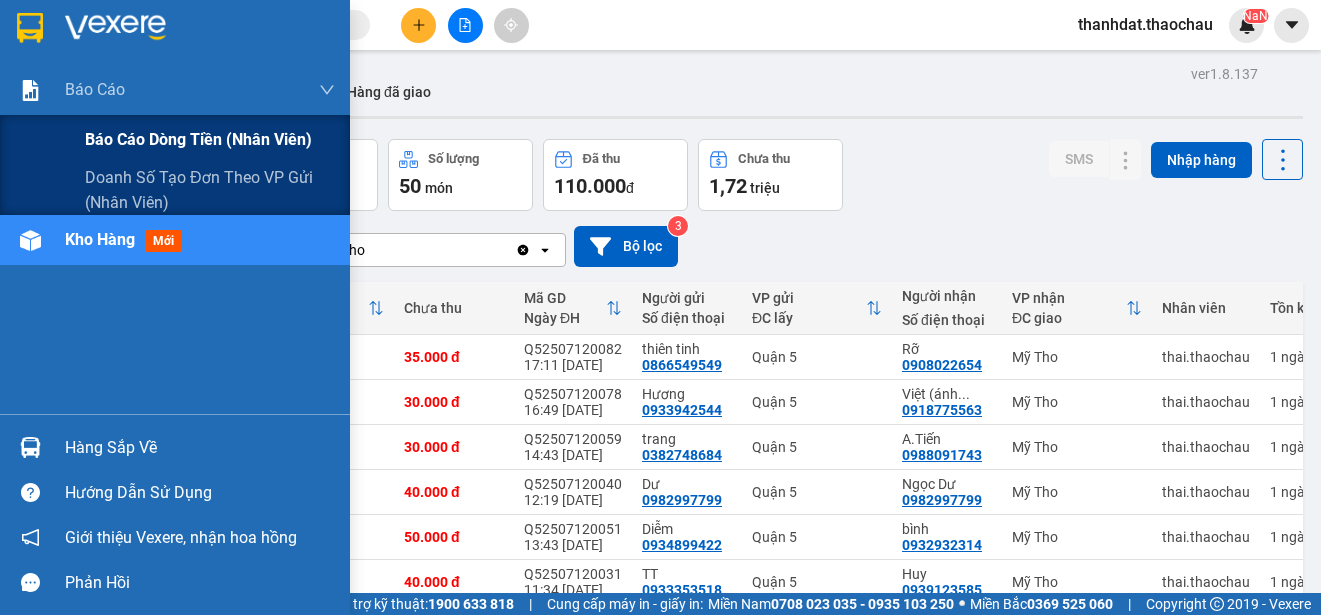 click on "Báo cáo dòng tiền (nhân viên)" at bounding box center (198, 139) 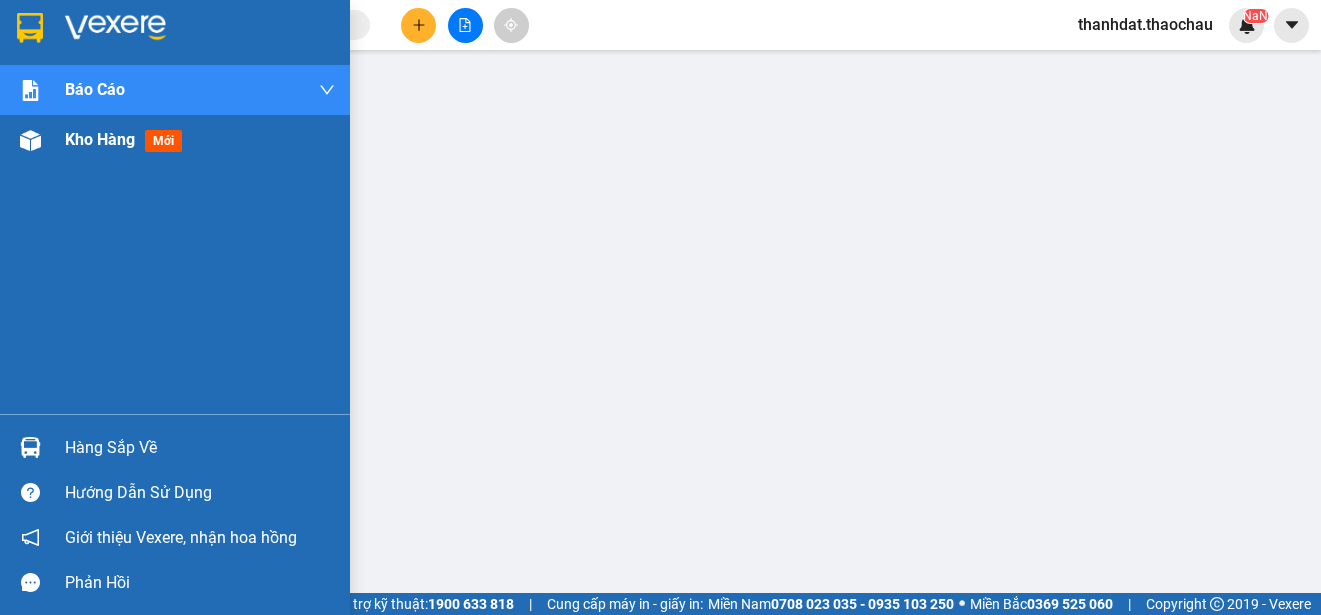 click on "Kho hàng" at bounding box center [100, 139] 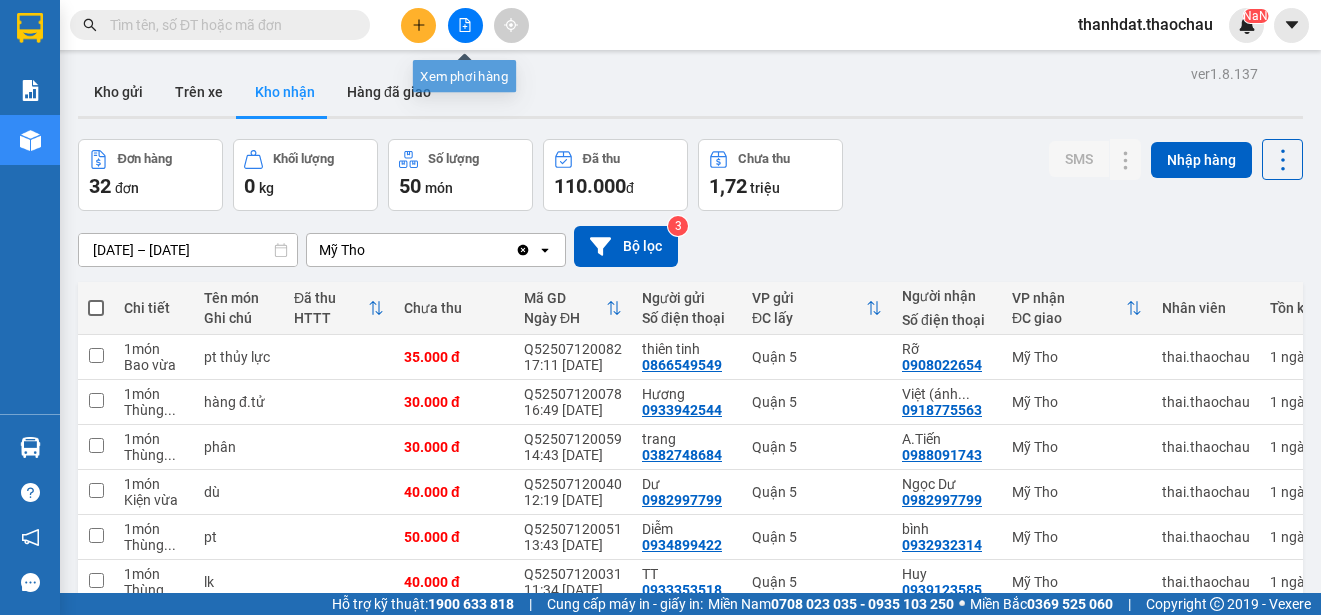 click 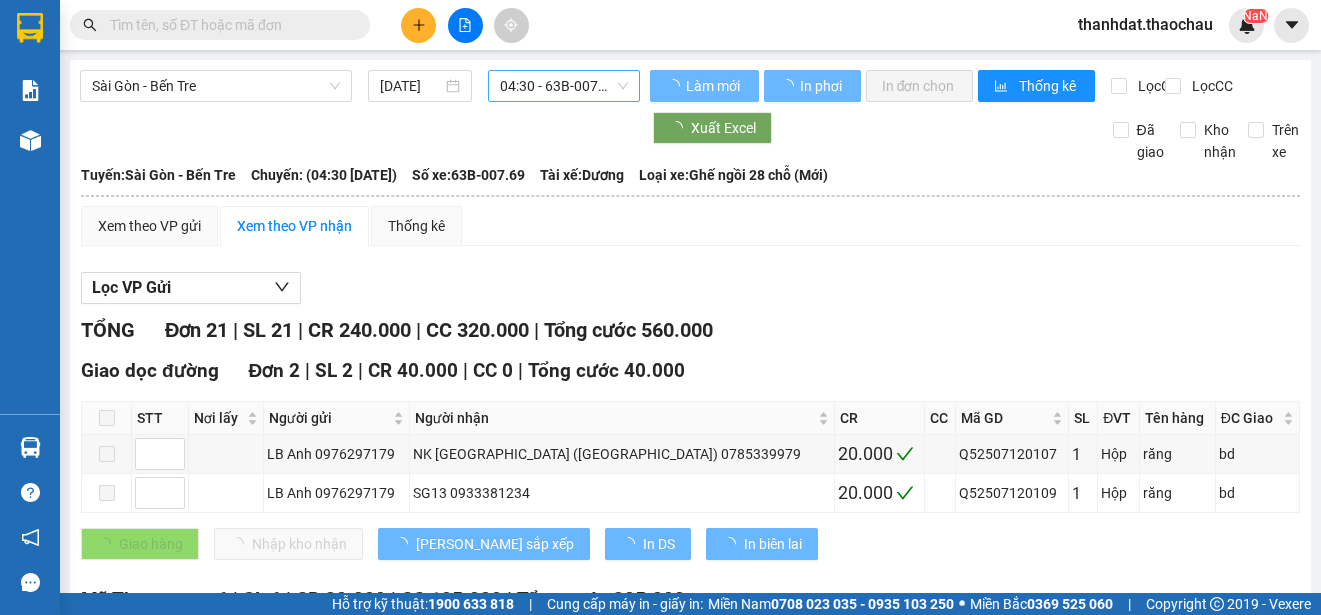 click on "04:30     - 63B-007.69" at bounding box center (564, 86) 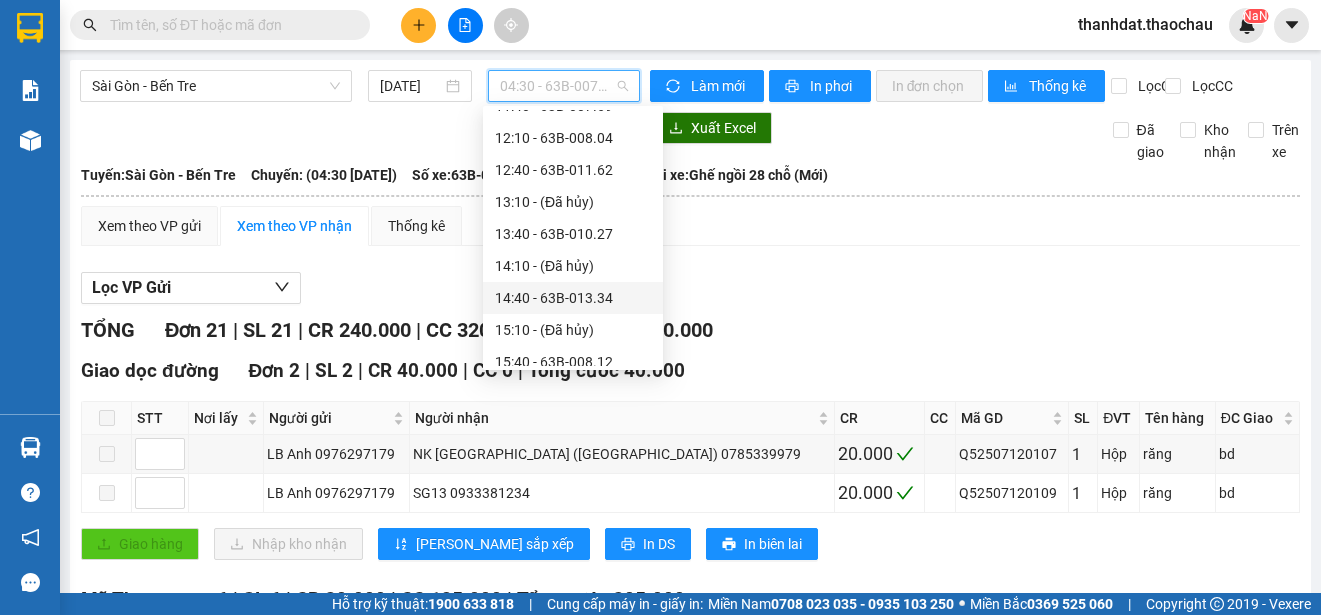 scroll, scrollTop: 700, scrollLeft: 0, axis: vertical 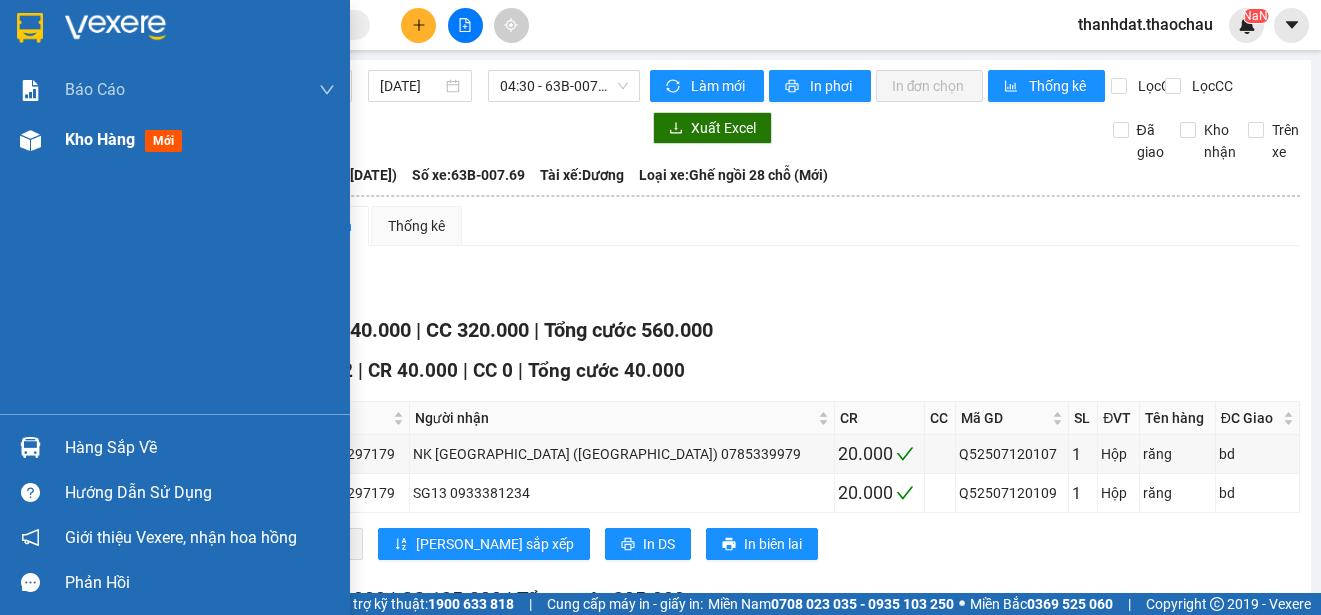 click on "Kho hàng" at bounding box center (100, 139) 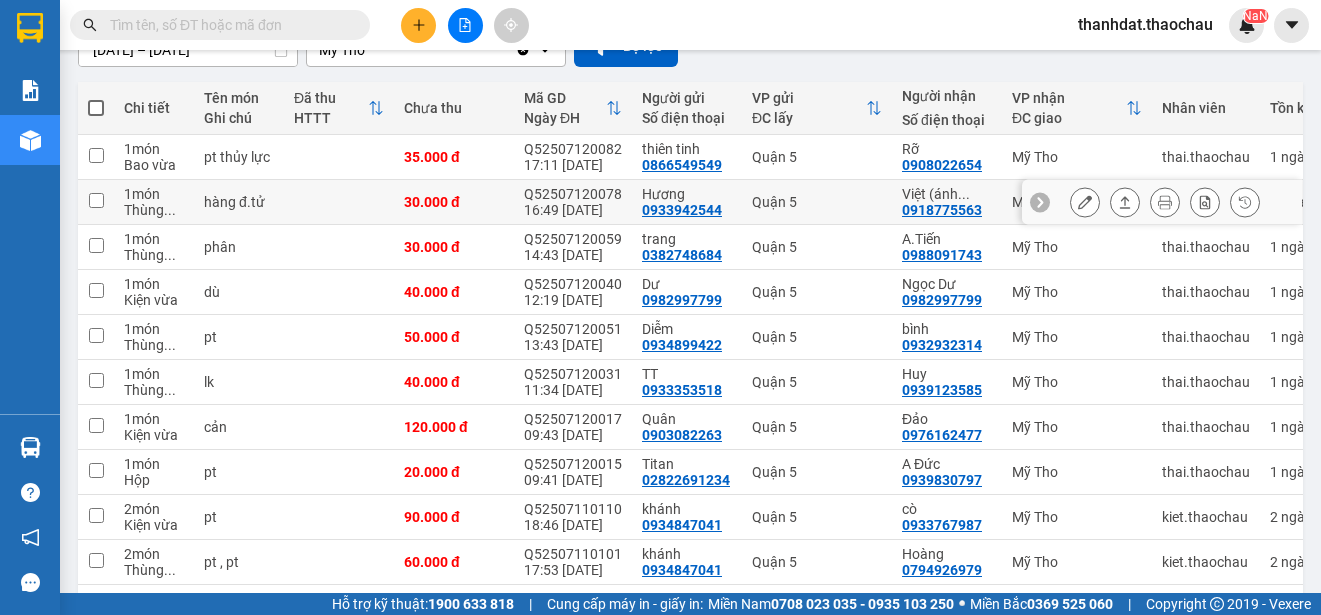scroll, scrollTop: 282, scrollLeft: 0, axis: vertical 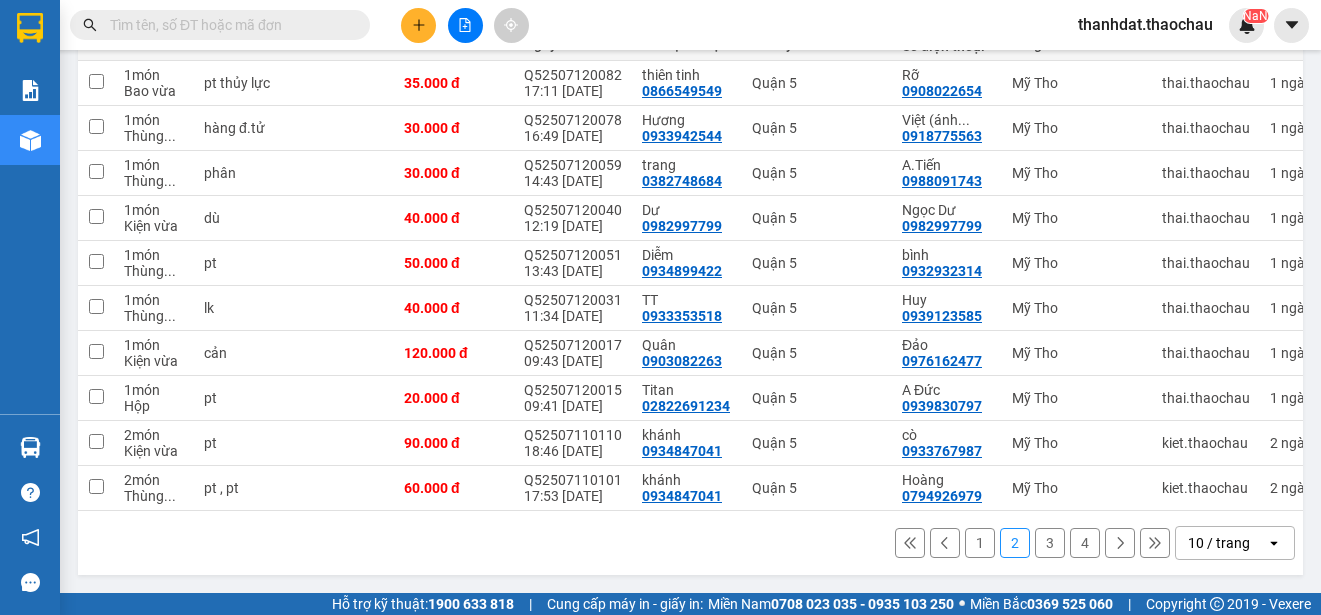 click on "1" at bounding box center [980, 543] 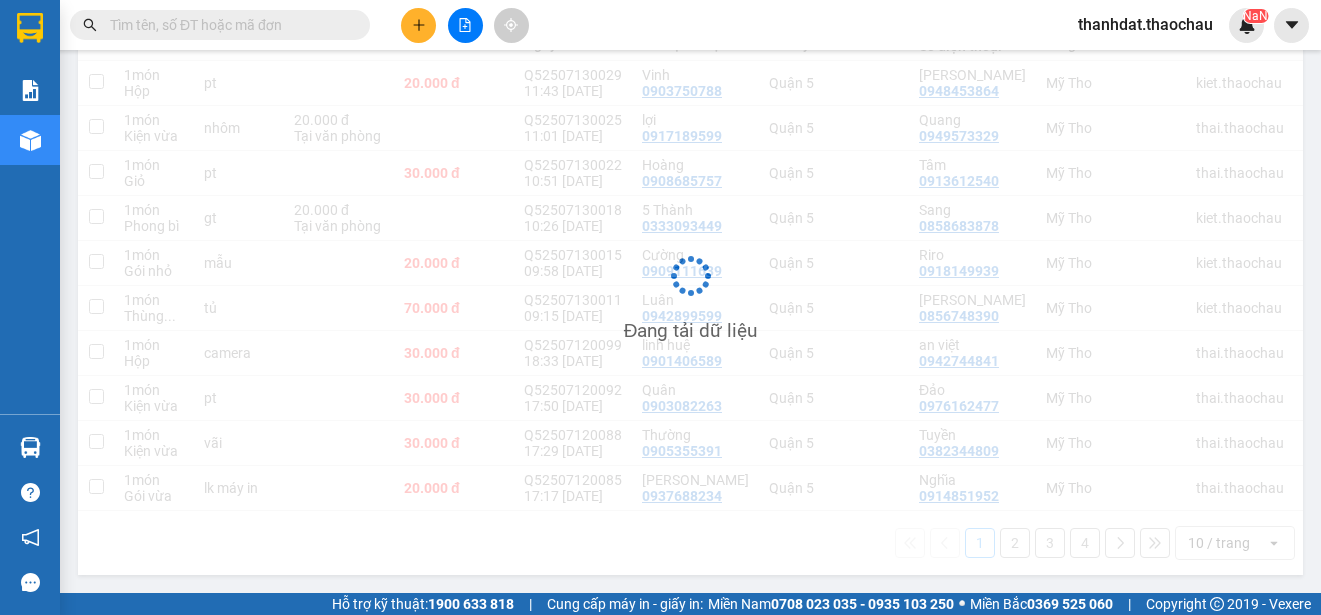 scroll, scrollTop: 282, scrollLeft: 0, axis: vertical 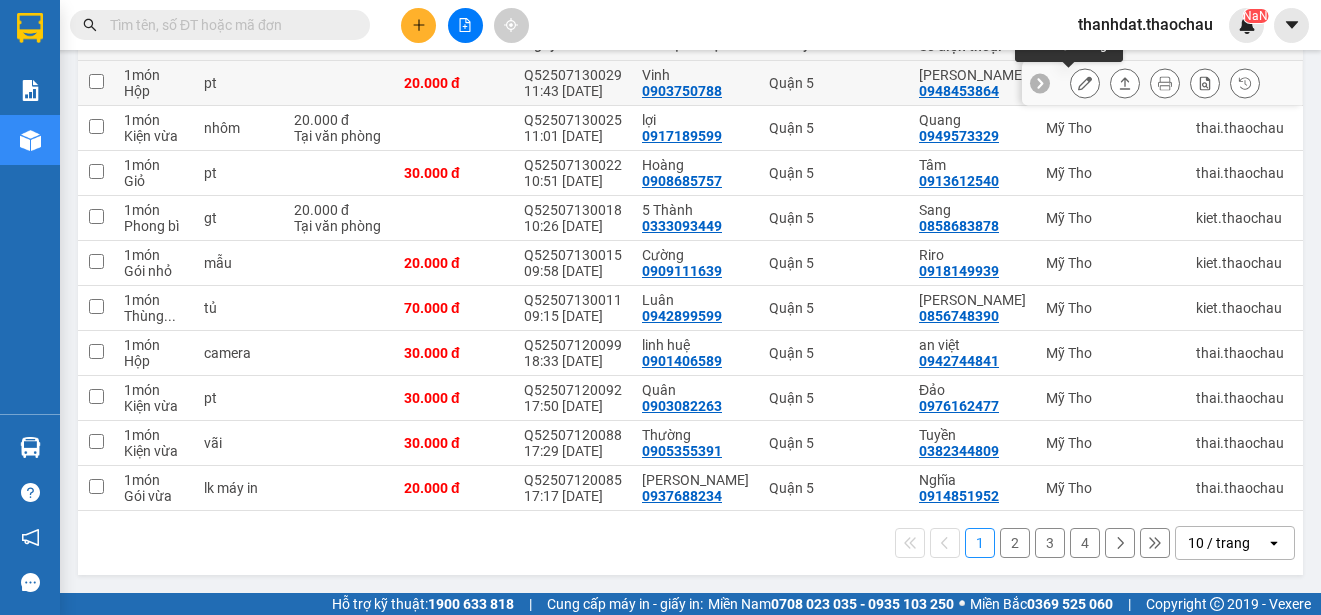 click at bounding box center (1085, 83) 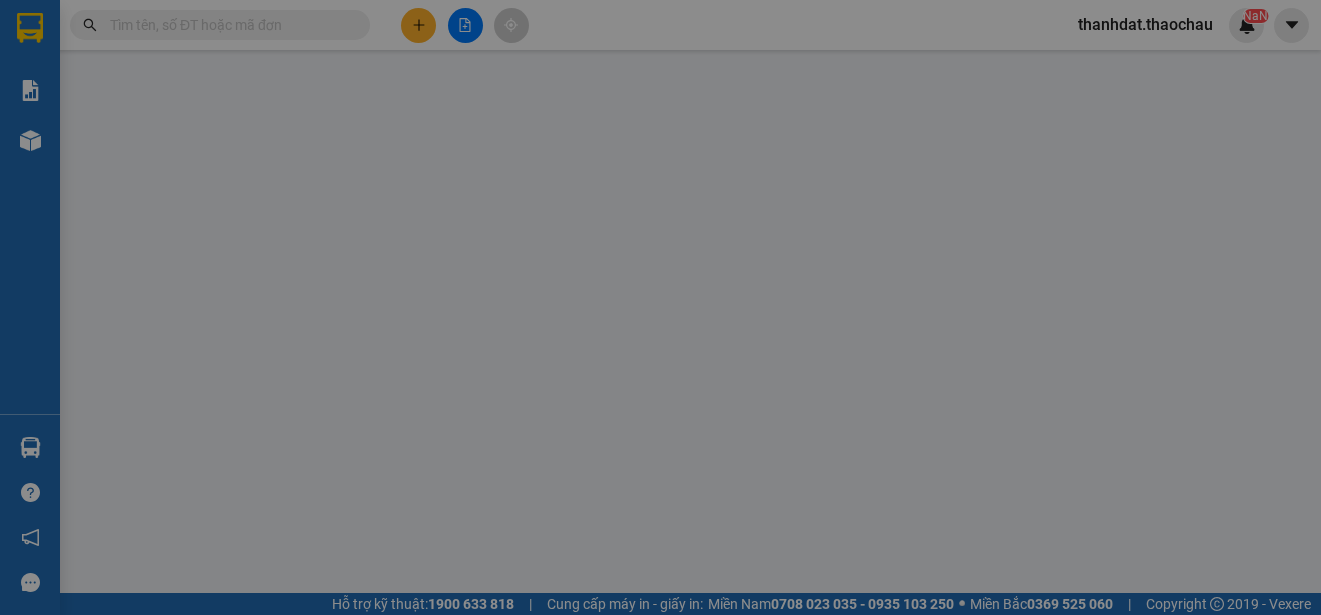 scroll, scrollTop: 0, scrollLeft: 0, axis: both 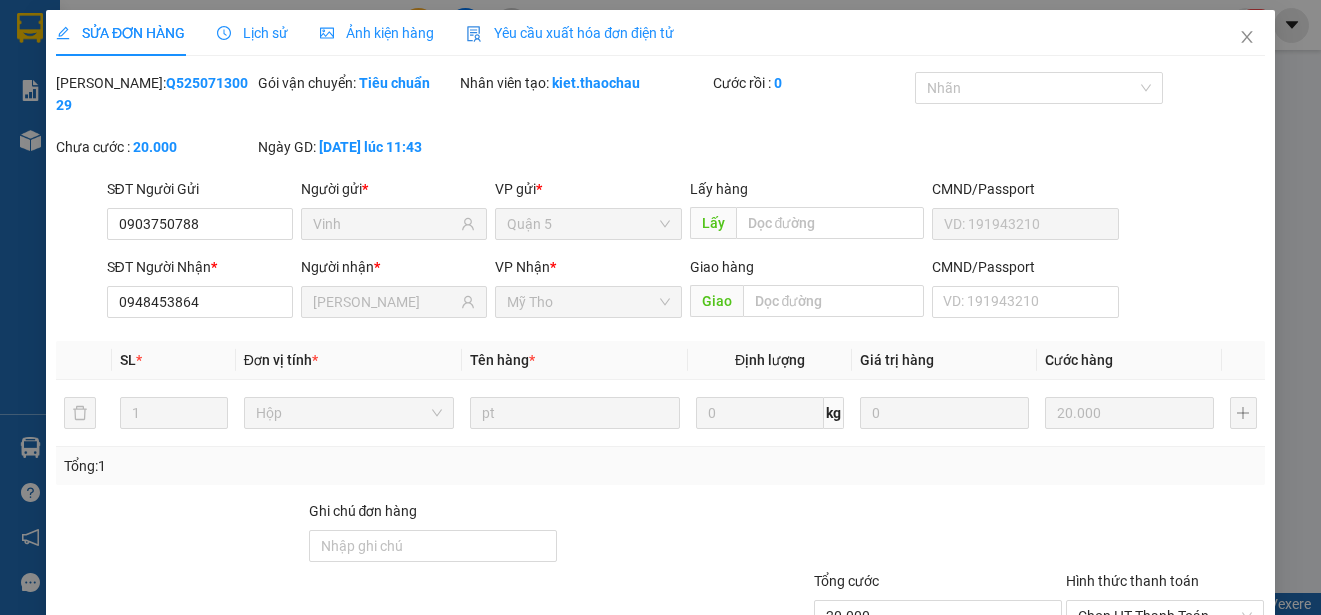 type on "0903750788" 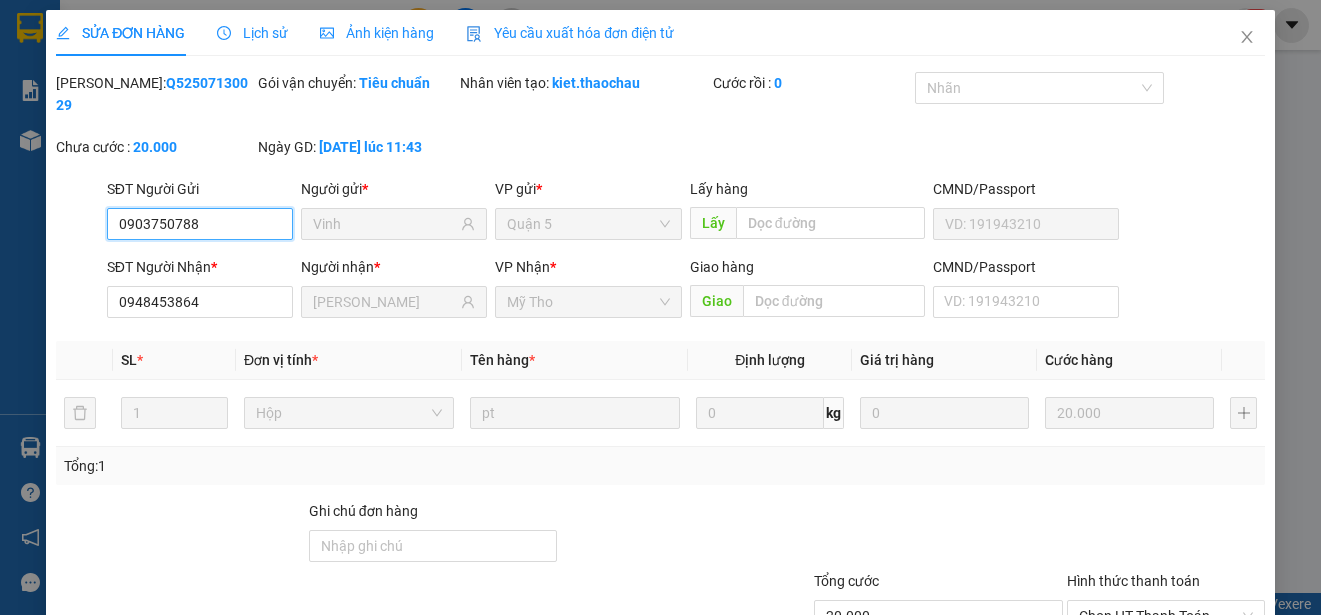 scroll, scrollTop: 151, scrollLeft: 0, axis: vertical 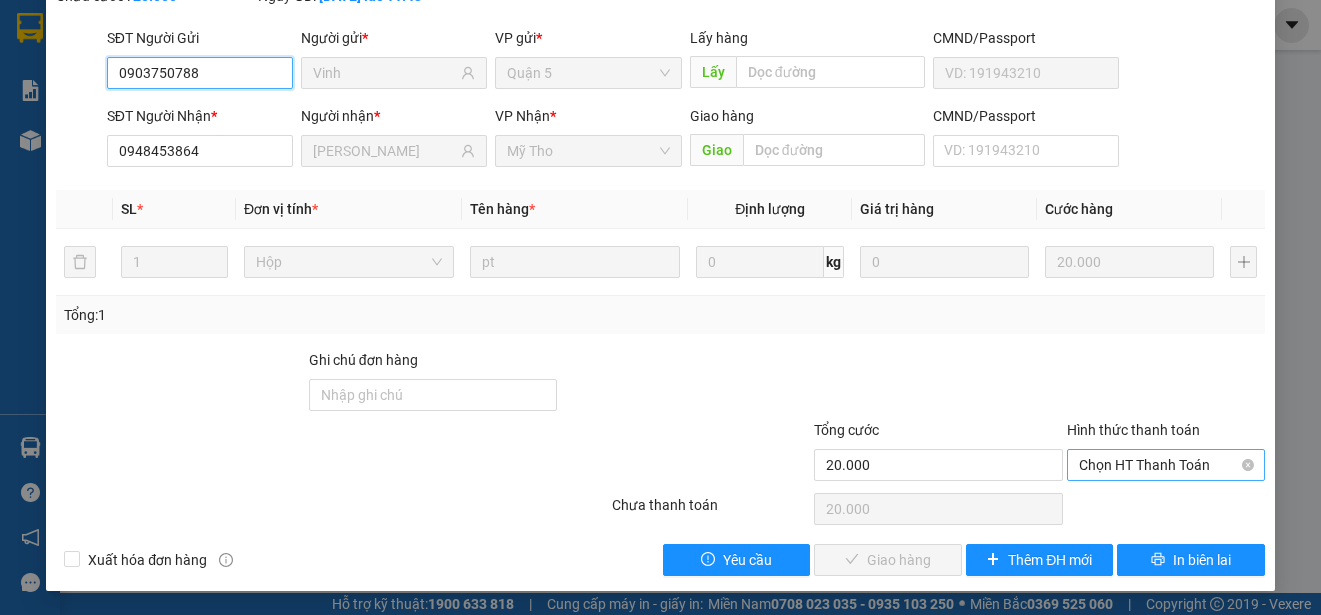 click on "Chọn HT Thanh Toán" at bounding box center (1166, 465) 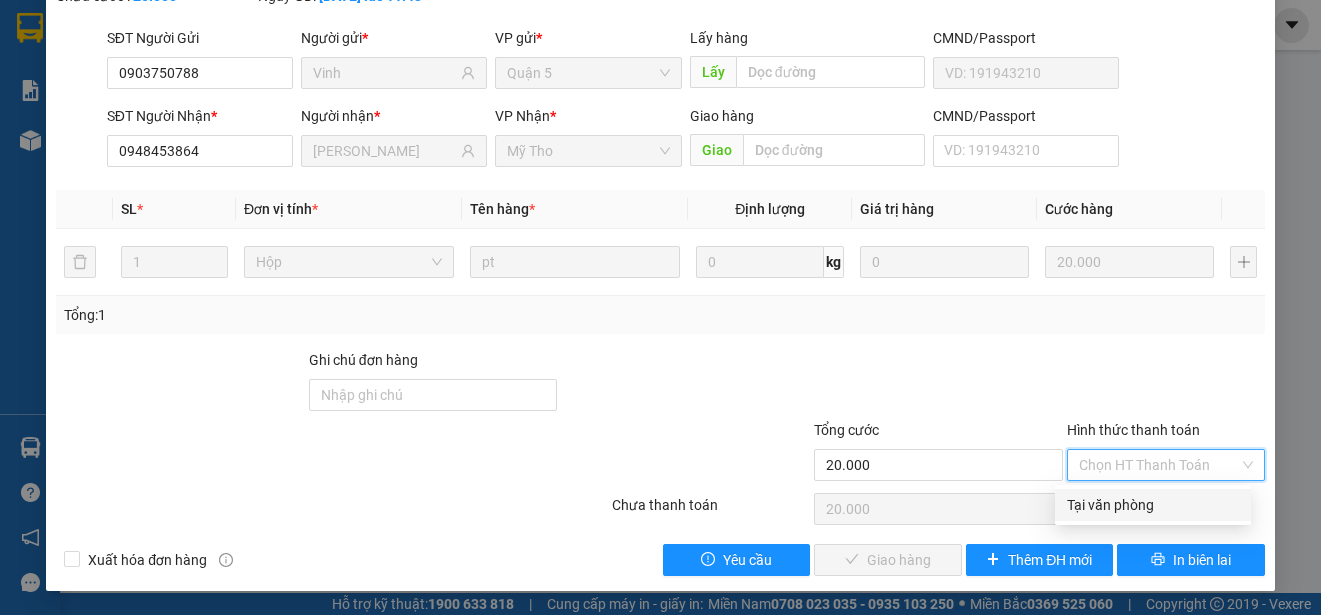 drag, startPoint x: 1106, startPoint y: 497, endPoint x: 1094, endPoint y: 514, distance: 20.808653 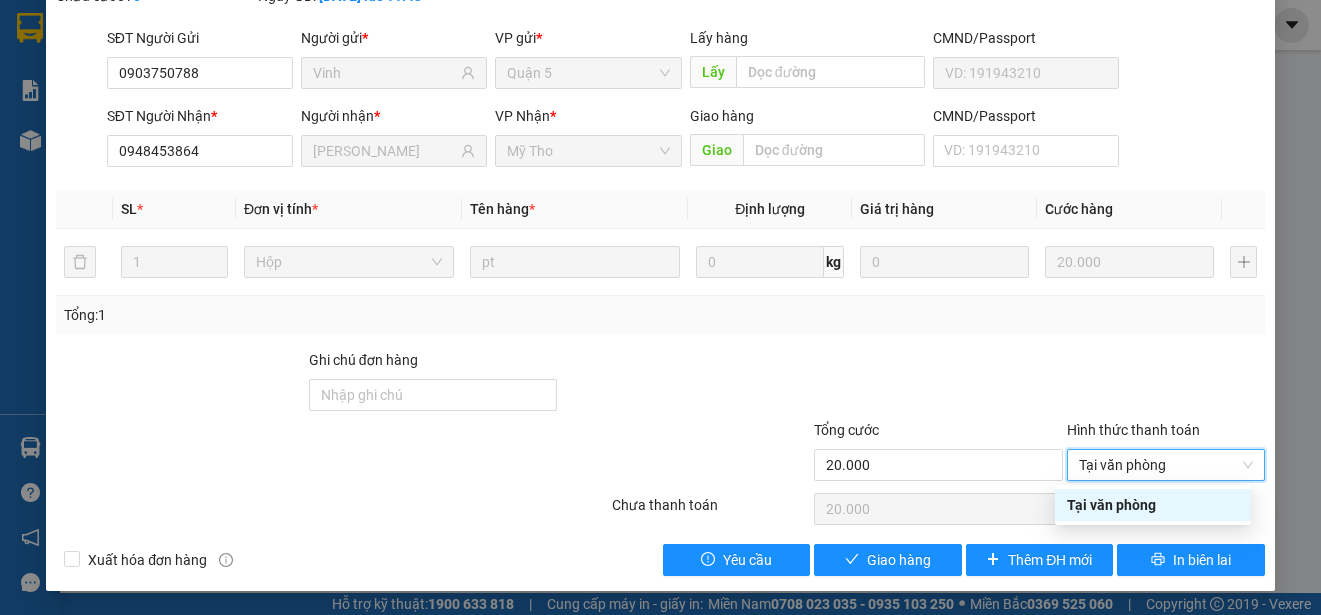 type on "0" 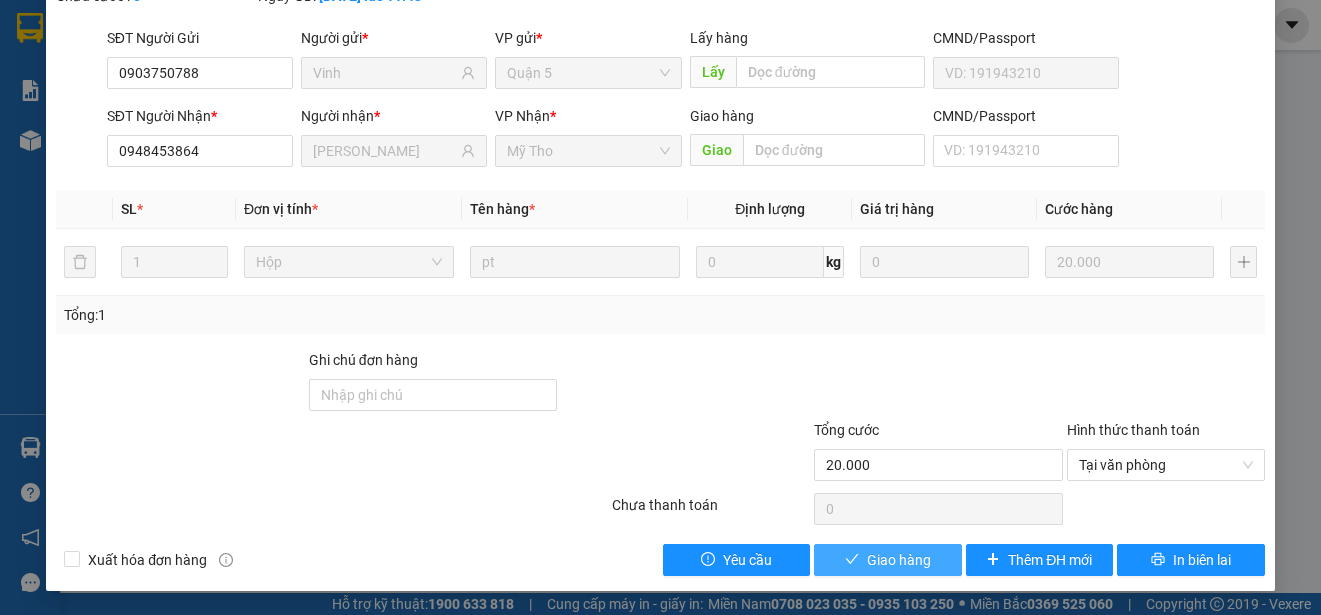 click on "Giao hàng" at bounding box center [899, 560] 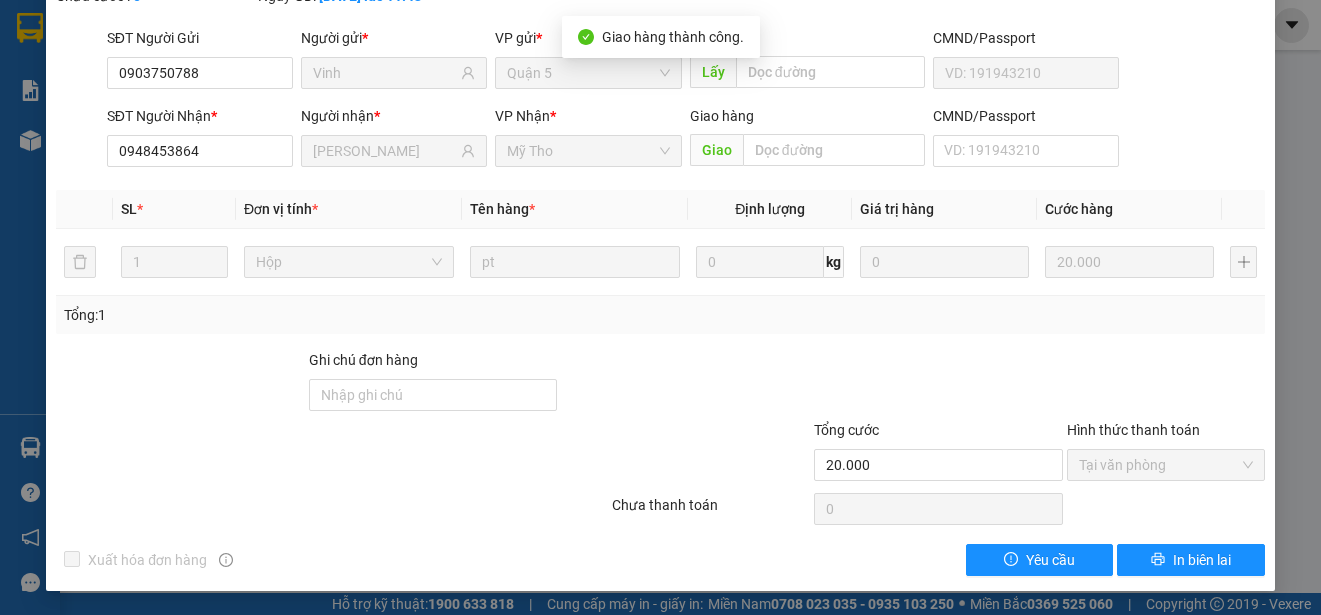 scroll, scrollTop: 0, scrollLeft: 0, axis: both 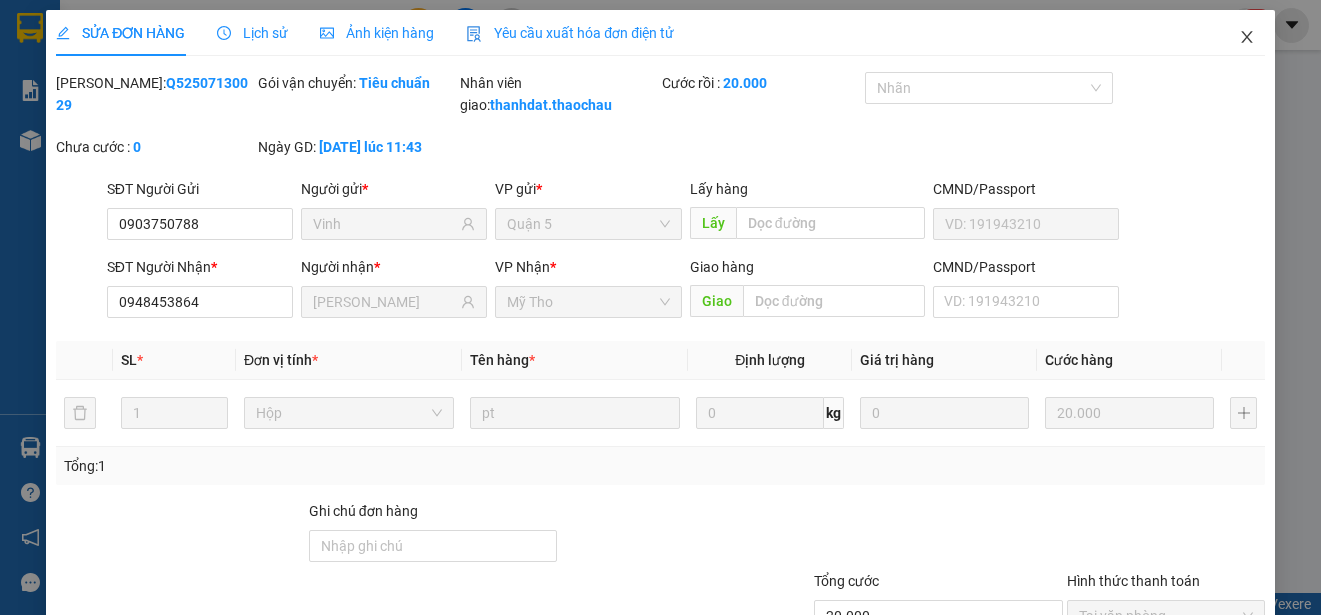 click 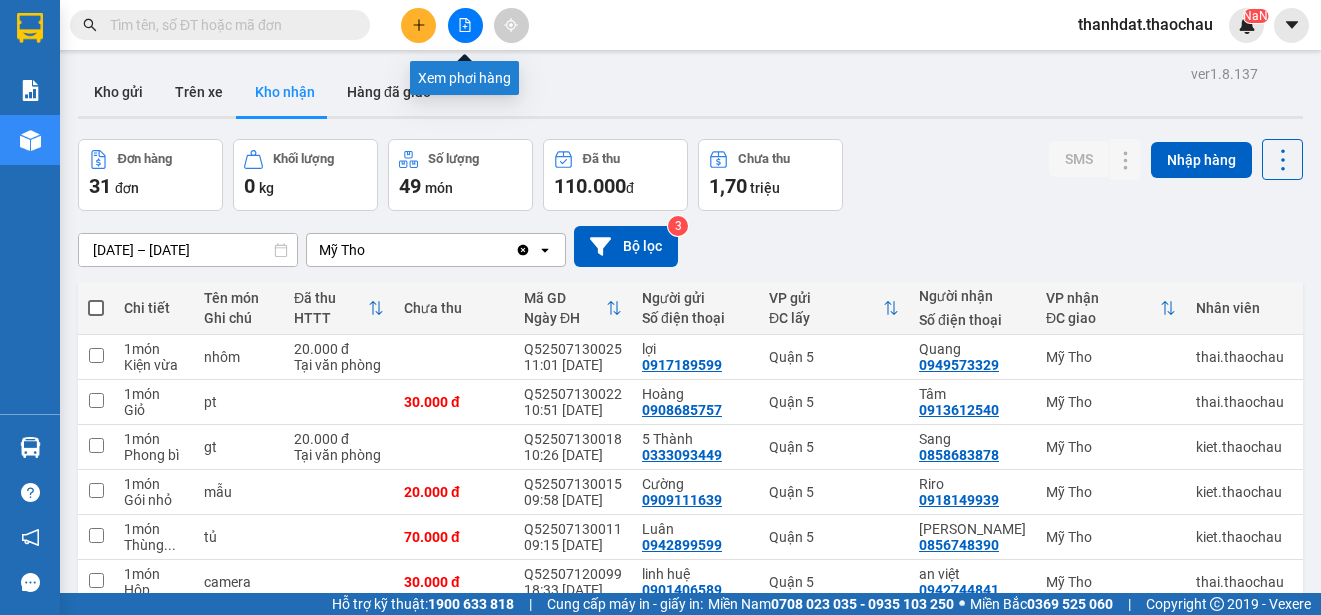 click 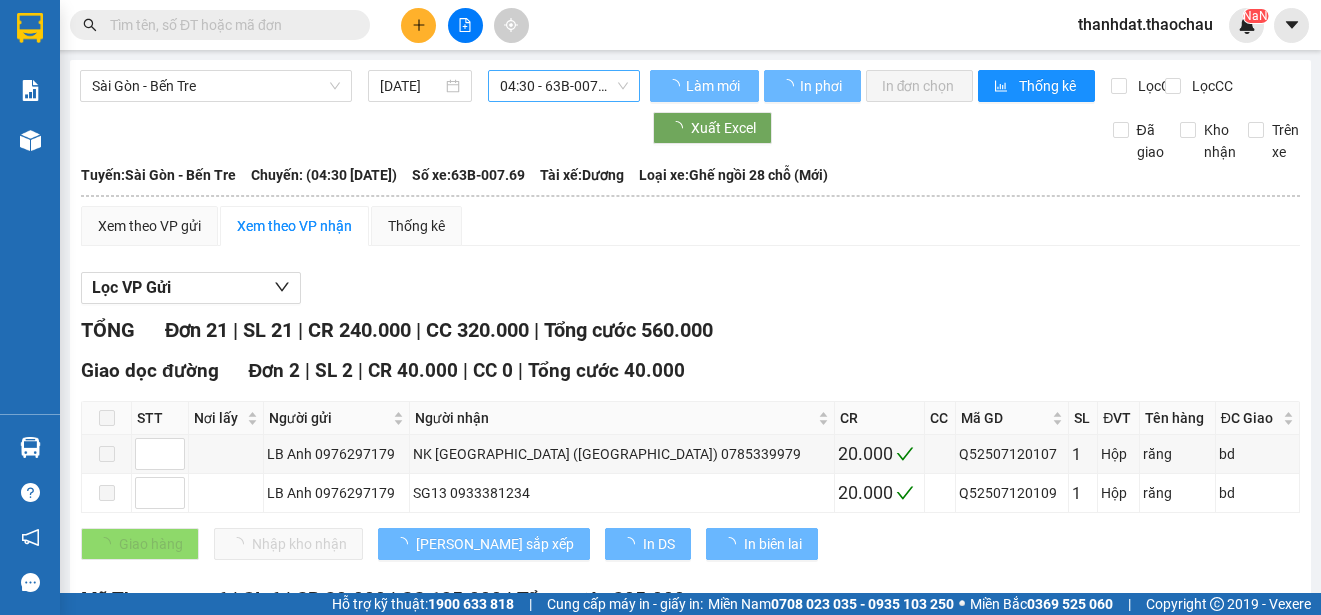 click on "04:30     - 63B-007.69" at bounding box center [564, 86] 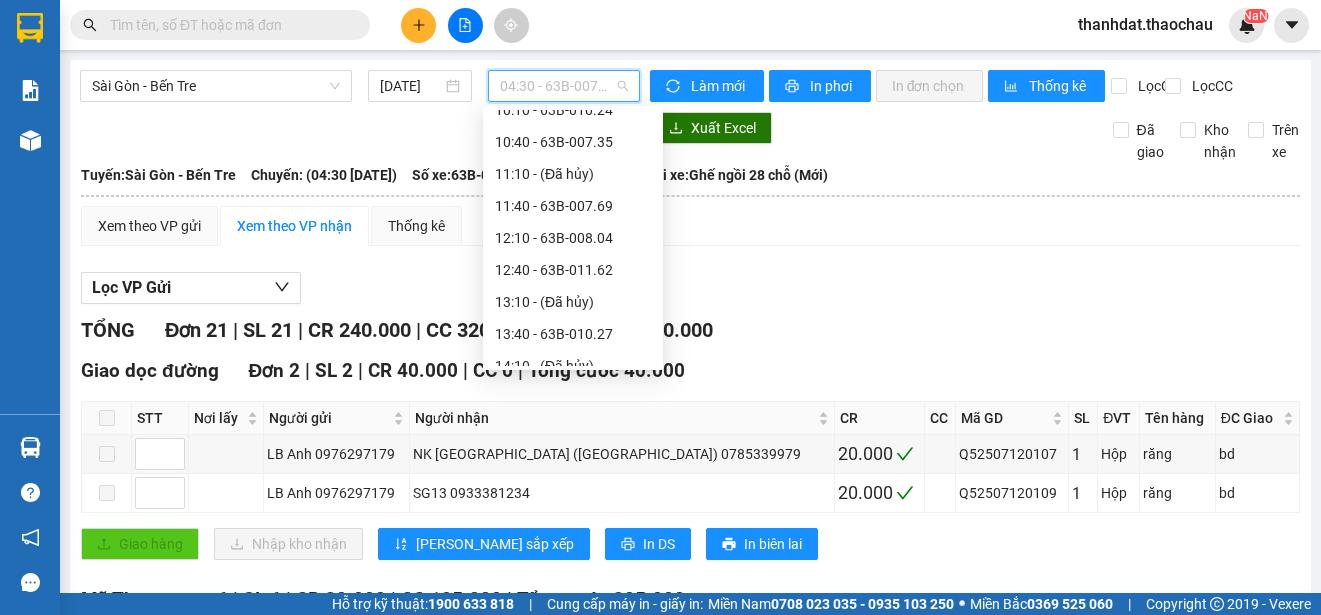scroll, scrollTop: 768, scrollLeft: 0, axis: vertical 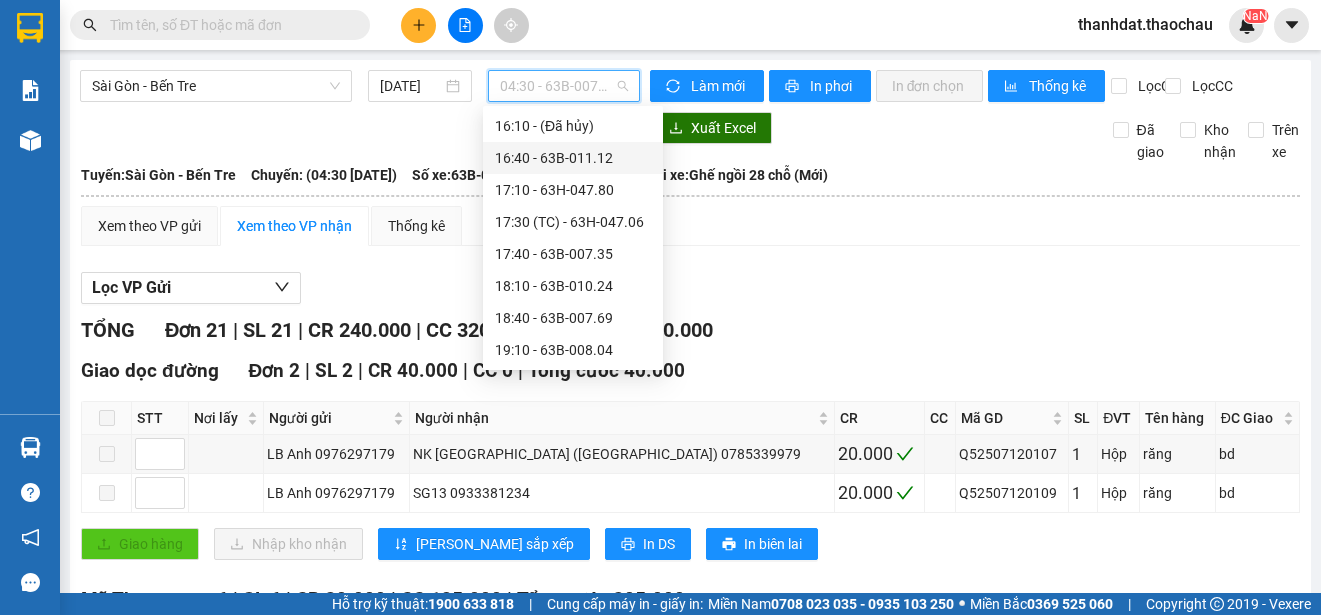 click on "16:40     - 63B-011.12" at bounding box center [573, 158] 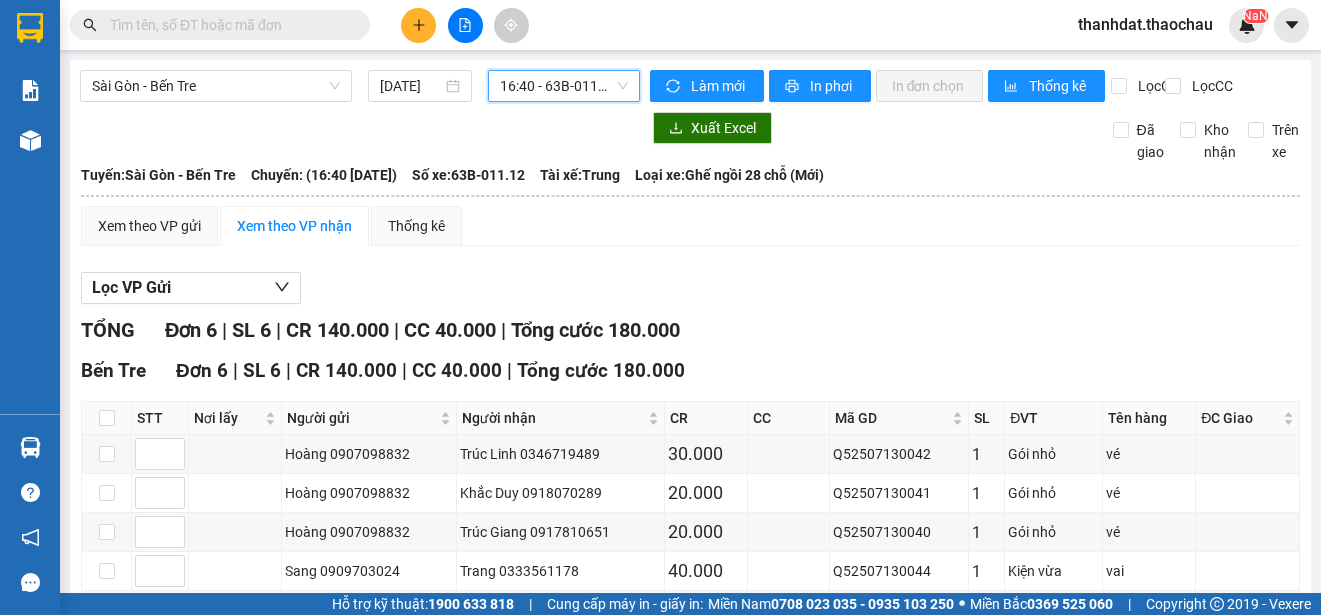 click on "16:40     - 63B-011.12" at bounding box center [564, 86] 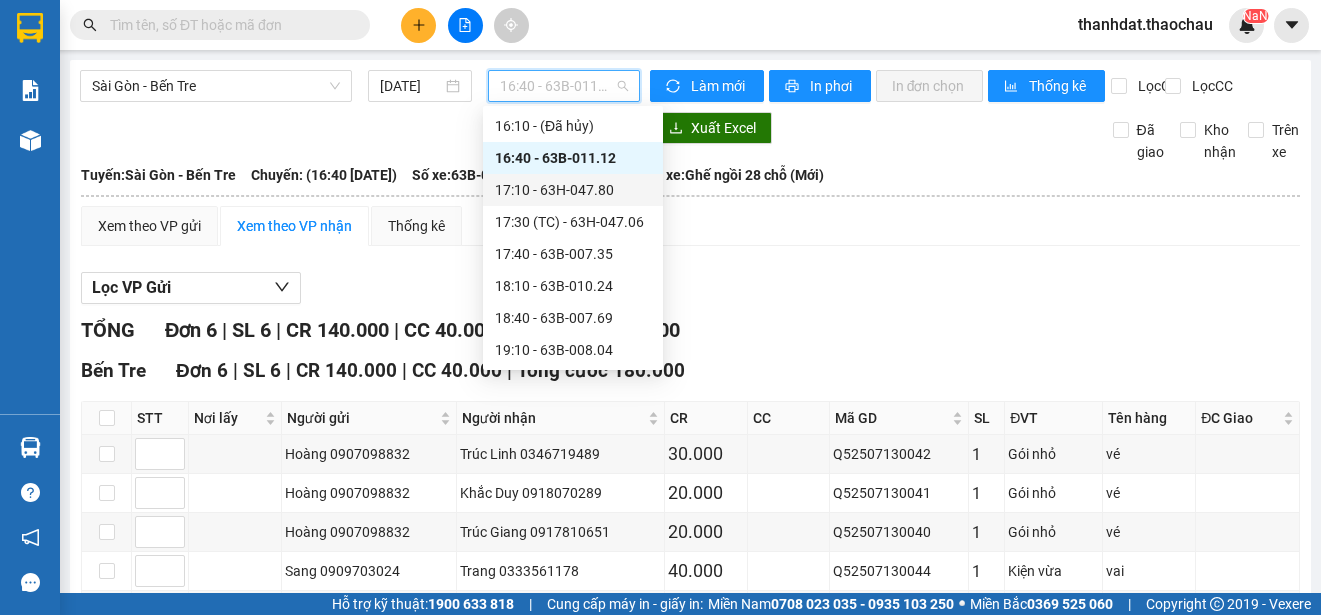 click on "17:10     - 63H-047.80" at bounding box center (573, 190) 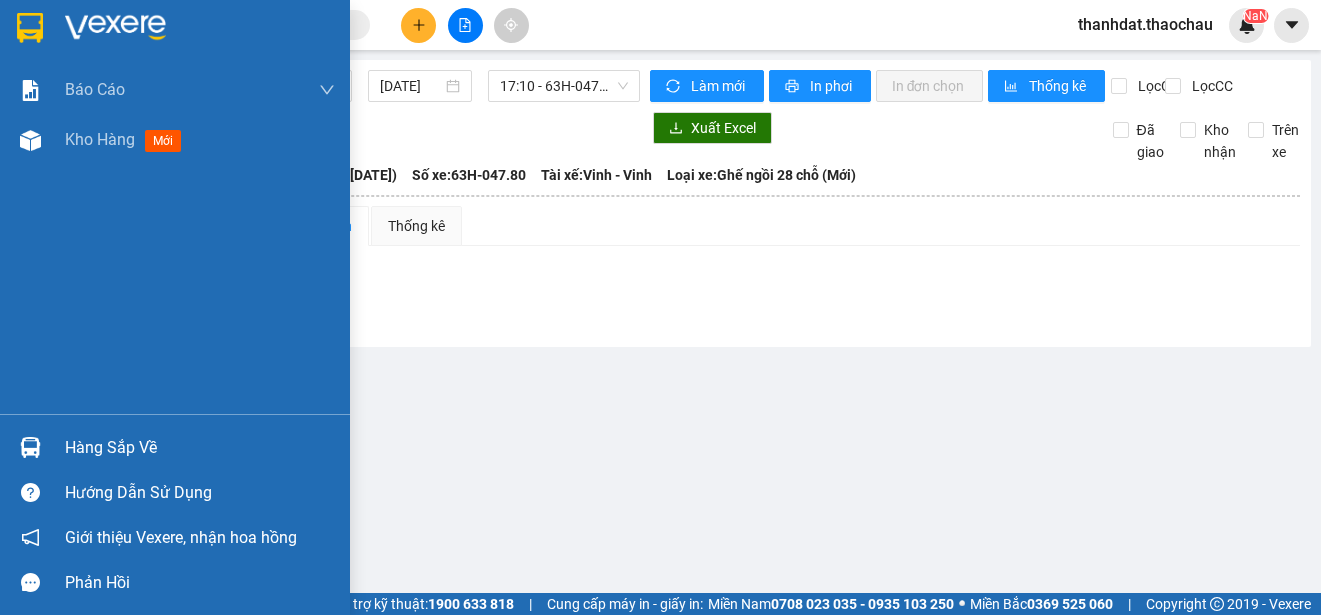 click on "Hàng sắp về" at bounding box center [200, 448] 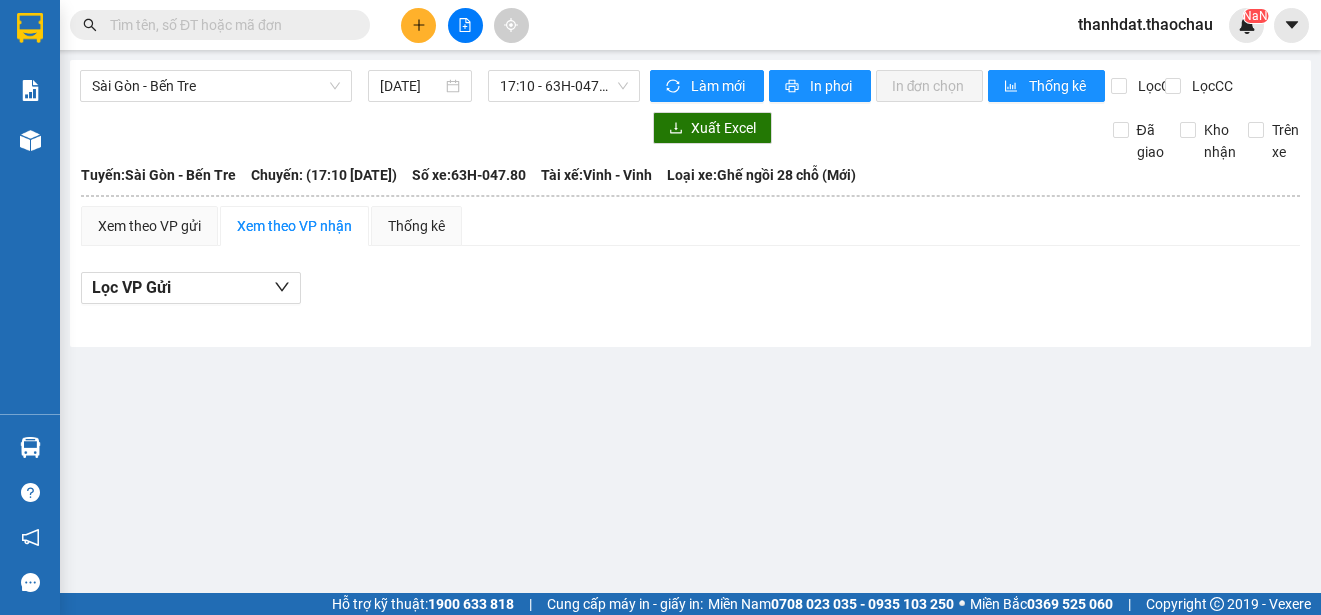 click on "Kết quả [PERSON_NAME] ( 155 )  Bộ lọc  Mã ĐH Trạng thái Món hàng [PERSON_NAME] [PERSON_NAME] Người gửi VP Gửi Người [PERSON_NAME] [PERSON_NAME] TG2507050023 17:06 [DATE] Đã giao   14:37 [DATE] [PERSON_NAME]:  1 20.000 0939867625 [GEOGRAPHIC_DATA] 0866477472 [PERSON_NAME] 5 TG2506240021 17:33 [DATE] Đã giao   09:03 [DATE] gạo [PERSON_NAME]:  1 40.000 0939867625 Quản Mỹ Tho 0866477472 [PERSON_NAME] 5 TG2506220019 17:38 [DATE] Đã giao   10:53 [DATE] gạo [PERSON_NAME]:  1 30.000 0939867625 [GEOGRAPHIC_DATA] 0866477472 [PERSON_NAME] 5 TG2506200027 17:42 [DATE] Đã giao   09:08 [DATE] gạo [PERSON_NAME]:  1 20.000 0939867625 [GEOGRAPHIC_DATA] Tho 0902525641 [GEOGRAPHIC_DATA][PERSON_NAME] 5 TG2506190014 09:43 [DATE] Đã giao   17:21 [DATE] gạo [PERSON_NAME]:  1 30.000 0939867625 [GEOGRAPHIC_DATA] 0866477472 [PERSON_NAME][GEOGRAPHIC_DATA] TG2506190037 17:44 [DATE] Đã giao   09:49 [DATE] gạo [PERSON_NAME]:  1 25.000 0939867625 [GEOGRAPHIC_DATA] 0866477472 [PERSON_NAME][GEOGRAPHIC_DATA] Q52506190040 11:15 [DATE] Đã giao   17:42 [DATE] [PERSON_NAME]:  1   1" at bounding box center (660, 307) 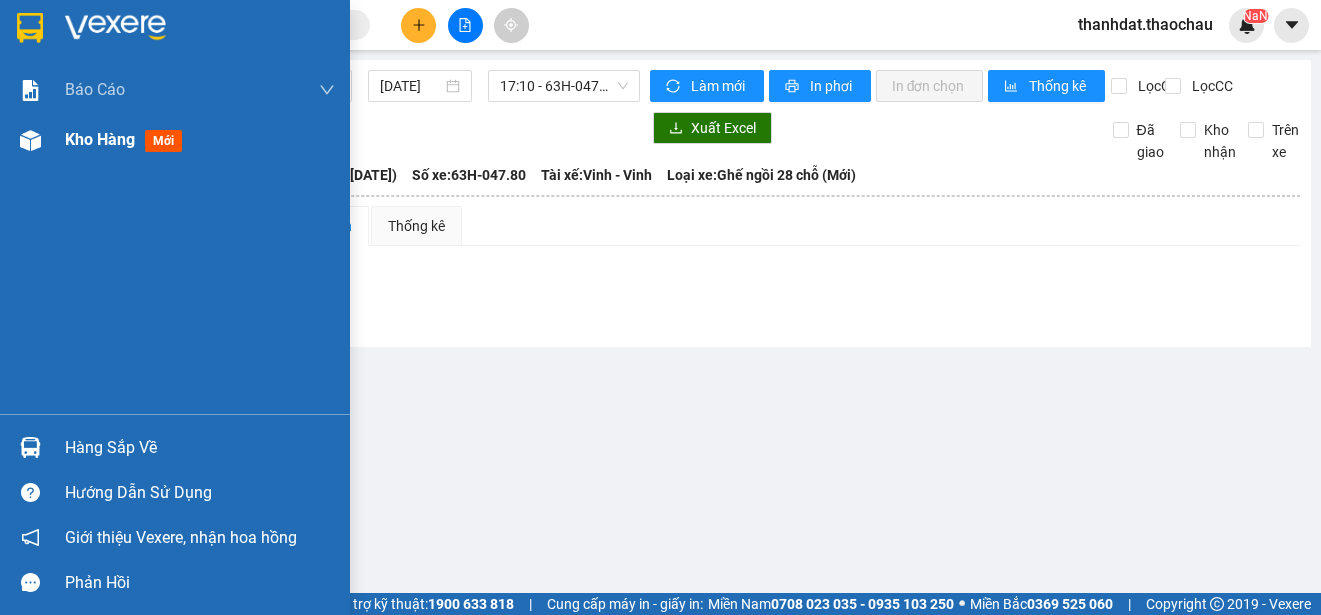 click on "Kho hàng" at bounding box center (100, 139) 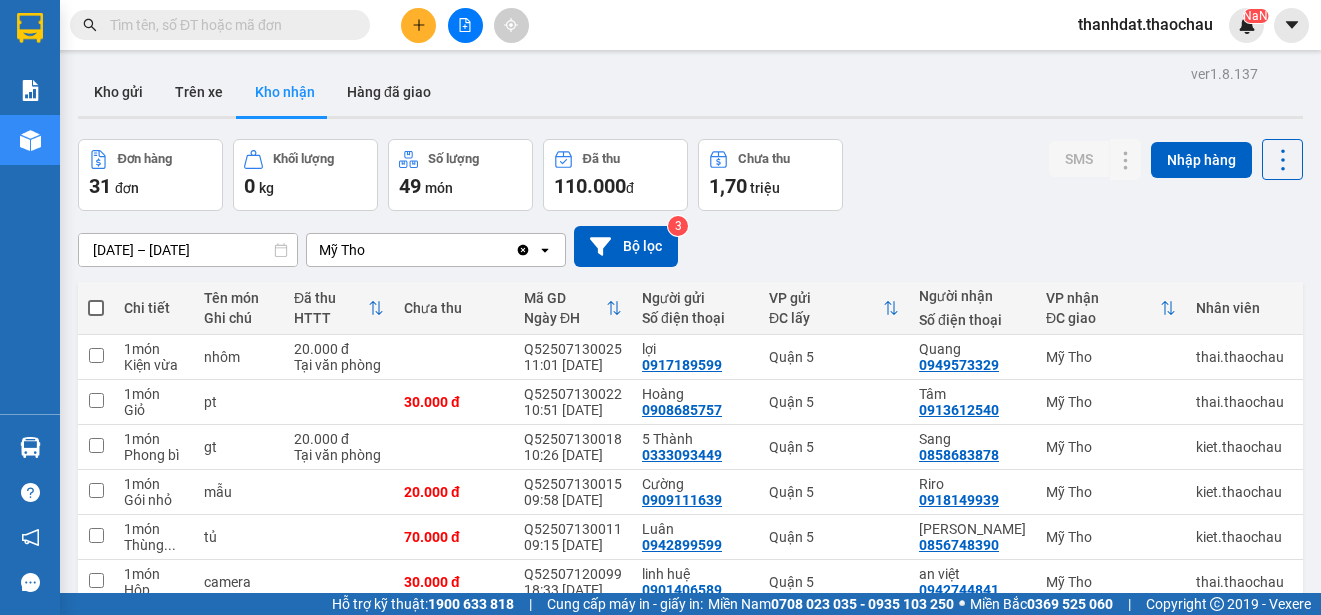 click at bounding box center [220, 25] 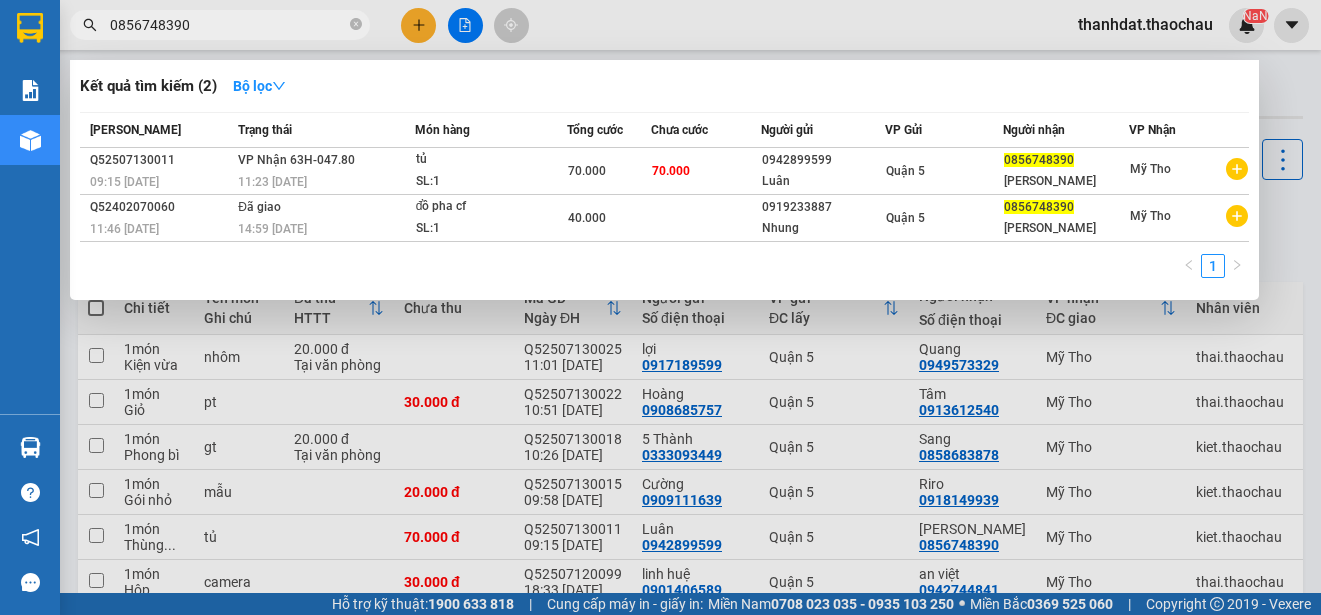 type on "0856748390" 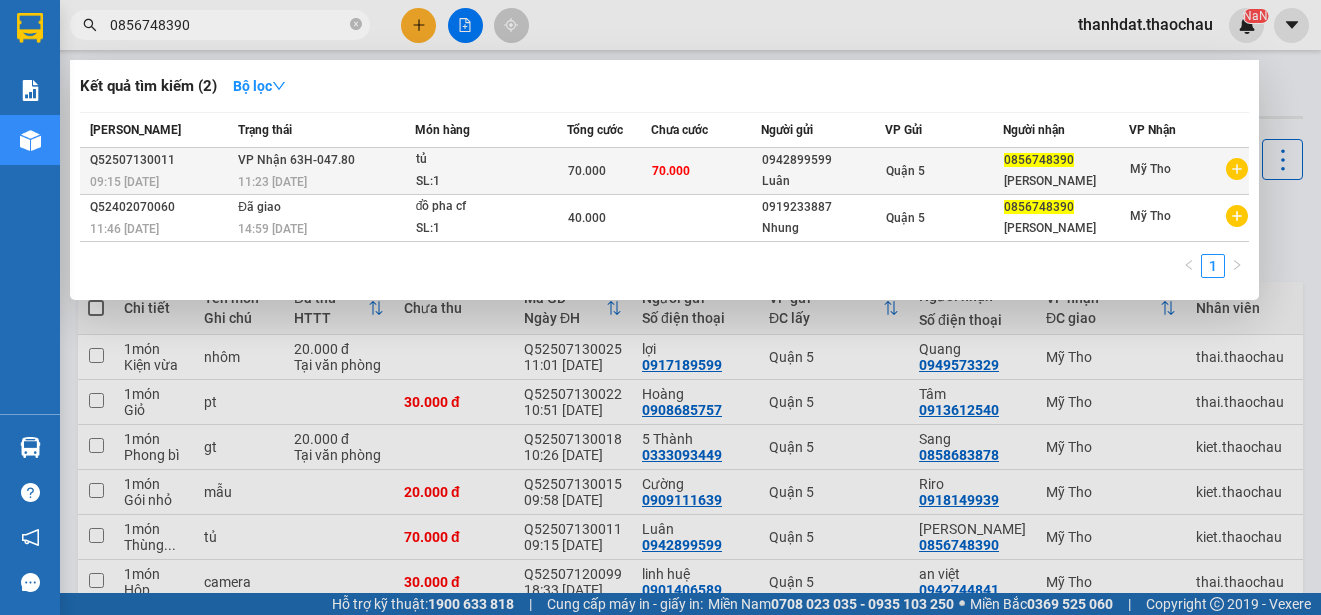 click on "0856748390" 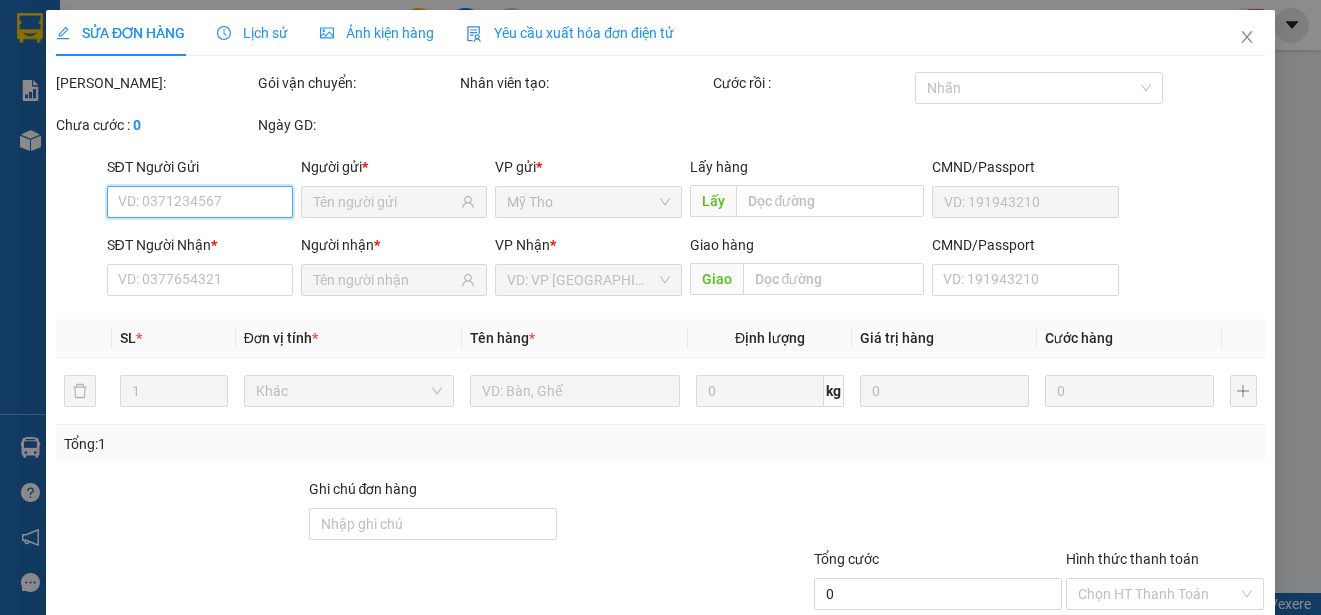 type on "0942899599" 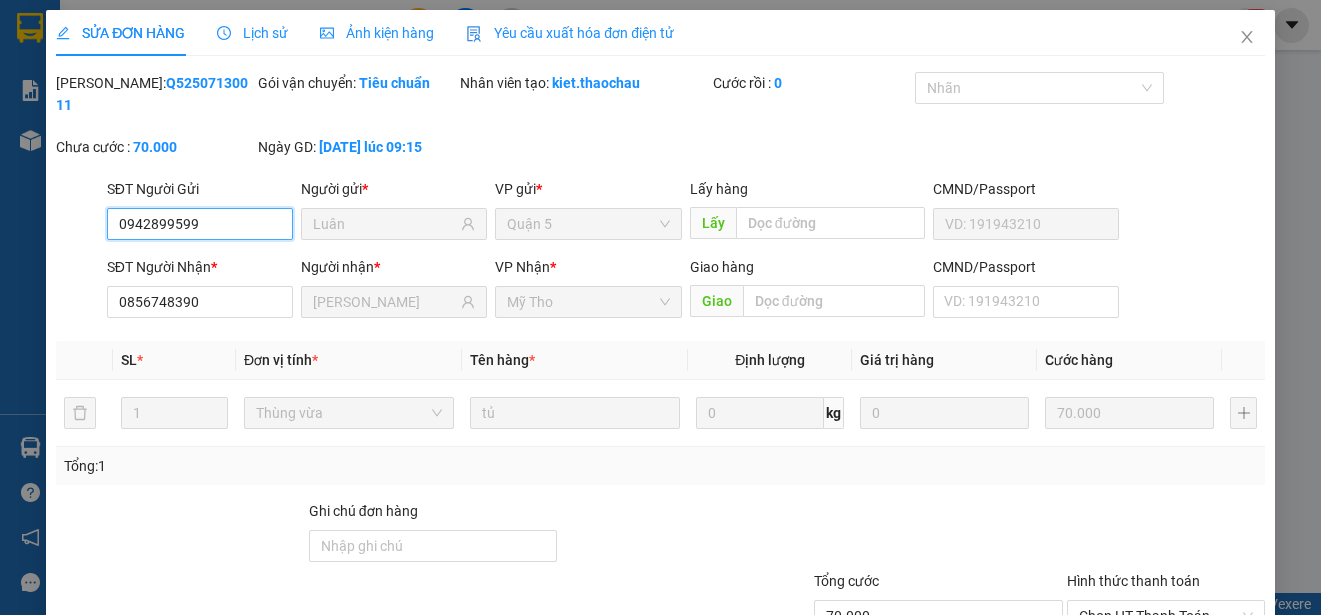 scroll, scrollTop: 151, scrollLeft: 0, axis: vertical 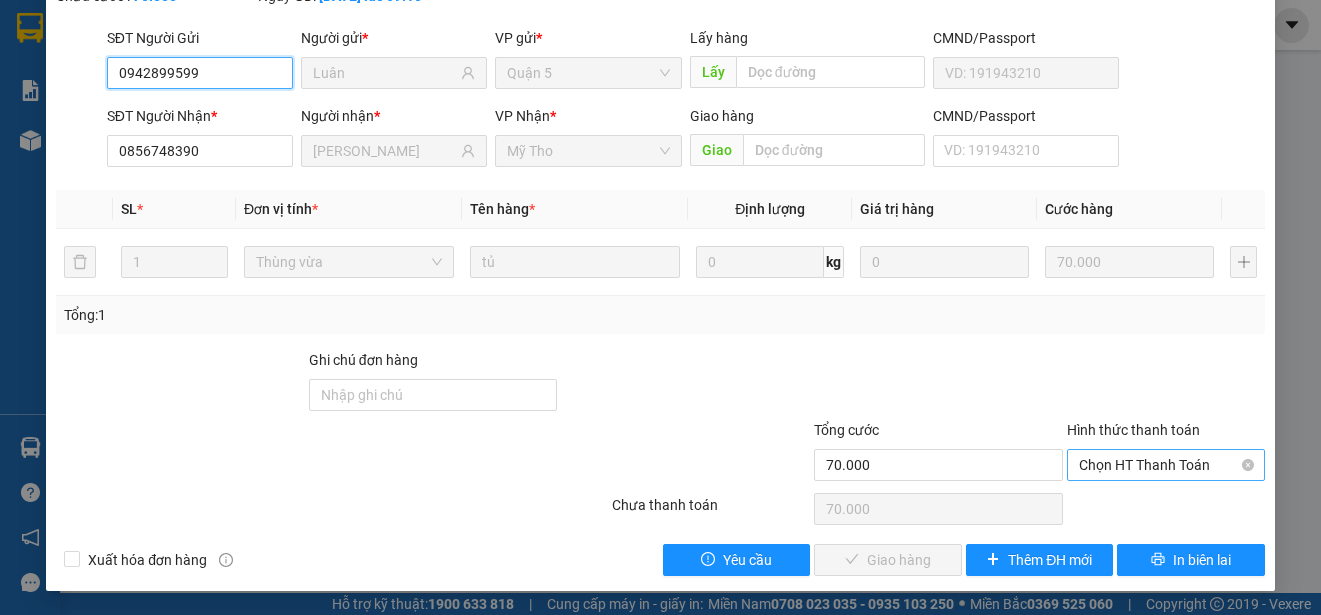 click on "Chọn HT Thanh Toán" at bounding box center [1166, 465] 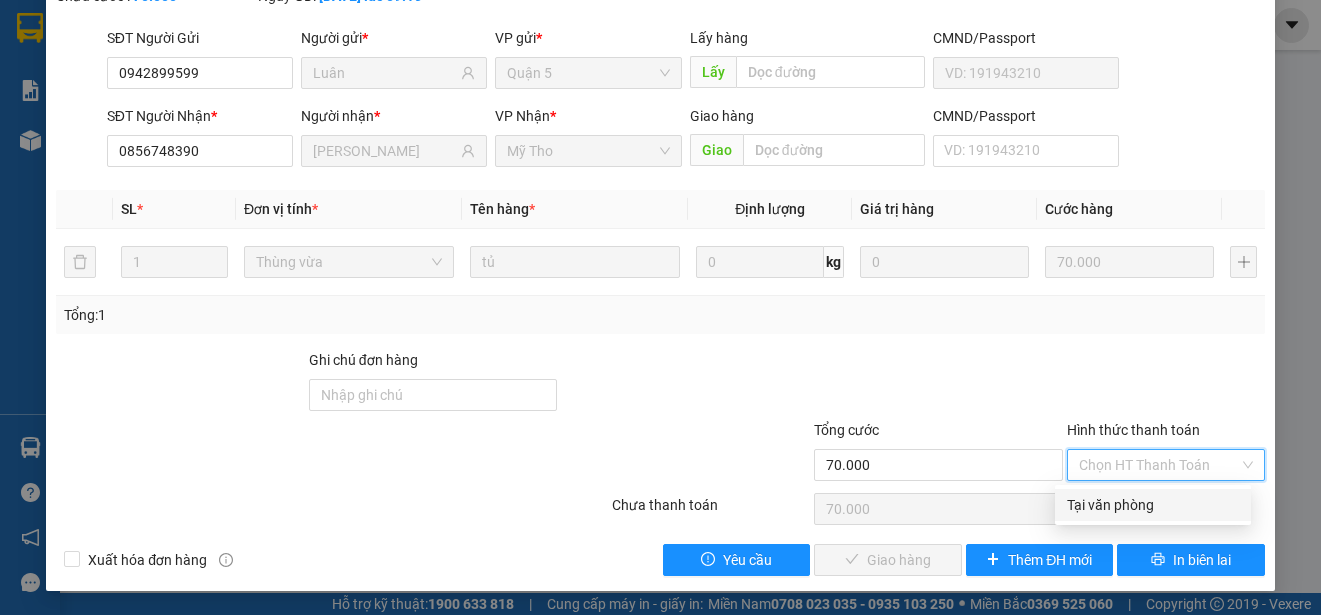 click on "Tại văn phòng" at bounding box center [1153, 505] 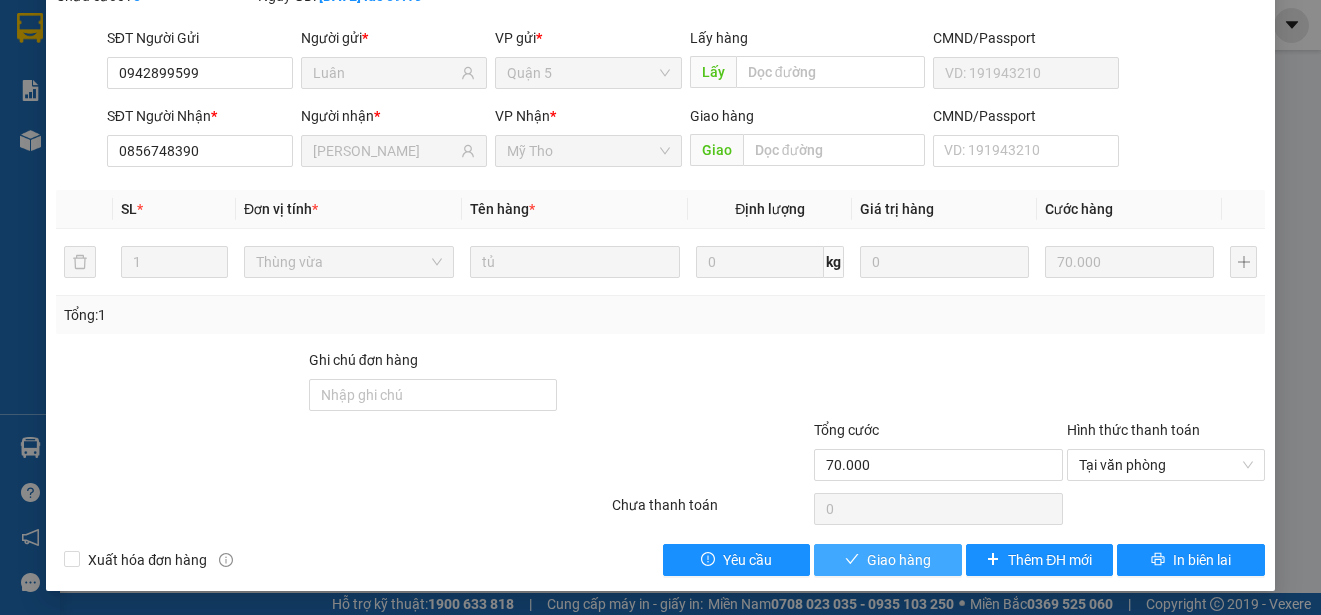 click on "Giao hàng" at bounding box center (899, 560) 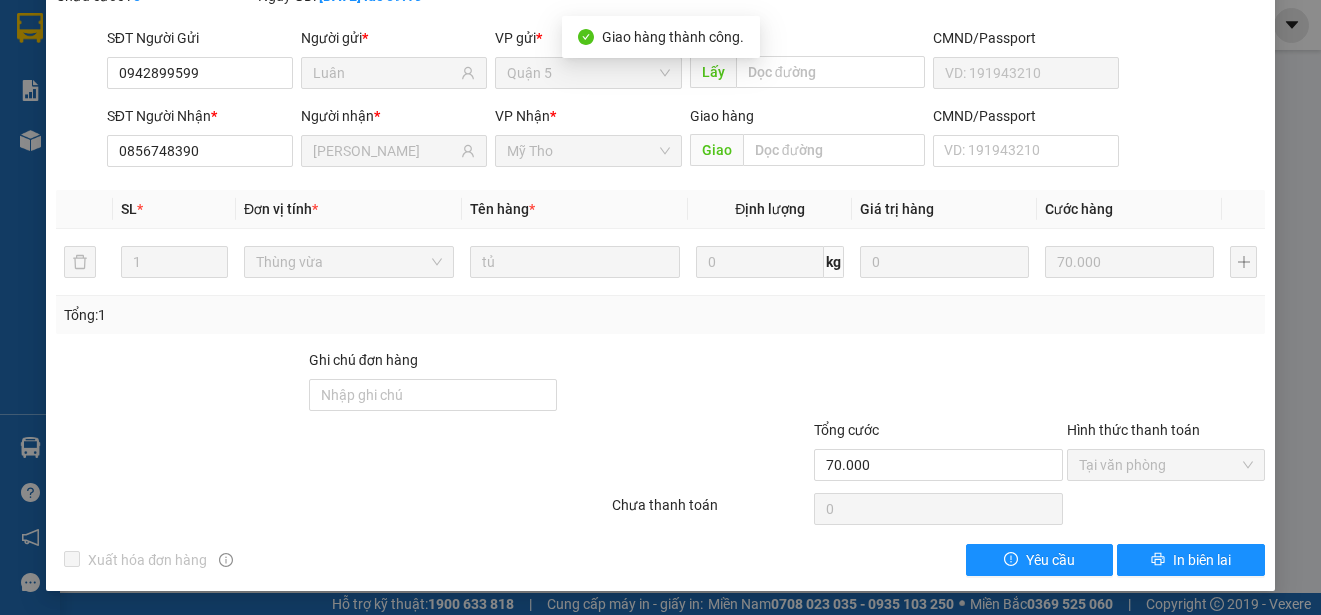 scroll, scrollTop: 0, scrollLeft: 0, axis: both 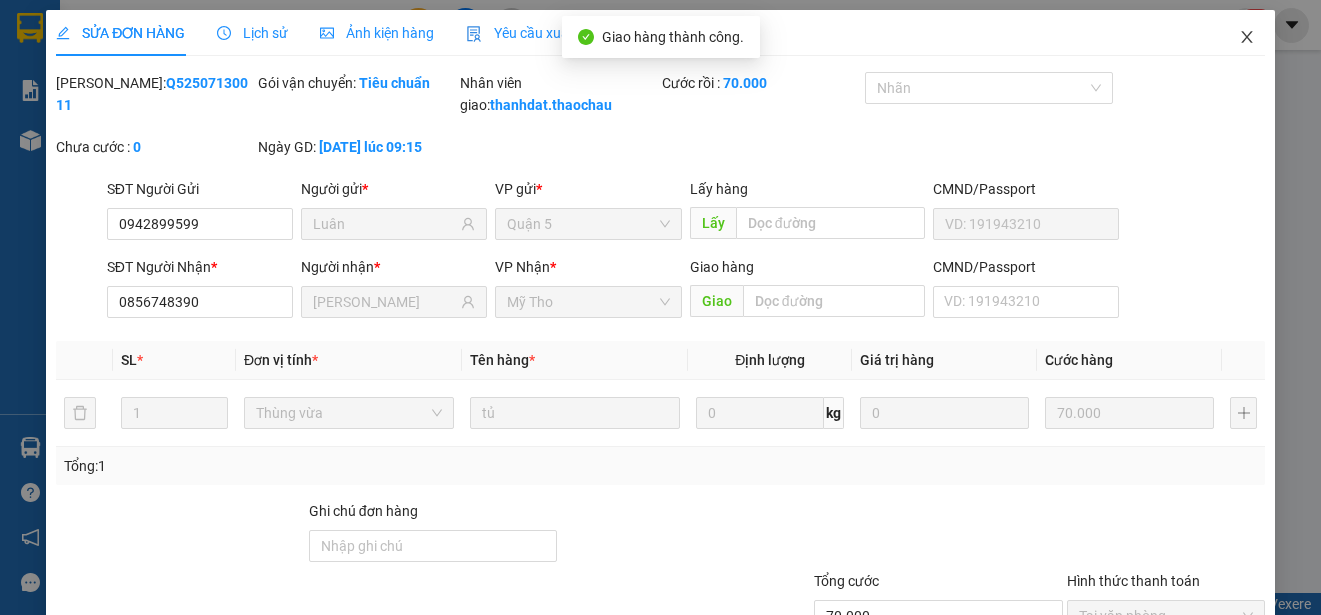 click 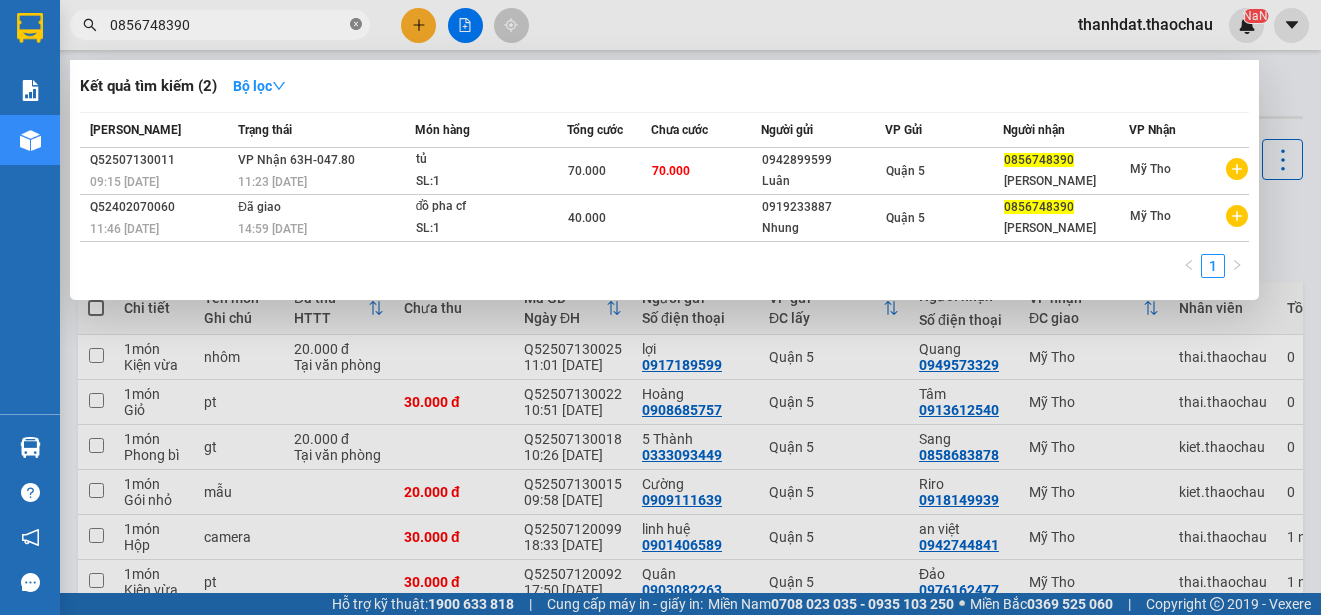 click 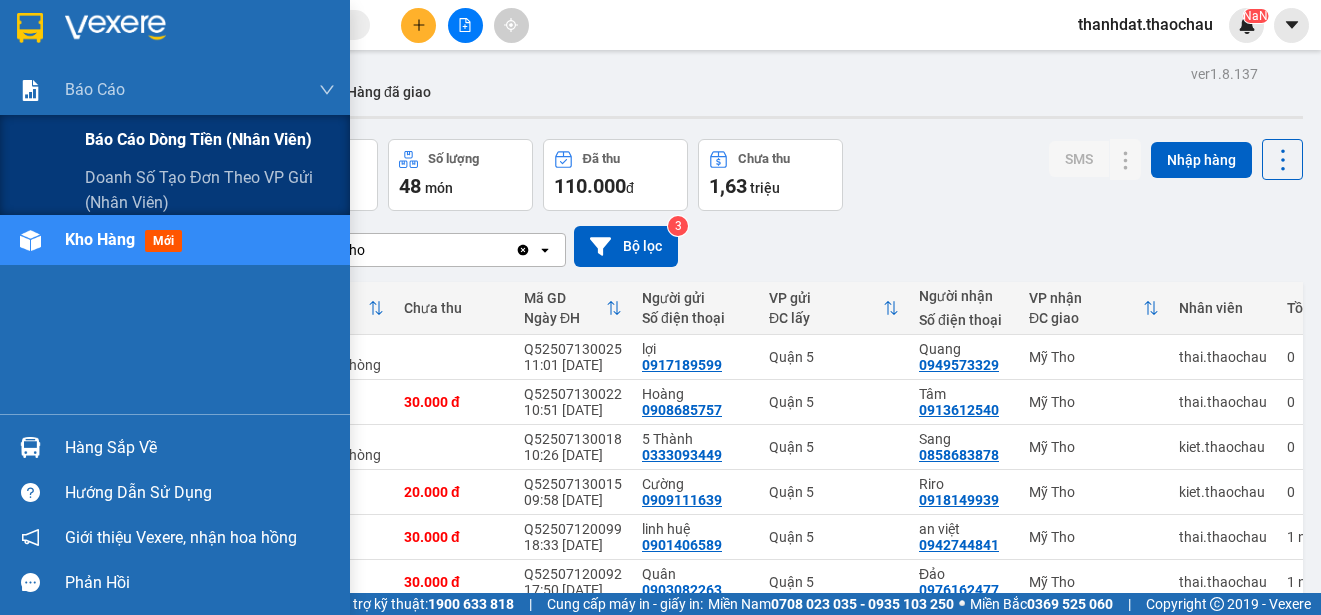 click on "Báo cáo dòng tiền (nhân viên)" at bounding box center (198, 139) 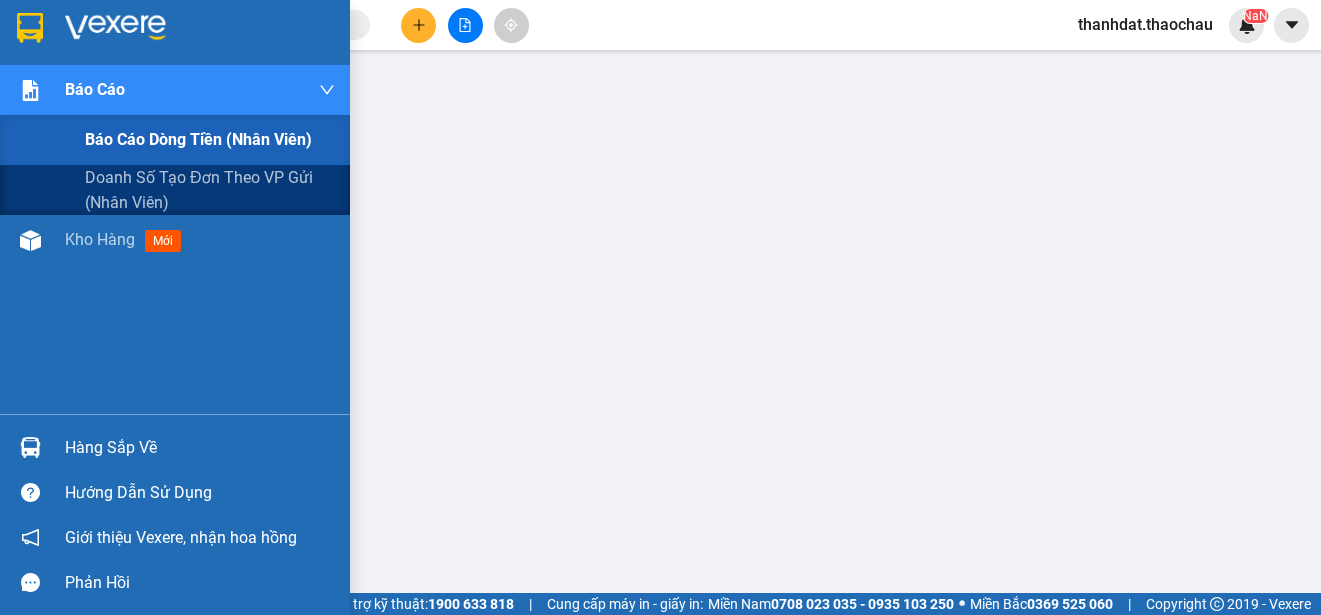 click on "Báo cáo dòng tiền (nhân viên)" at bounding box center (198, 139) 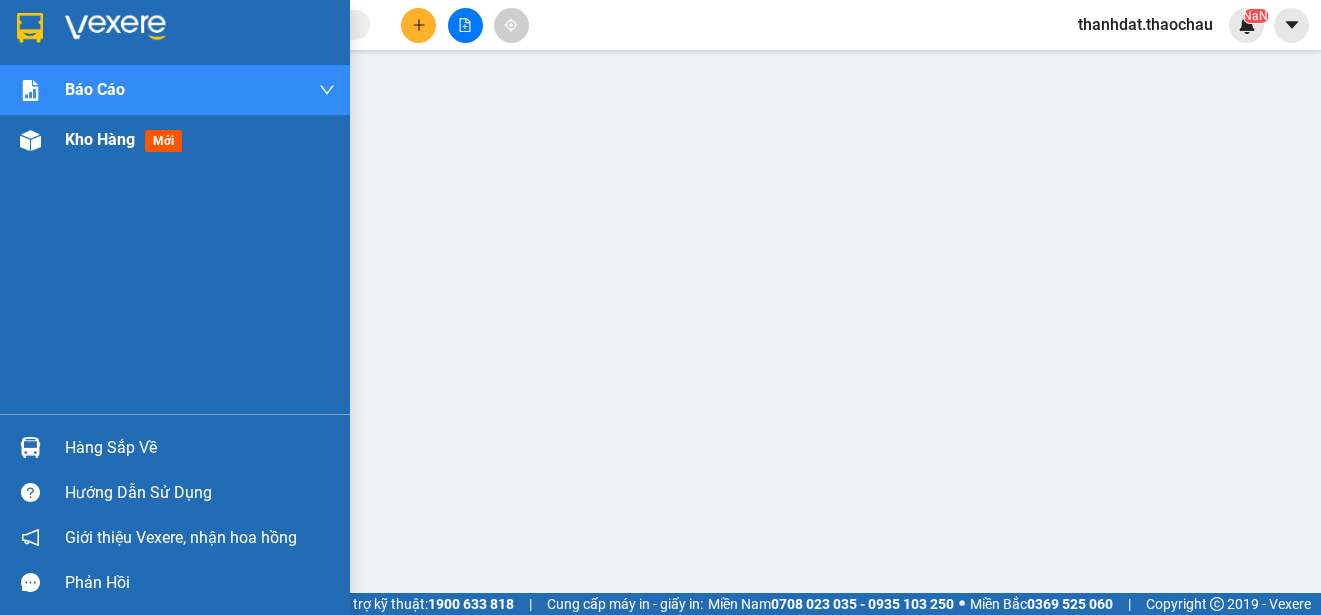 click on "Kho hàng" at bounding box center [100, 139] 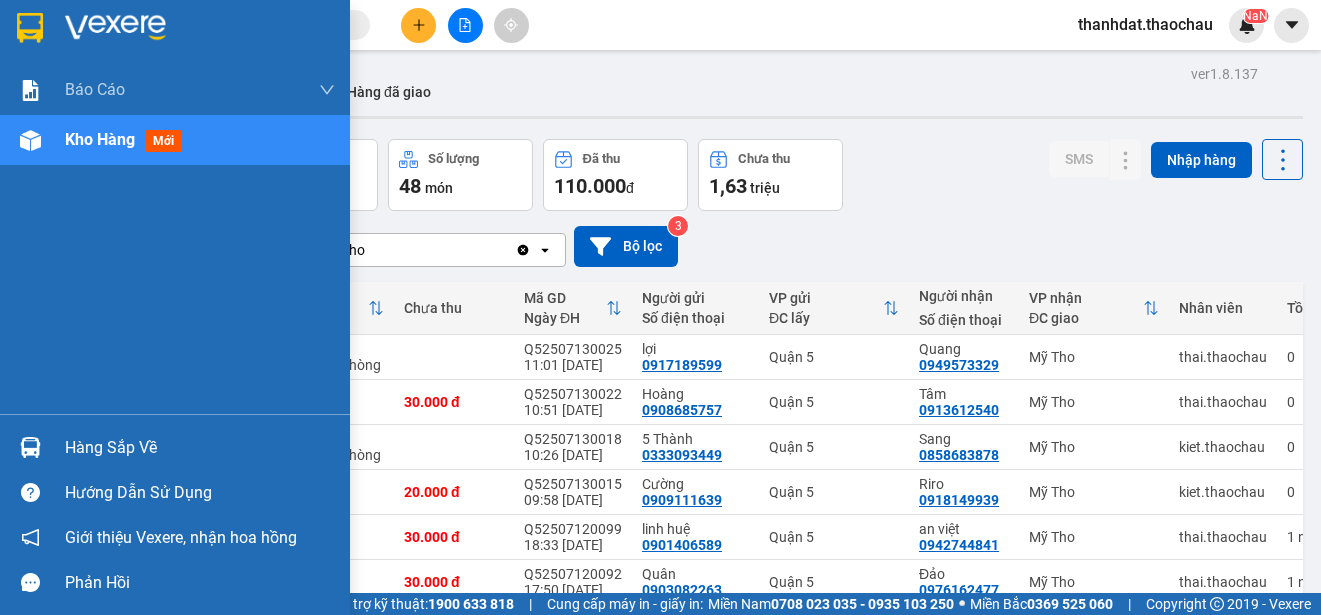 click on "Hàng sắp về" at bounding box center (200, 448) 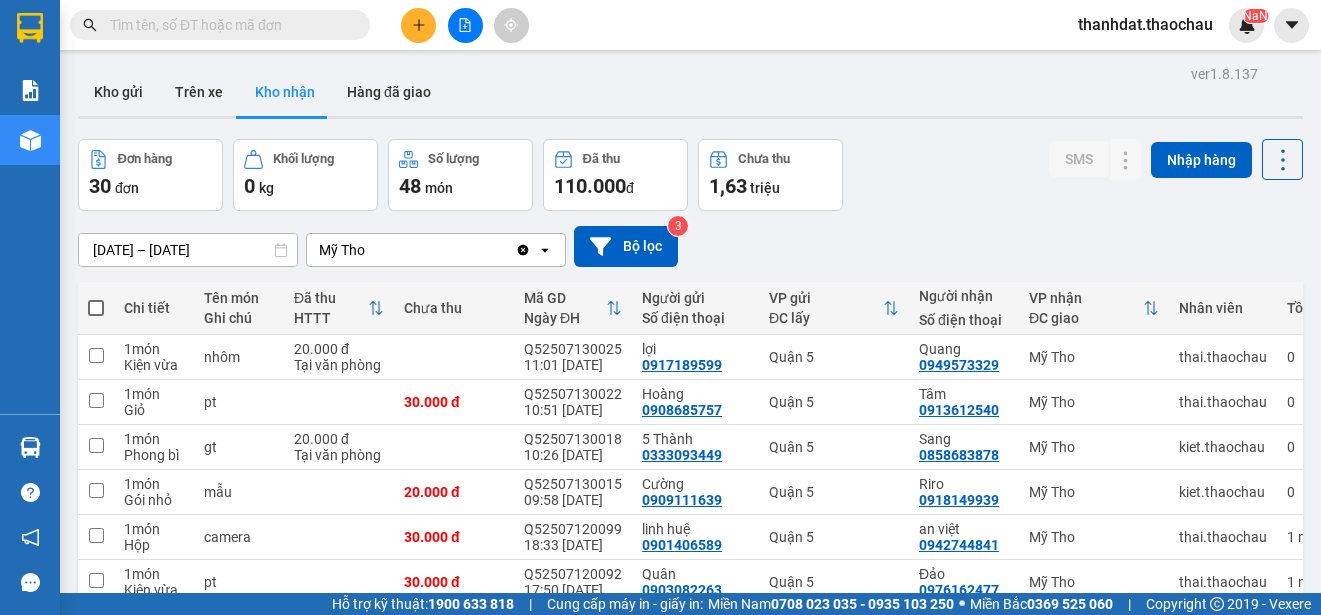 click on "Kết quả [PERSON_NAME] ( 2 )  Bộ lọc  Mã ĐH Trạng thái Món hàng [PERSON_NAME] [PERSON_NAME] Người gửi VP Gửi Người [PERSON_NAME] [PERSON_NAME] Q52507130011 09:15 [DATE] [PERSON_NAME]   63H-047.80 11:23 [DATE] tủ SL:  1 70.000 70.000 0942899599 [PERSON_NAME] 5 0856748390 [PERSON_NAME] Mỹ Tho Q52402070060 11:46 [DATE] Đã giao   14:59 [DATE] đồ pha cf SL:  1 40.000 0919233887 [PERSON_NAME] 5 0856748390 [PERSON_NAME] Mỹ Tho 1 thanhdat.thaochau [PERSON_NAME]     [PERSON_NAME] [PERSON_NAME] [PERSON_NAME] ([PERSON_NAME]) [PERSON_NAME] số tạo đơn theo VP gửi ([PERSON_NAME])     Kho hàng mới Hàng sắp về [PERSON_NAME] [PERSON_NAME] [PERSON_NAME] [PERSON_NAME], [PERSON_NAME] hồng [PERSON_NAME] [PERSON_NAME] mềm hỗ trợ bạn tốt chứ? ver  1.8.137 Kho gửi Trên xe [PERSON_NAME] Hàng đã [PERSON_NAME] hàng 30 đơn [PERSON_NAME] 0 kg Số [PERSON_NAME] 48 món Đã thu 110.000  [PERSON_NAME] thu 1,63   [PERSON_NAME] SMS Nhập hàng [DATE] – [DATE] Selected date range is from [DATE] to [DATE]. Mỹ Tho Clear value open Bộ lọc" at bounding box center [660, 307] 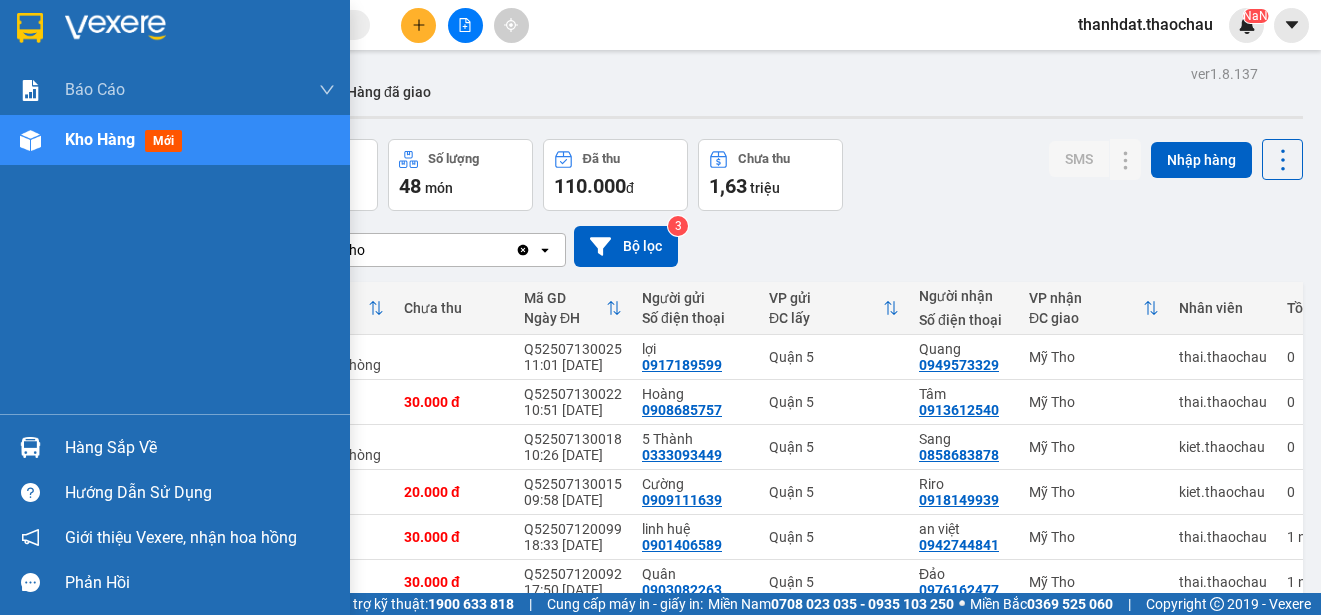 click on "Hàng sắp về" at bounding box center [200, 448] 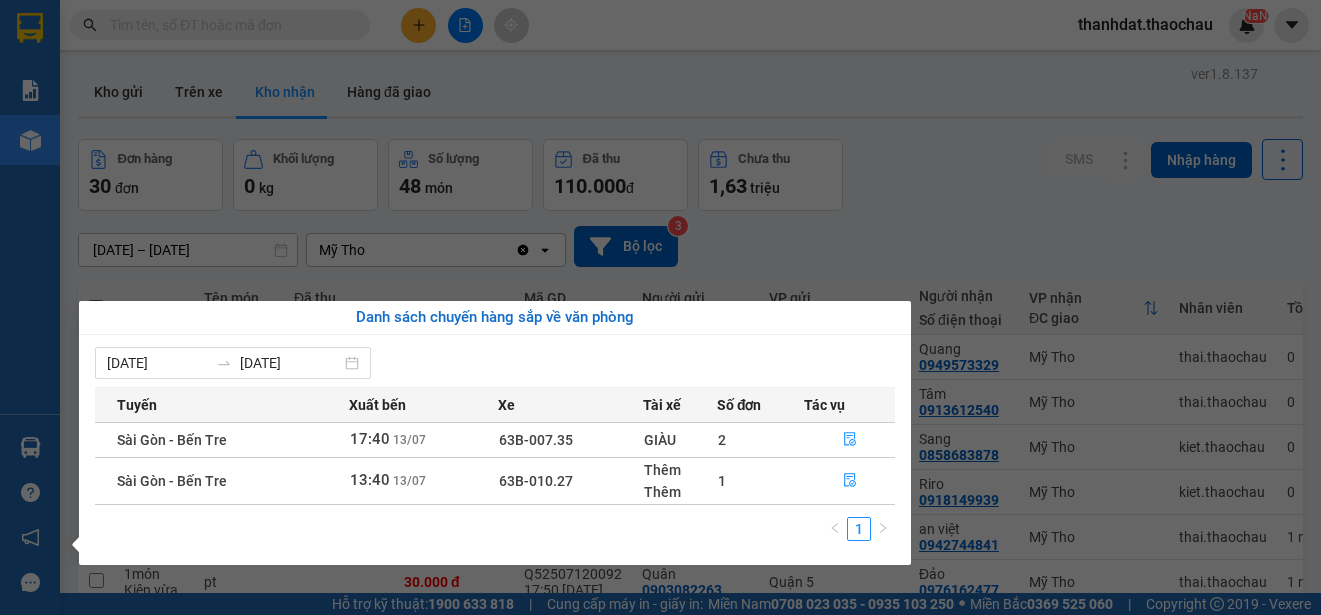 click on "Kết quả [PERSON_NAME] ( 2 )  Bộ lọc  Mã ĐH Trạng thái Món hàng [PERSON_NAME] [PERSON_NAME] Người gửi VP Gửi Người [PERSON_NAME] [PERSON_NAME] Q52507130011 09:15 [DATE] [PERSON_NAME]   63H-047.80 11:23 [DATE] tủ SL:  1 70.000 70.000 0942899599 [PERSON_NAME] 5 0856748390 [PERSON_NAME] Mỹ Tho Q52402070060 11:46 [DATE] Đã giao   14:59 [DATE] đồ pha cf SL:  1 40.000 0919233887 [PERSON_NAME] 5 0856748390 [PERSON_NAME] Mỹ Tho 1 thanhdat.thaochau [PERSON_NAME]     [PERSON_NAME] [PERSON_NAME] [PERSON_NAME] ([PERSON_NAME]) [PERSON_NAME] số tạo đơn theo VP gửi ([PERSON_NAME])     Kho hàng mới Hàng sắp về [PERSON_NAME] [PERSON_NAME] [PERSON_NAME] [PERSON_NAME], [PERSON_NAME] hồng [PERSON_NAME] [PERSON_NAME] mềm hỗ trợ bạn tốt chứ? ver  1.8.137 Kho gửi Trên xe [PERSON_NAME] Hàng đã [PERSON_NAME] hàng 30 đơn [PERSON_NAME] 0 kg Số [PERSON_NAME] 48 món Đã thu 110.000  [PERSON_NAME] thu 1,63   [PERSON_NAME] SMS Nhập hàng [DATE] – [DATE] Selected date range is from [DATE] to [DATE]. Mỹ Tho Clear value open Bộ lọc" at bounding box center (660, 307) 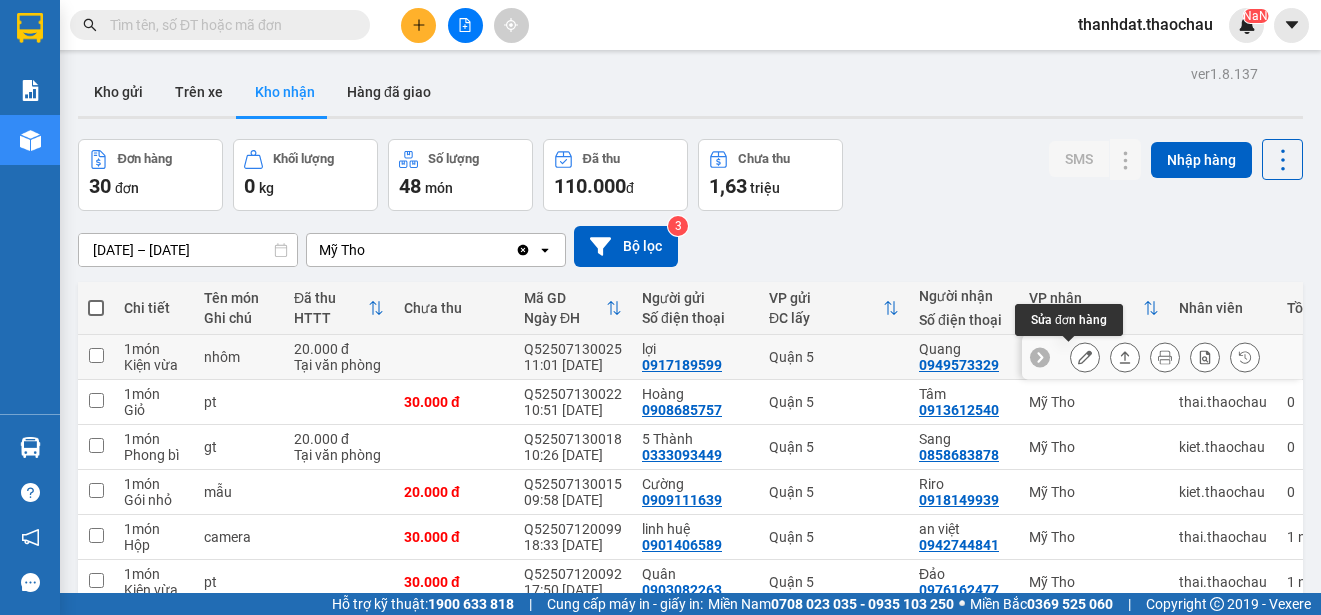 click 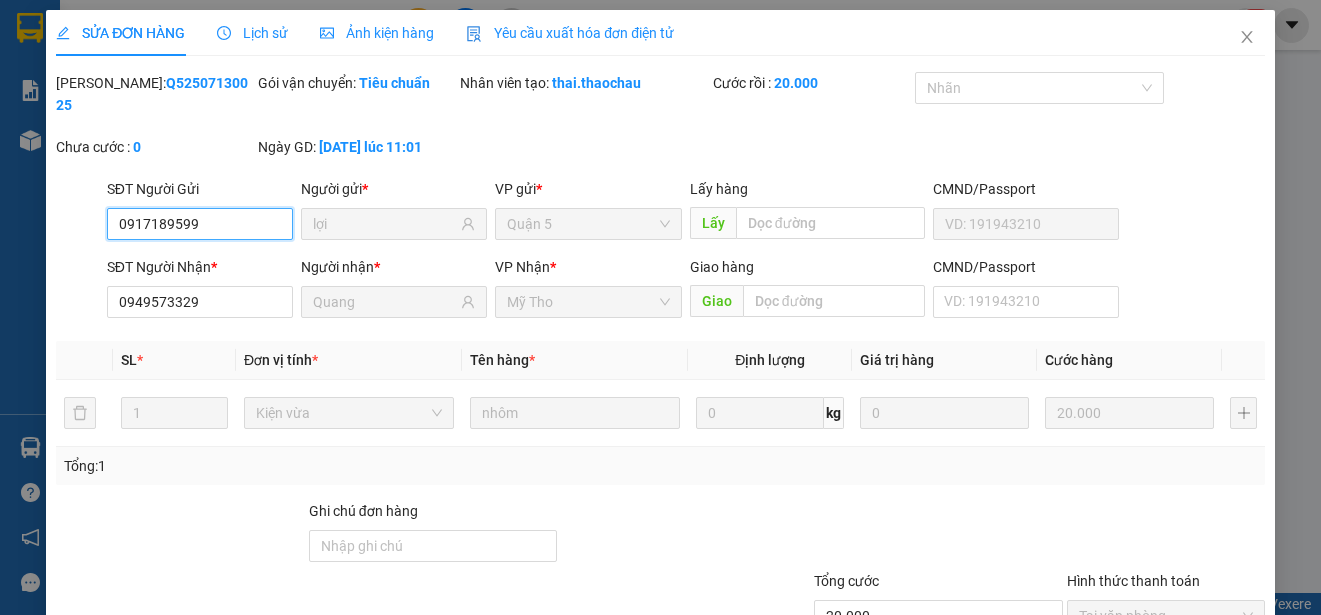 type on "0917189599" 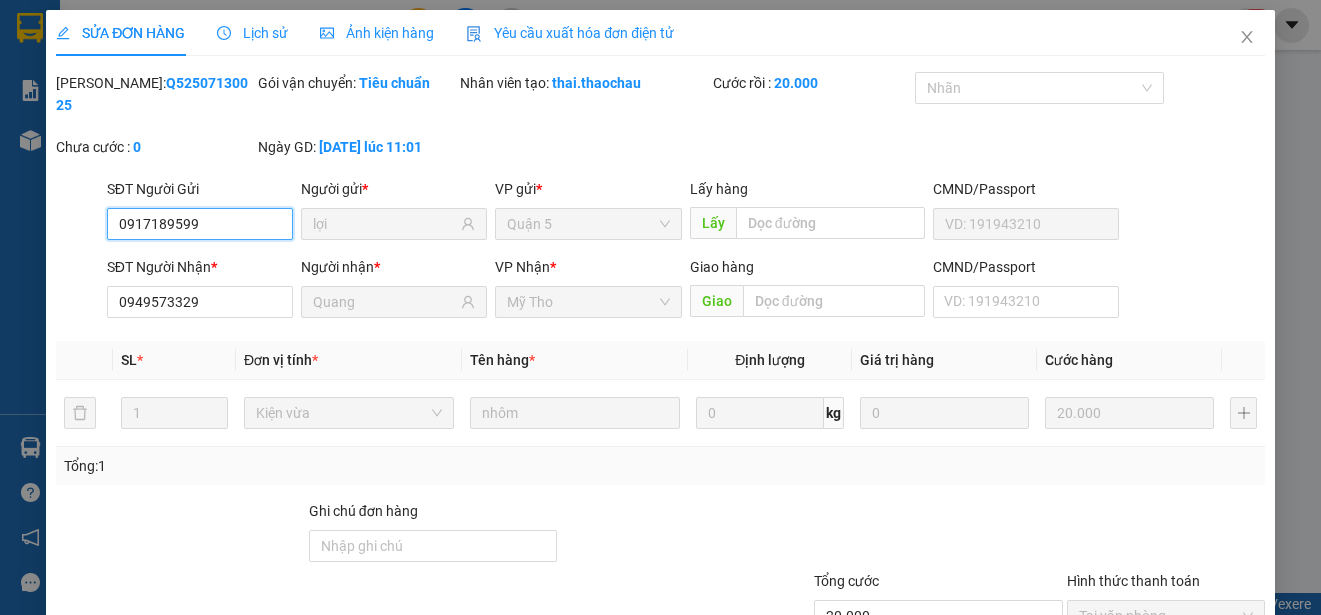 scroll, scrollTop: 151, scrollLeft: 0, axis: vertical 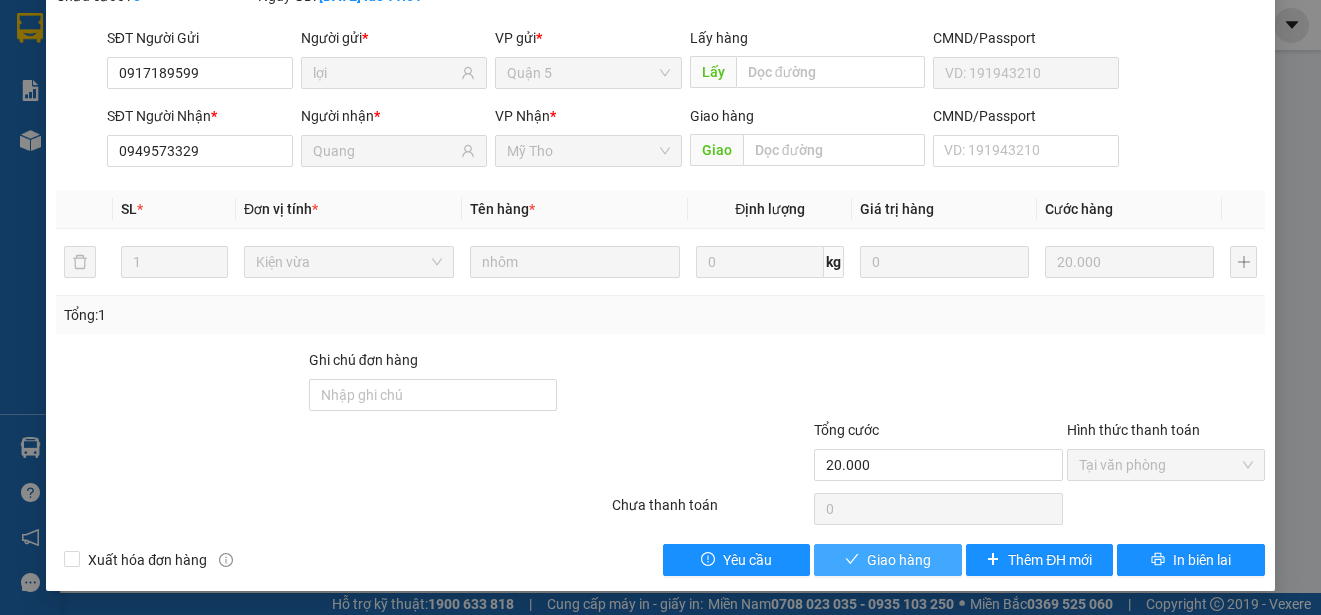click on "Giao hàng" at bounding box center (899, 560) 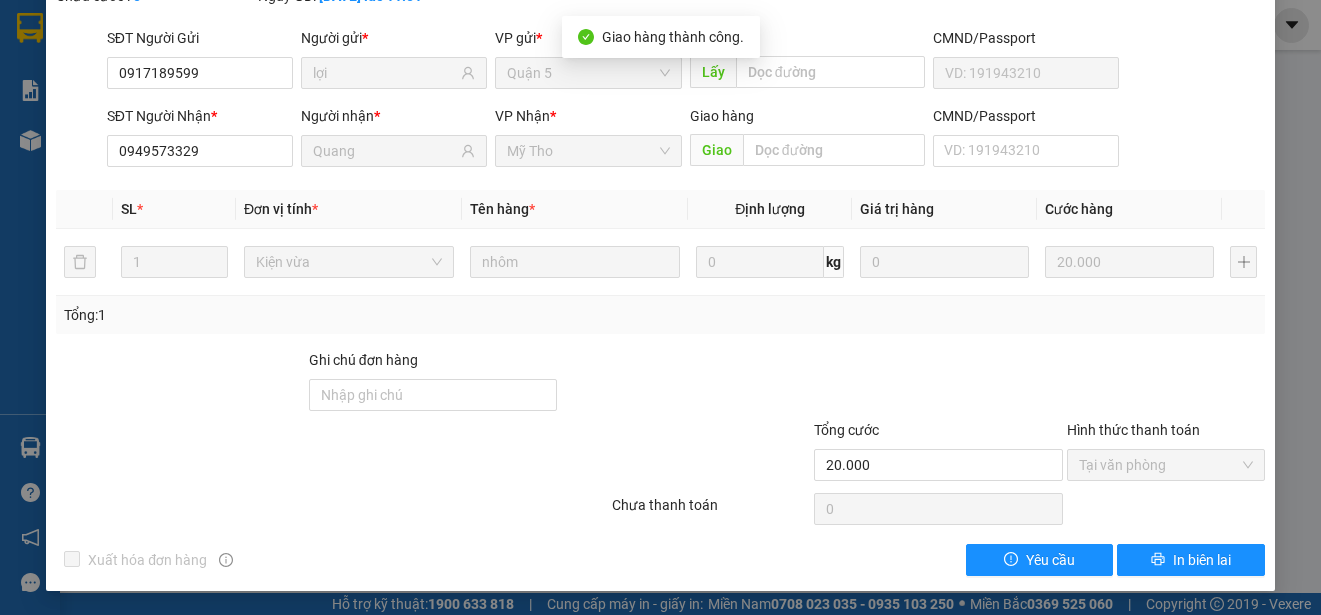 scroll, scrollTop: 0, scrollLeft: 0, axis: both 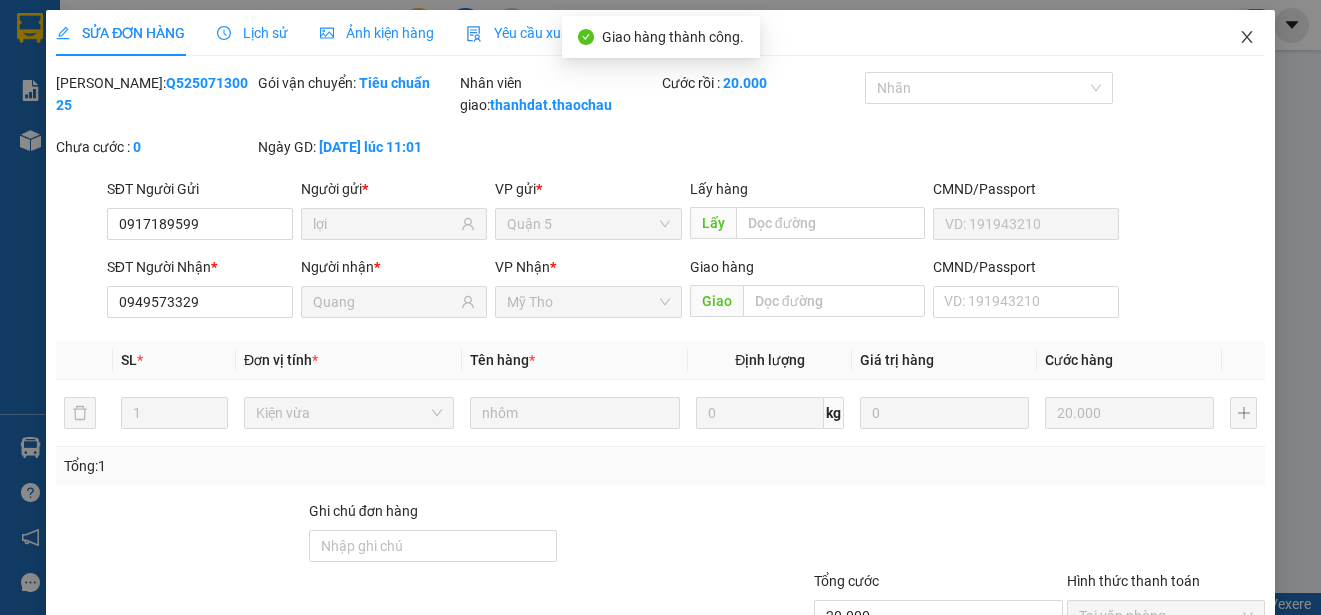 click 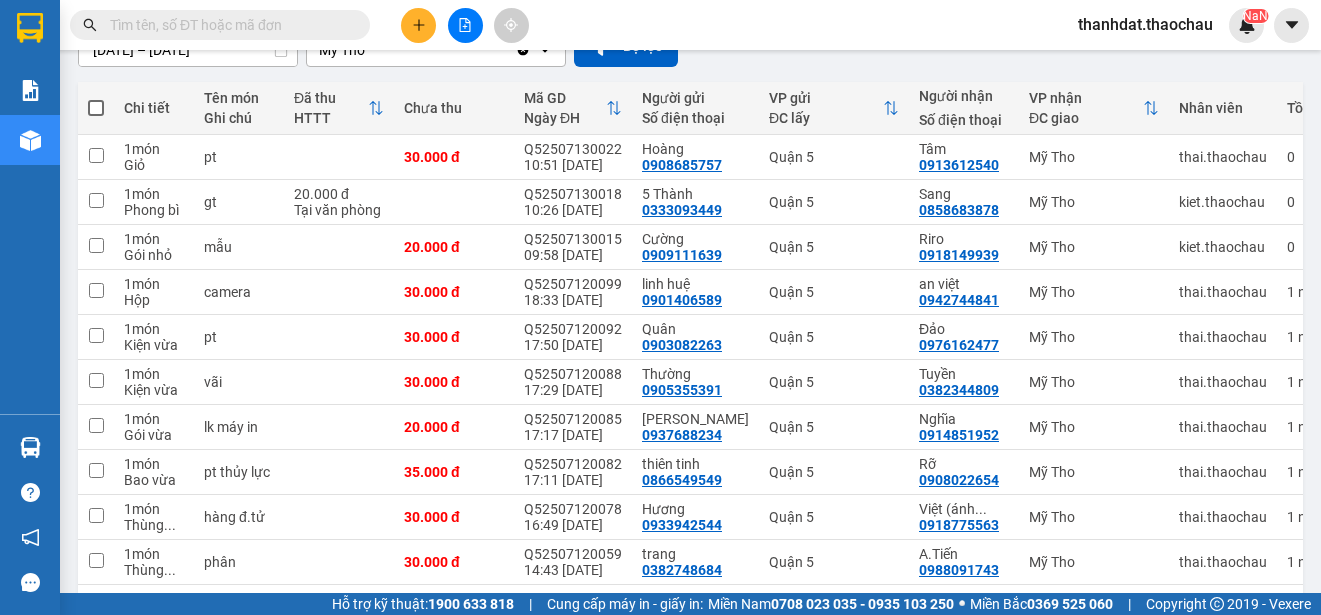 scroll, scrollTop: 282, scrollLeft: 0, axis: vertical 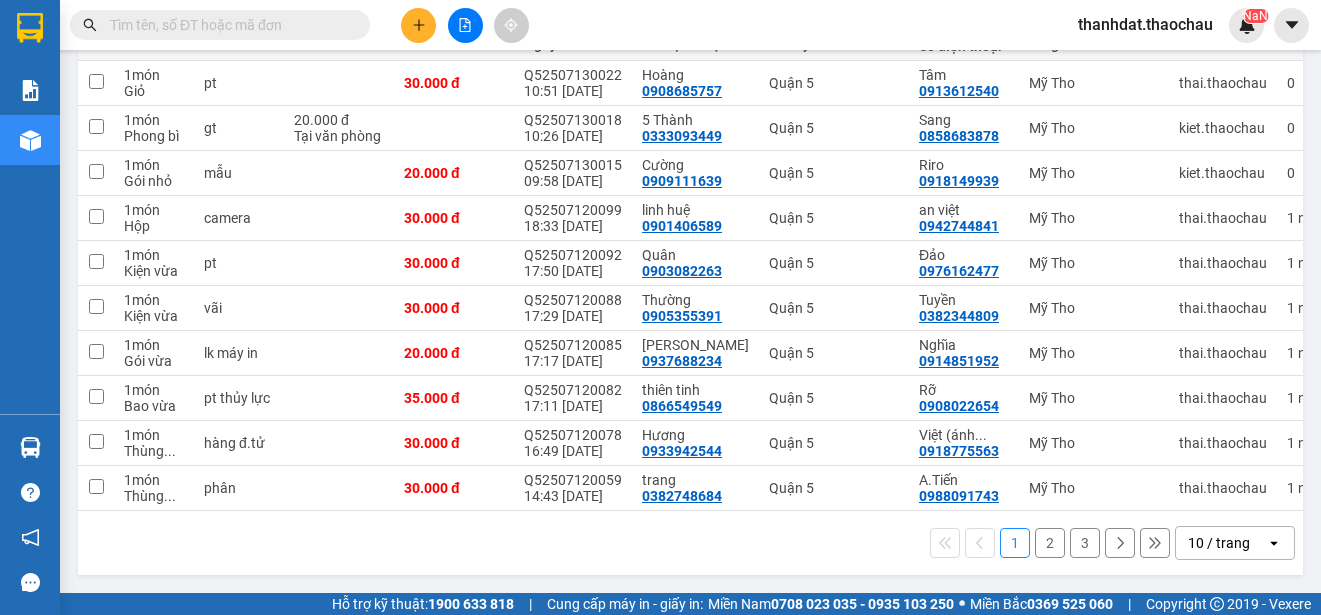 click on "Kết quả [PERSON_NAME] ( 2 )  Bộ lọc  Mã ĐH Trạng thái Món hàng [PERSON_NAME] [PERSON_NAME] Người gửi VP Gửi Người [PERSON_NAME] [PERSON_NAME] Q52507130011 09:15 [DATE] [PERSON_NAME]   63H-047.80 11:23 [DATE] tủ SL:  1 70.000 70.000 0942899599 [PERSON_NAME] 5 0856748390 [PERSON_NAME] Mỹ Tho Q52402070060 11:46 [DATE] Đã giao   14:59 [DATE] đồ pha cf SL:  1 40.000 0919233887 [PERSON_NAME] 5 0856748390 [PERSON_NAME] Mỹ Tho 1 thanhdat.thaochau NaN" at bounding box center (660, 25) 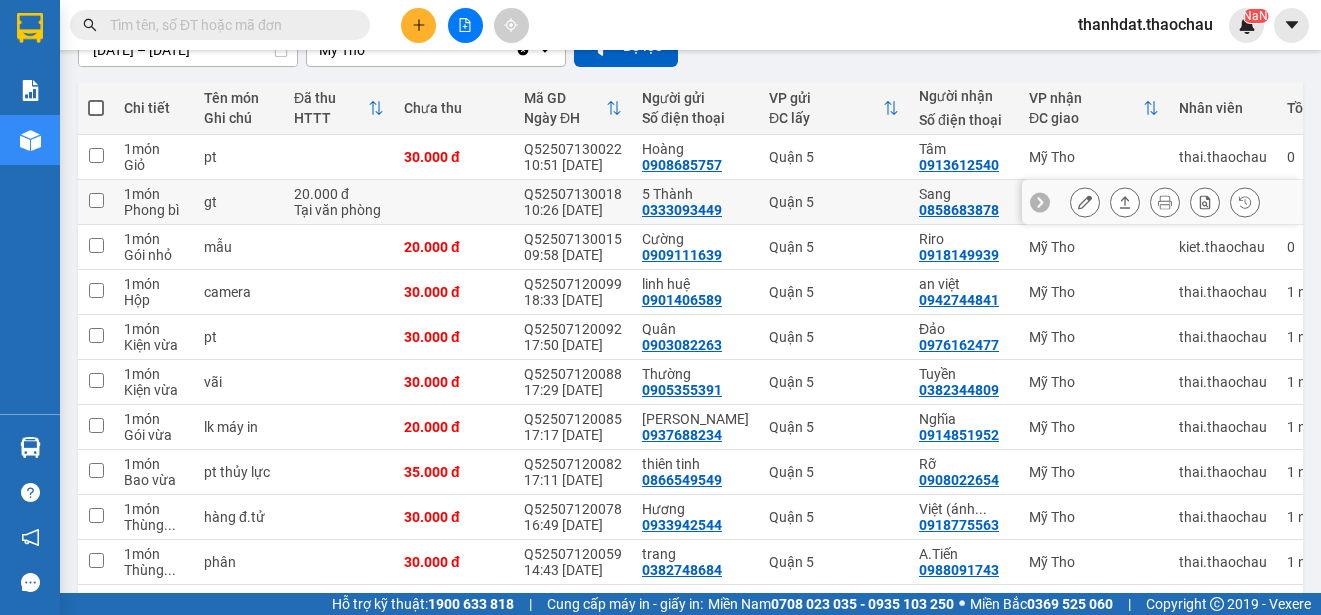scroll, scrollTop: 282, scrollLeft: 0, axis: vertical 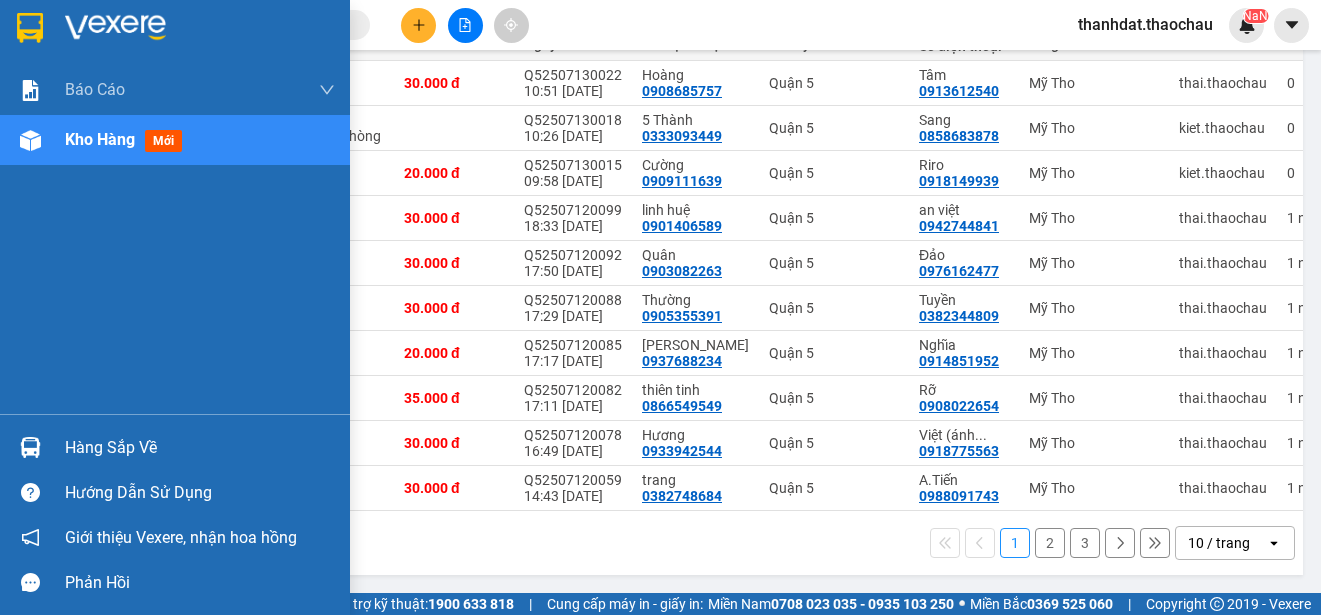 drag, startPoint x: 106, startPoint y: 450, endPoint x: 213, endPoint y: 449, distance: 107.00467 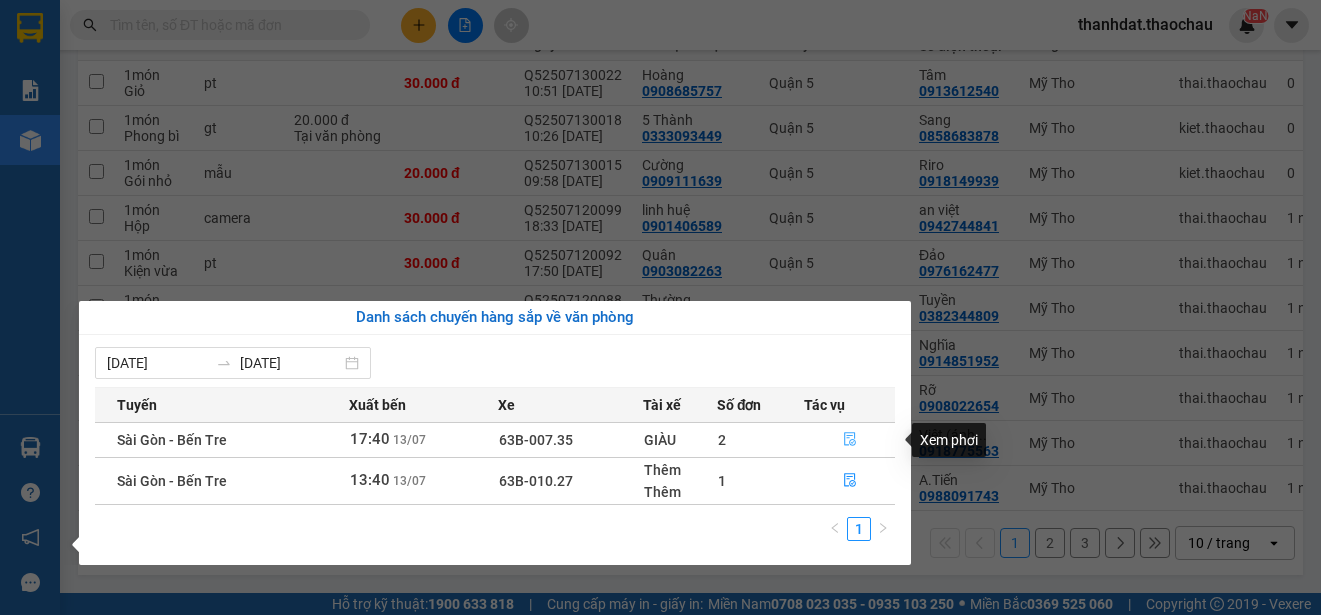 click 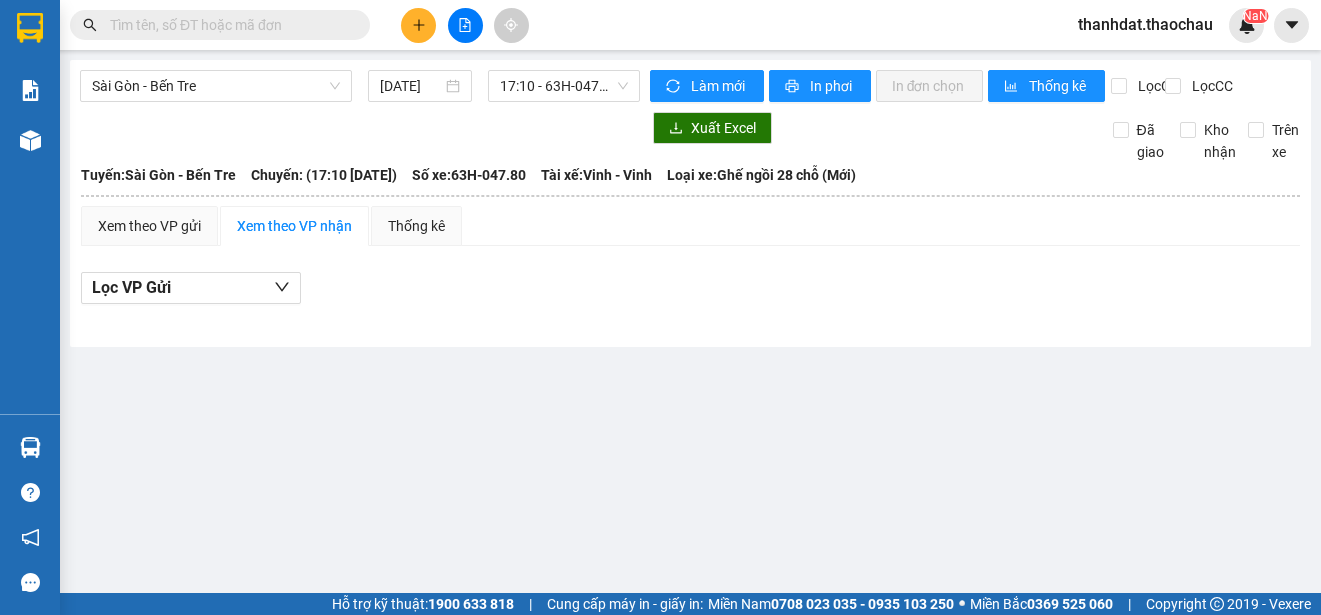 scroll, scrollTop: 0, scrollLeft: 0, axis: both 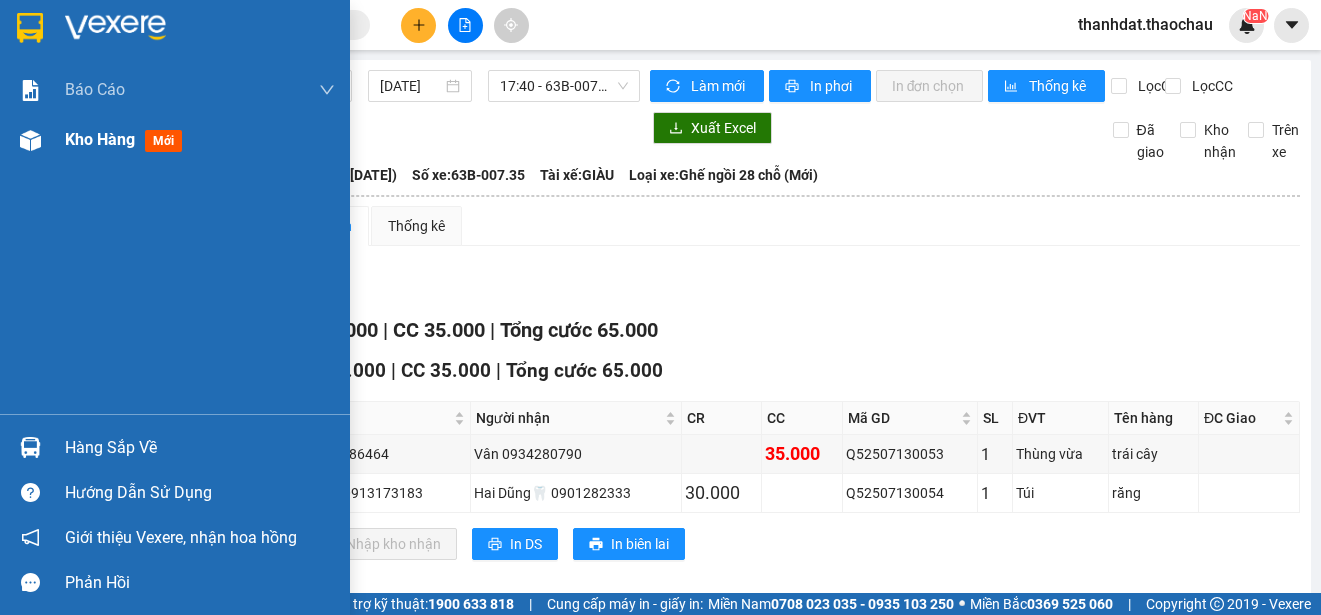 click on "Kho hàng" at bounding box center (100, 139) 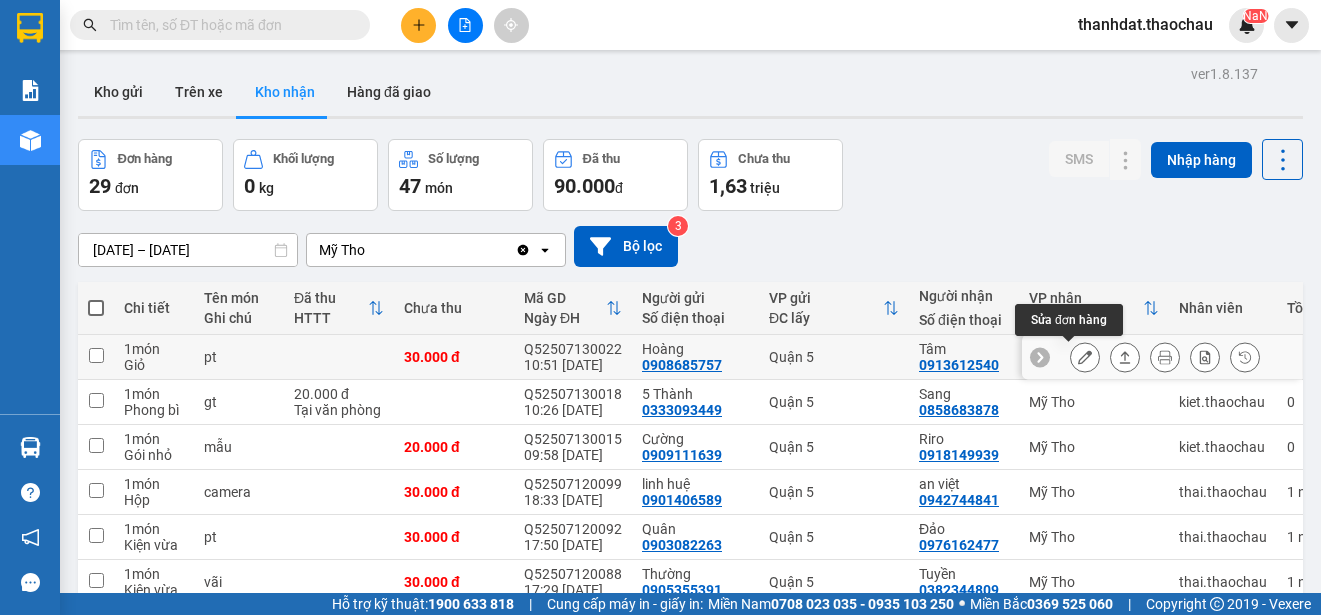 scroll, scrollTop: 282, scrollLeft: 0, axis: vertical 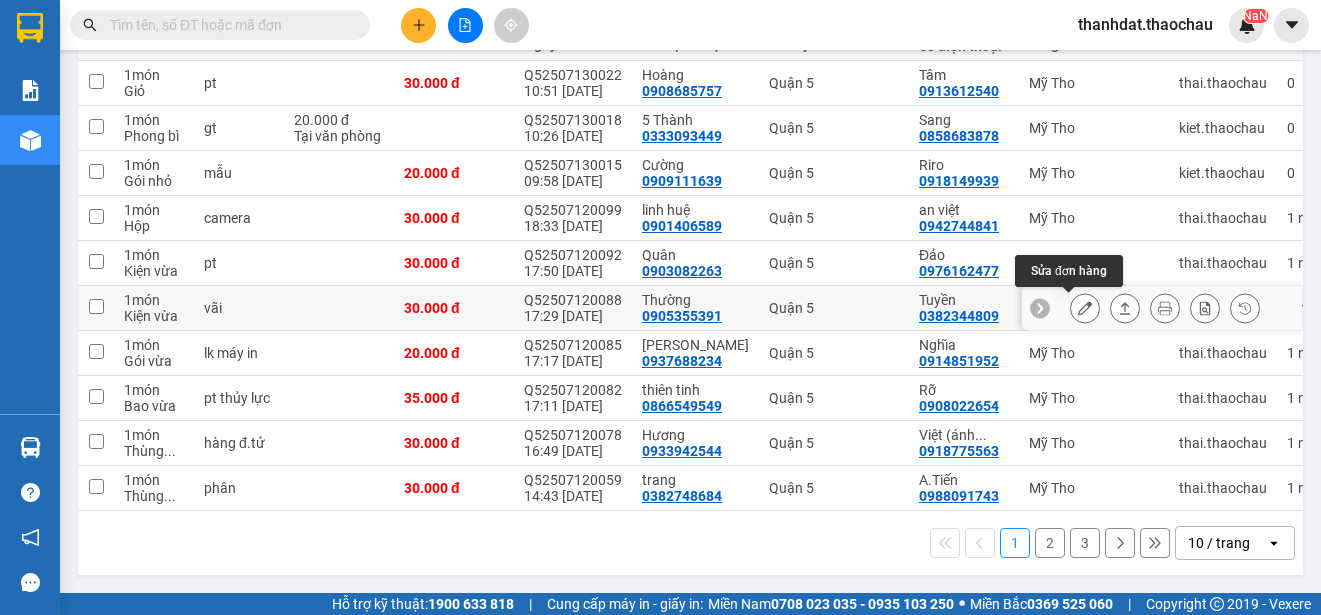 click 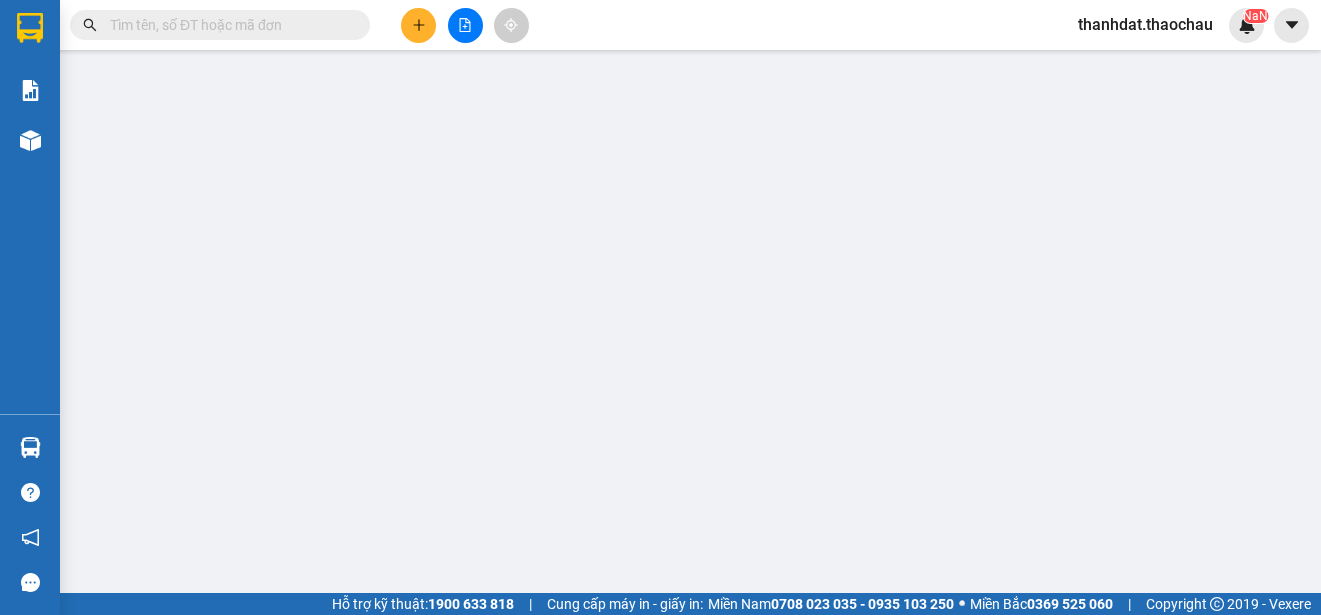 scroll, scrollTop: 0, scrollLeft: 0, axis: both 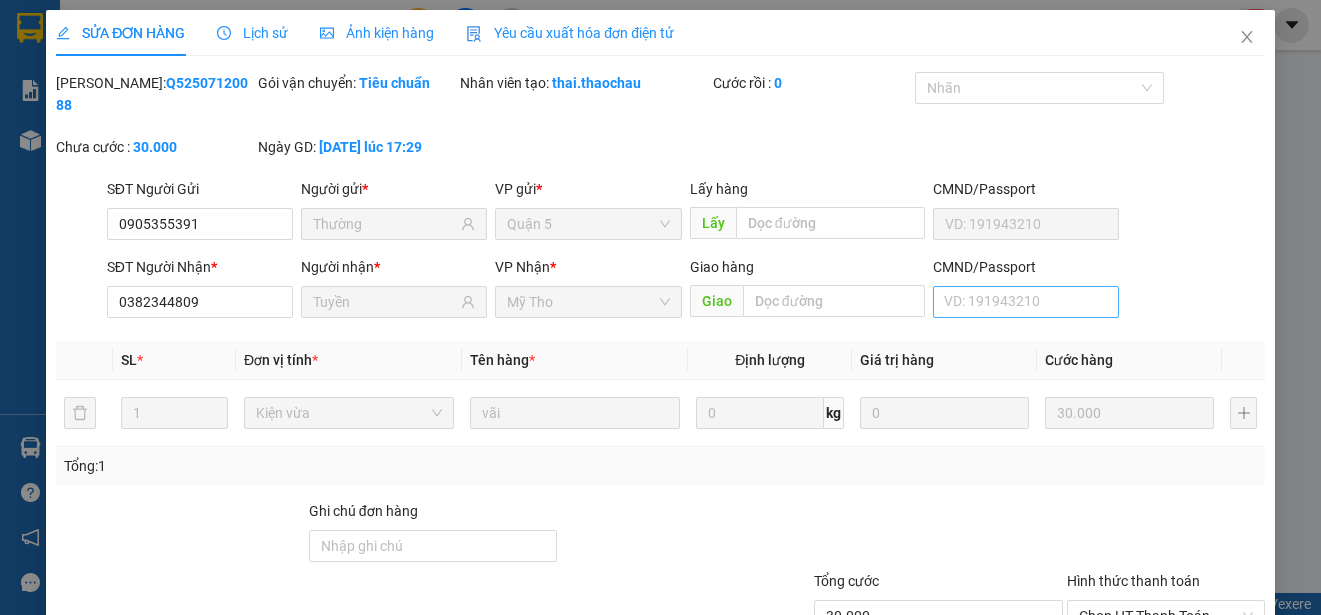 type on "0905355391" 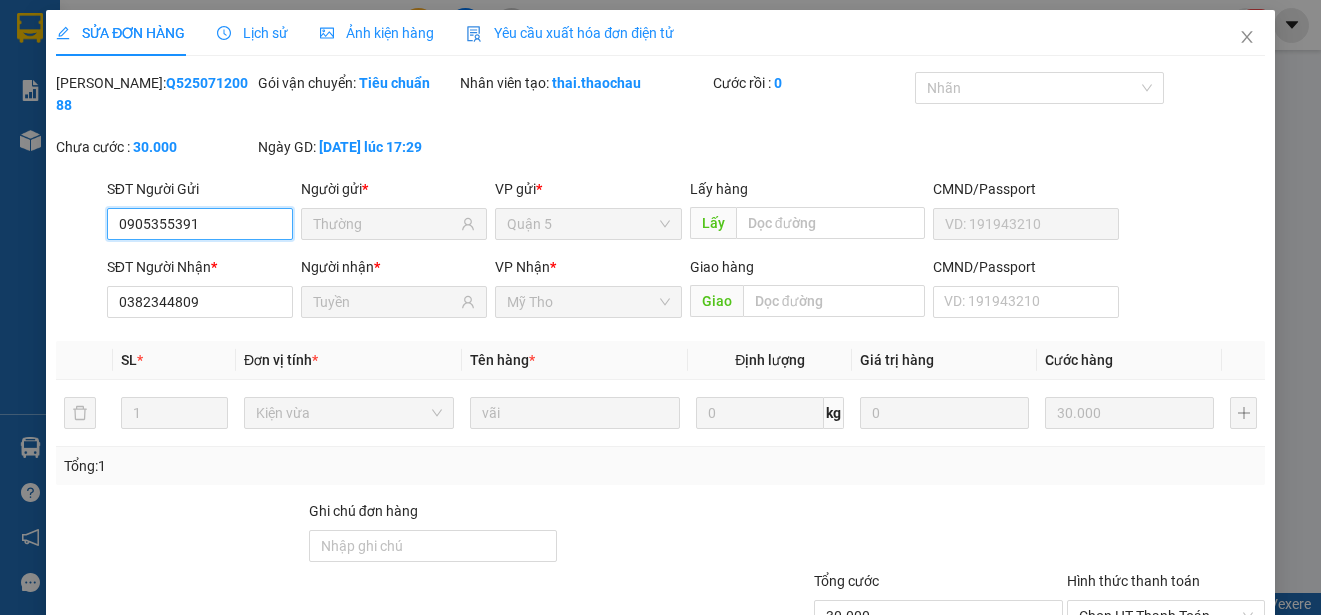scroll, scrollTop: 151, scrollLeft: 0, axis: vertical 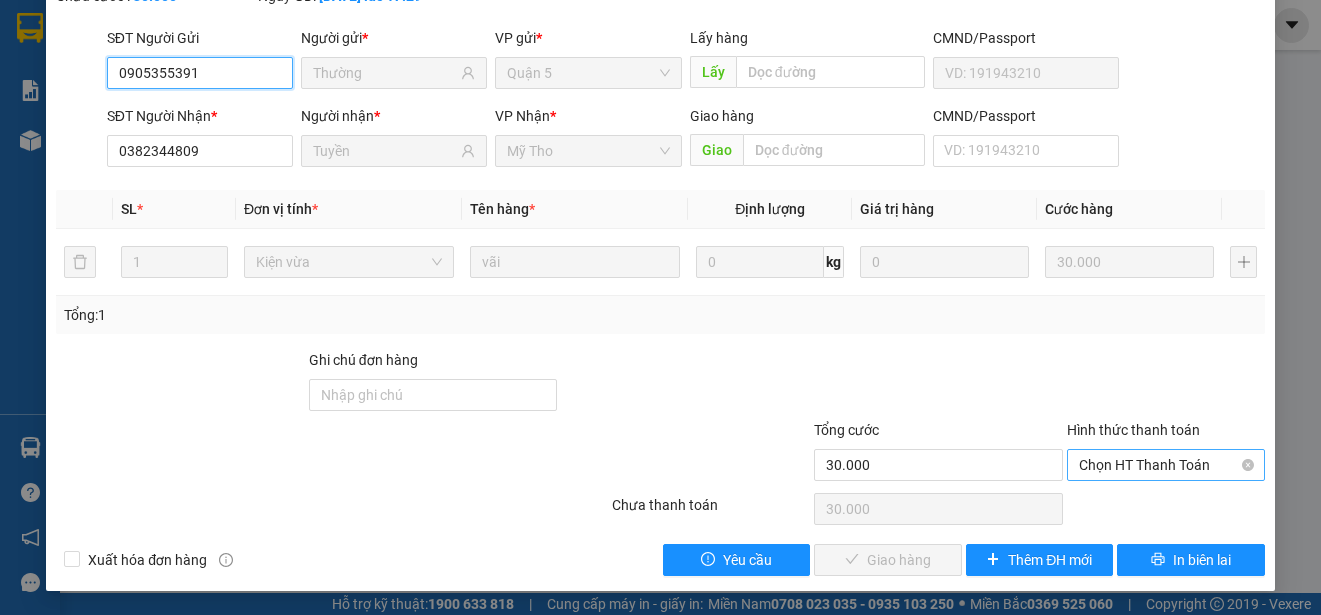 click on "Chọn HT Thanh Toán" at bounding box center [1166, 465] 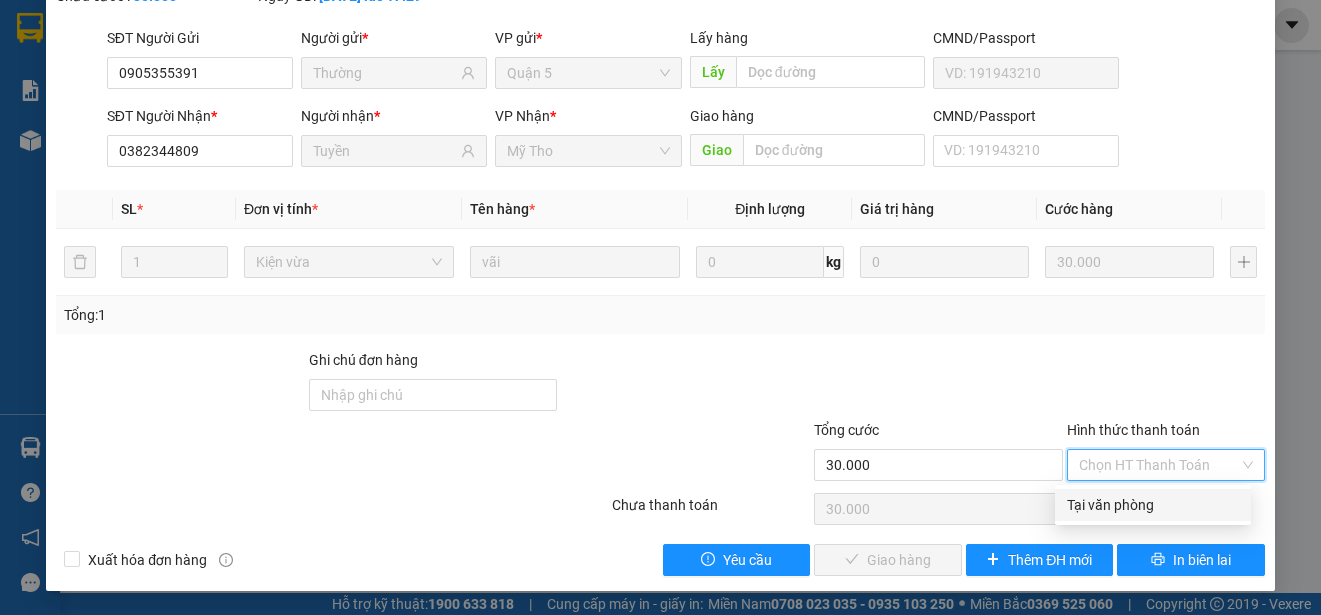 click on "Tại văn phòng" at bounding box center [1153, 505] 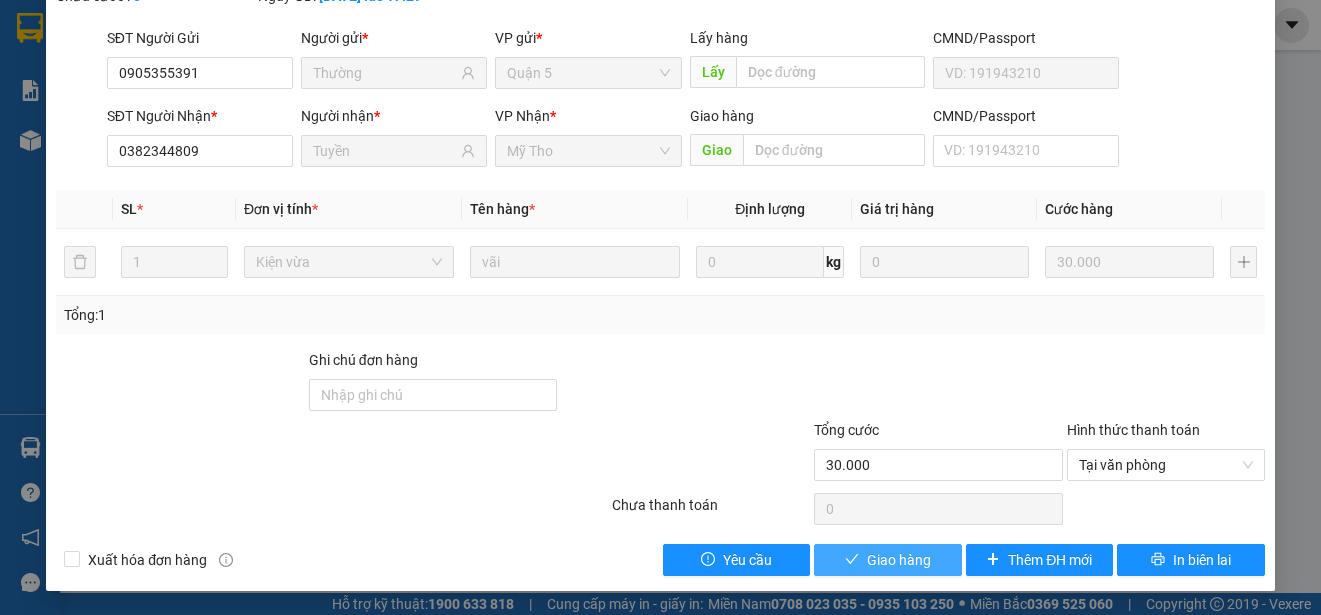click on "Giao hàng" at bounding box center [899, 560] 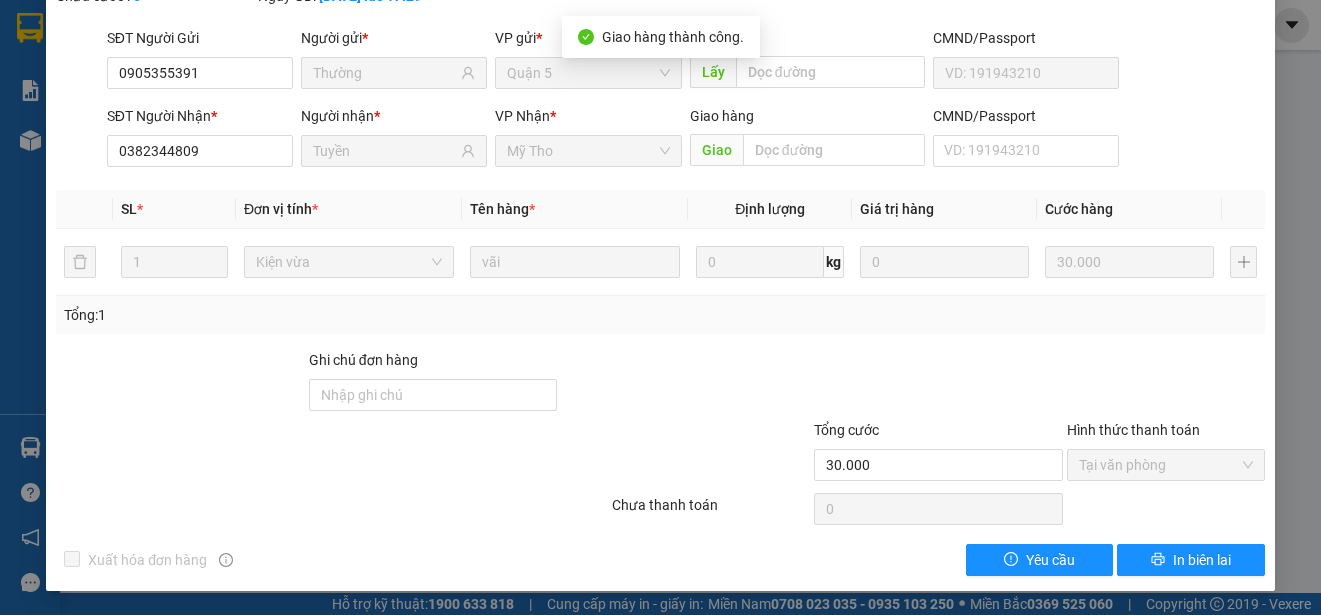 scroll, scrollTop: 0, scrollLeft: 0, axis: both 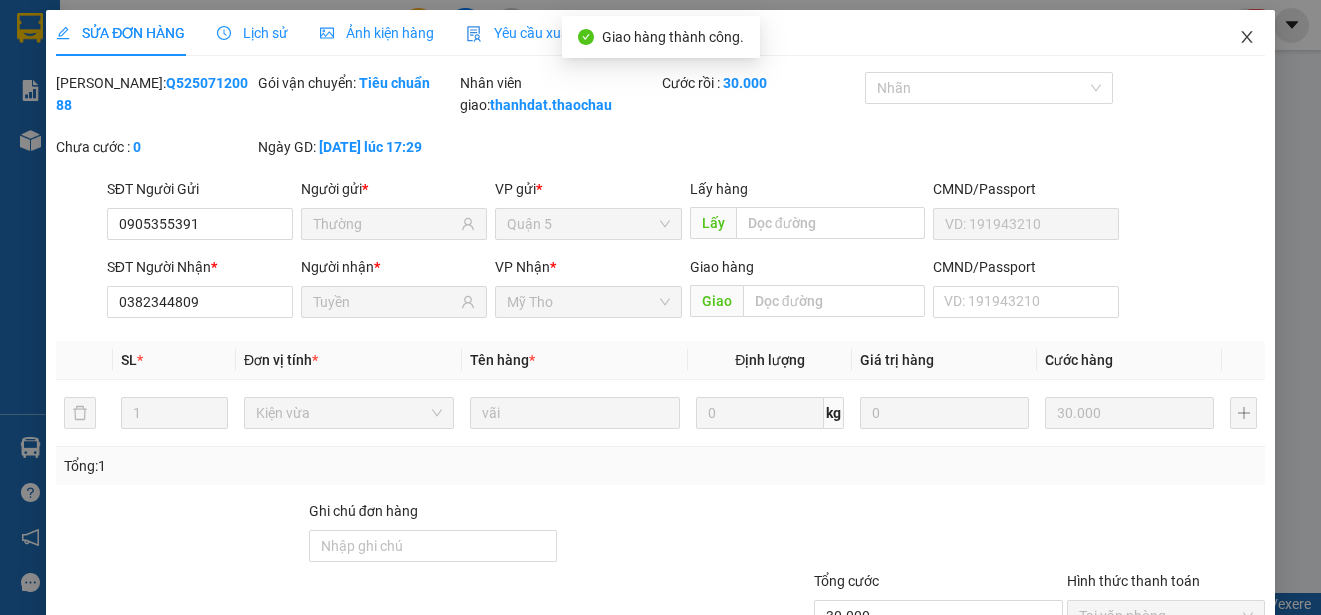 click 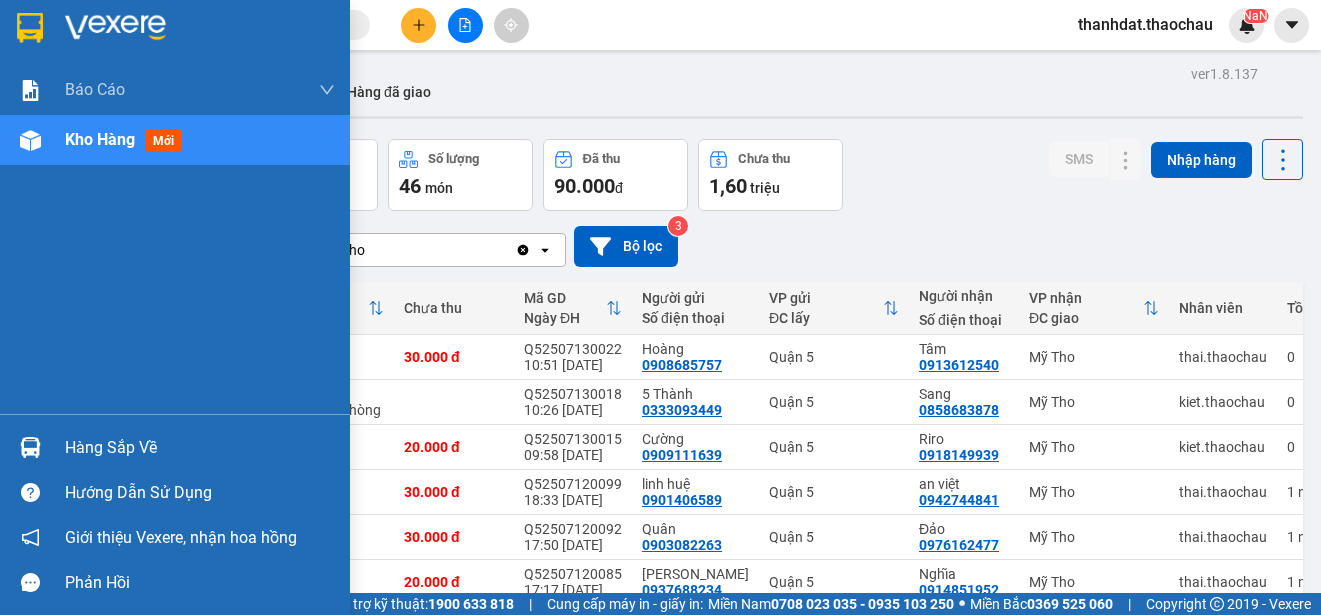 drag, startPoint x: 70, startPoint y: 447, endPoint x: 1078, endPoint y: 535, distance: 1011.834 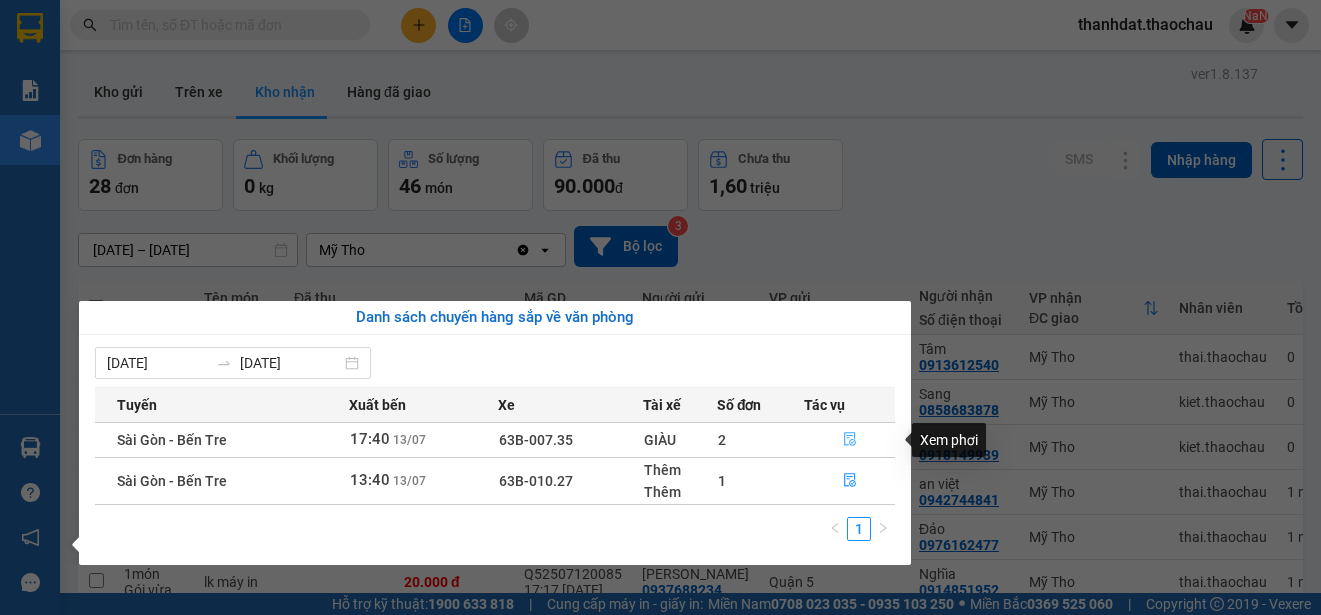click 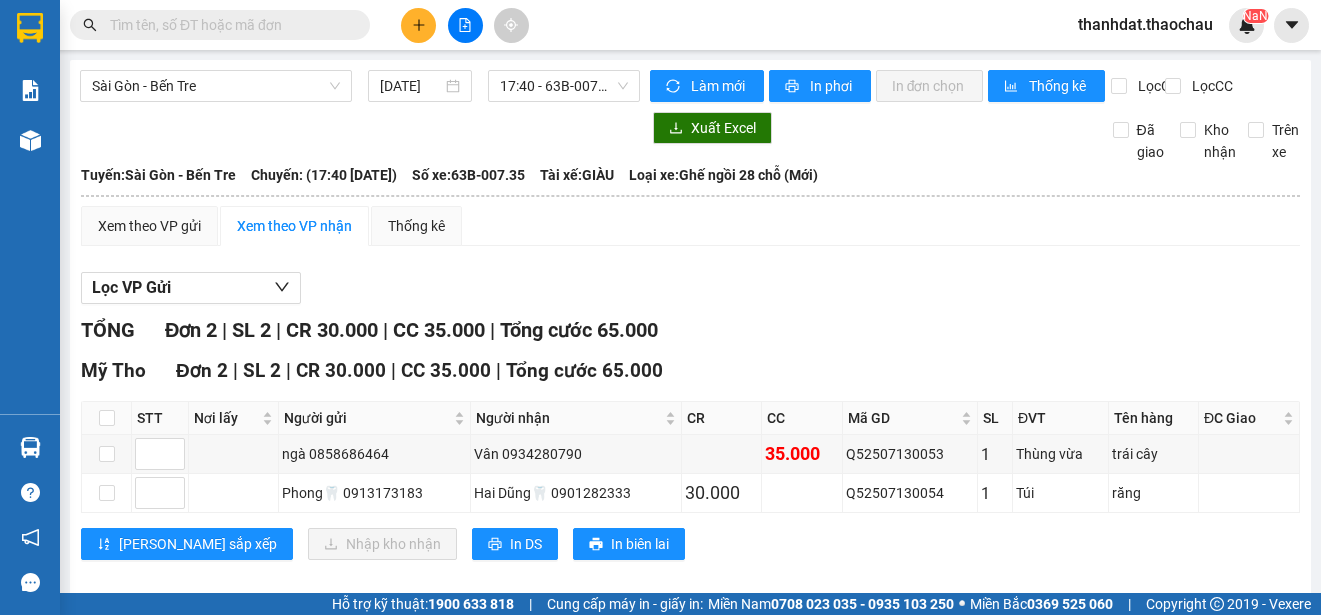 scroll, scrollTop: 55, scrollLeft: 0, axis: vertical 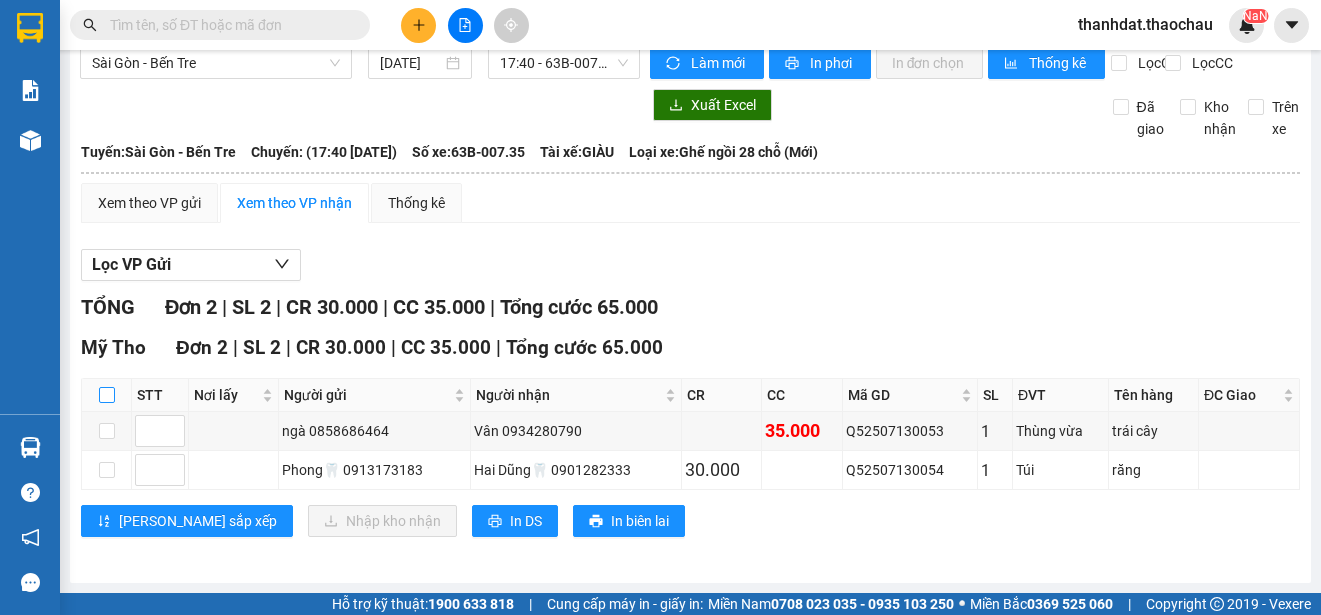 click at bounding box center [107, 395] 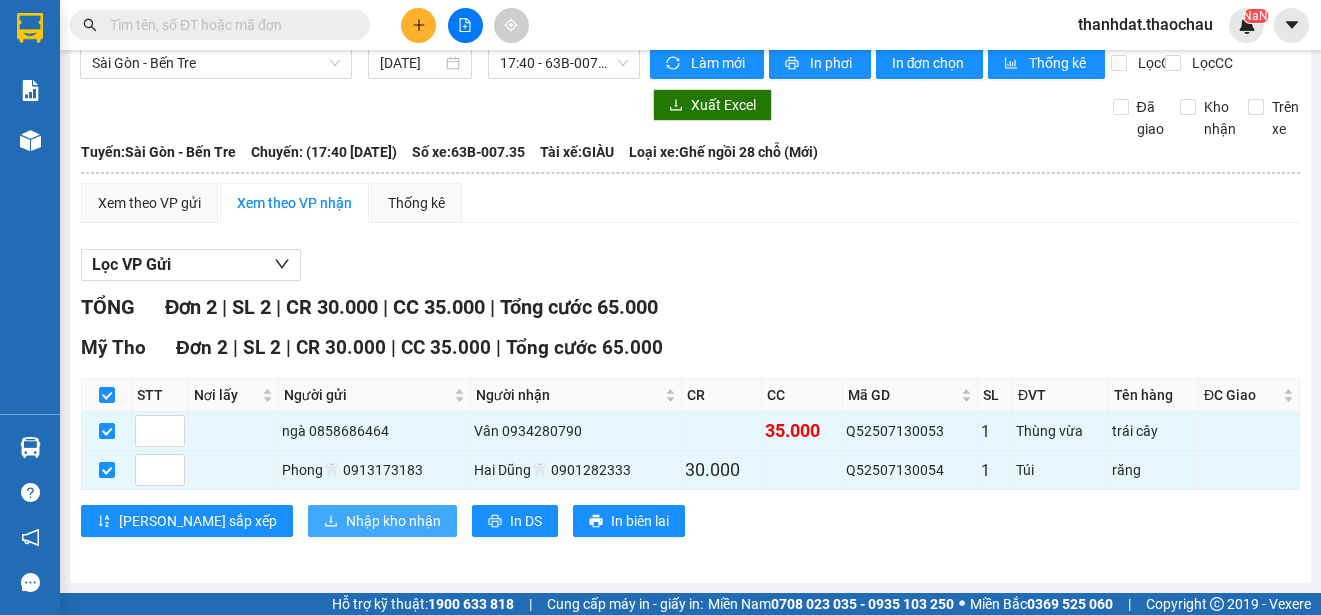 click on "Nhập kho nhận" at bounding box center (393, 521) 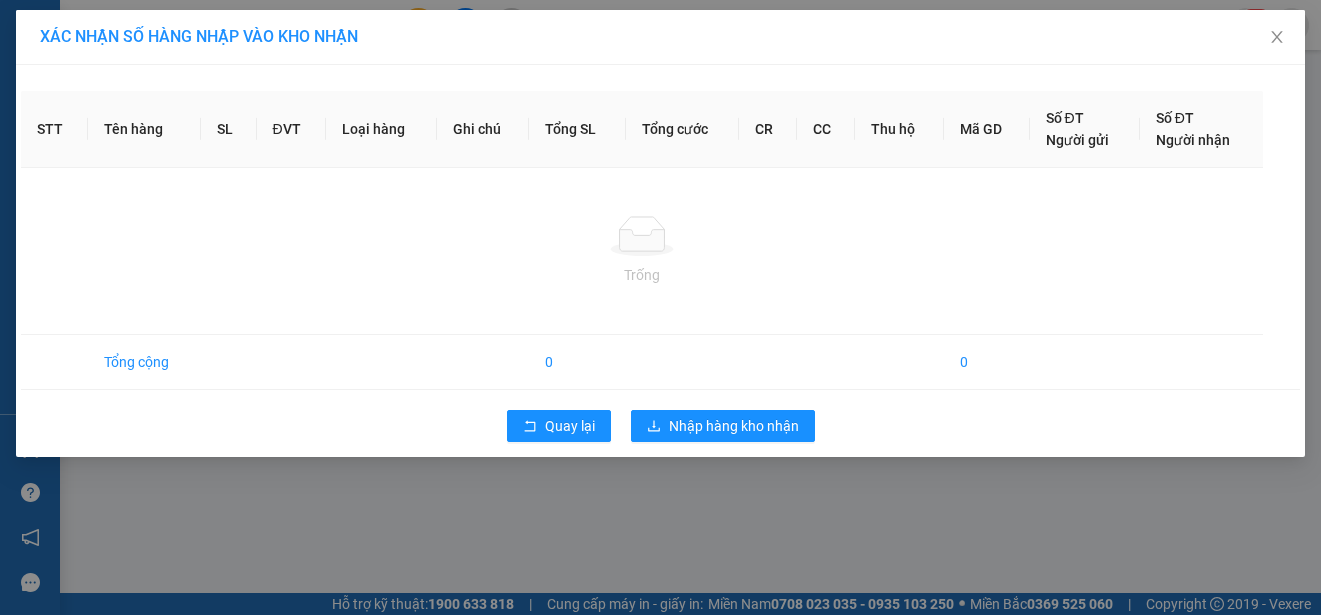 scroll, scrollTop: 0, scrollLeft: 0, axis: both 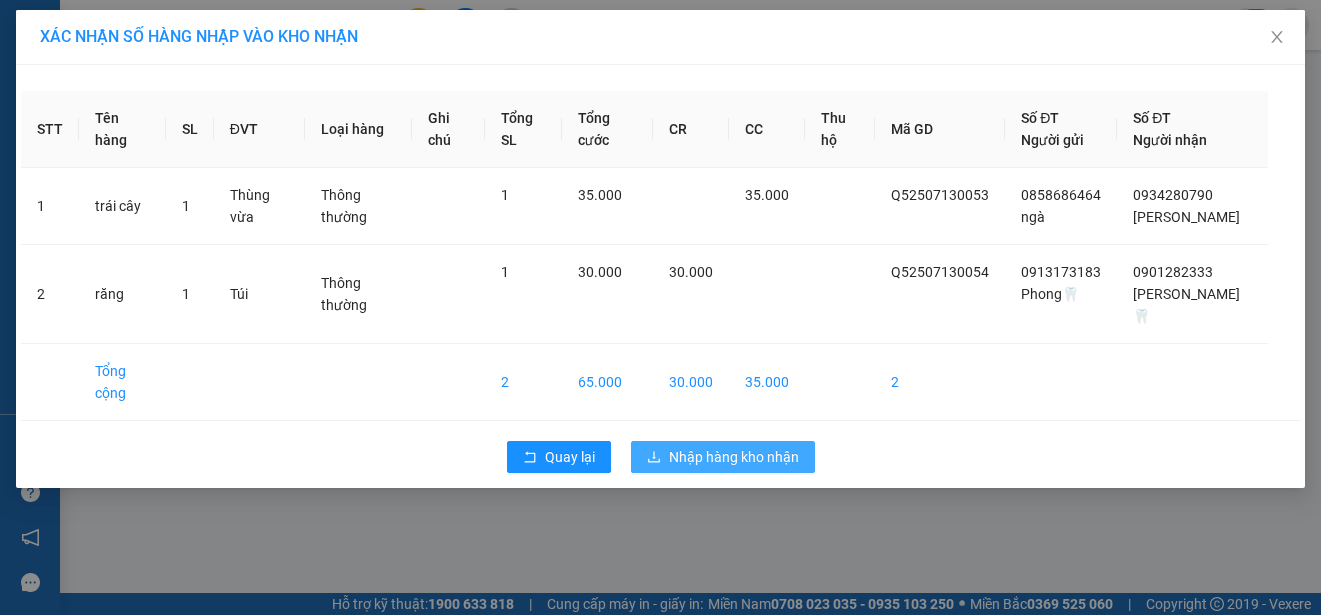 click on "Nhập hàng kho nhận" at bounding box center [734, 457] 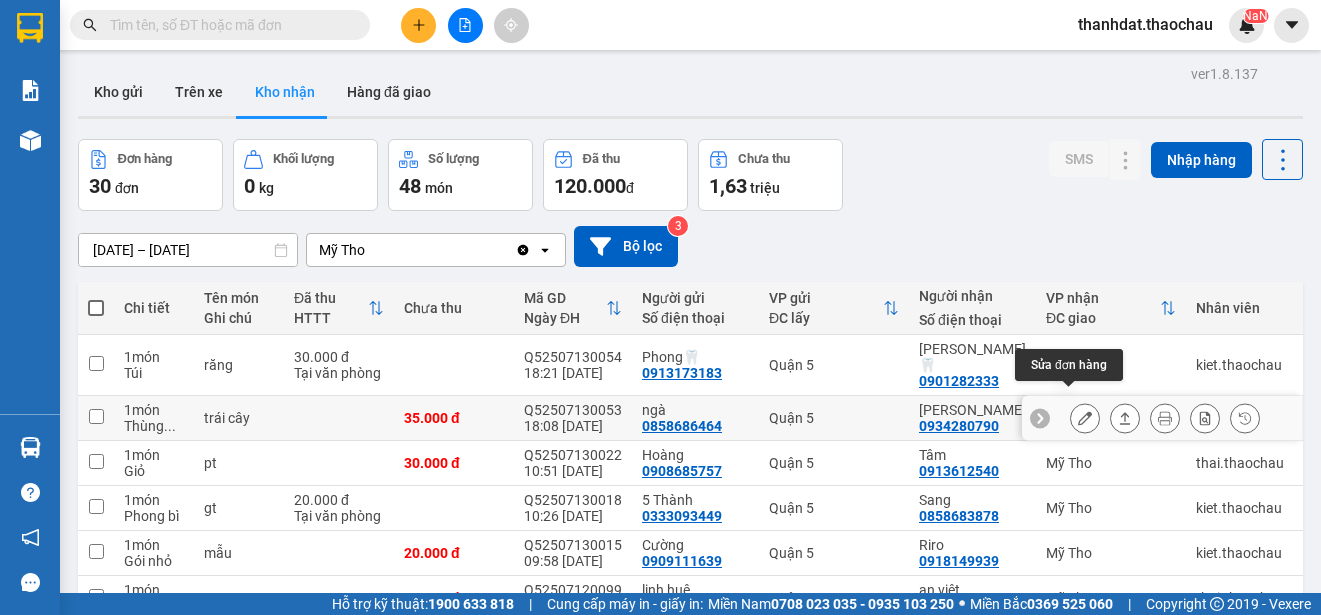 click 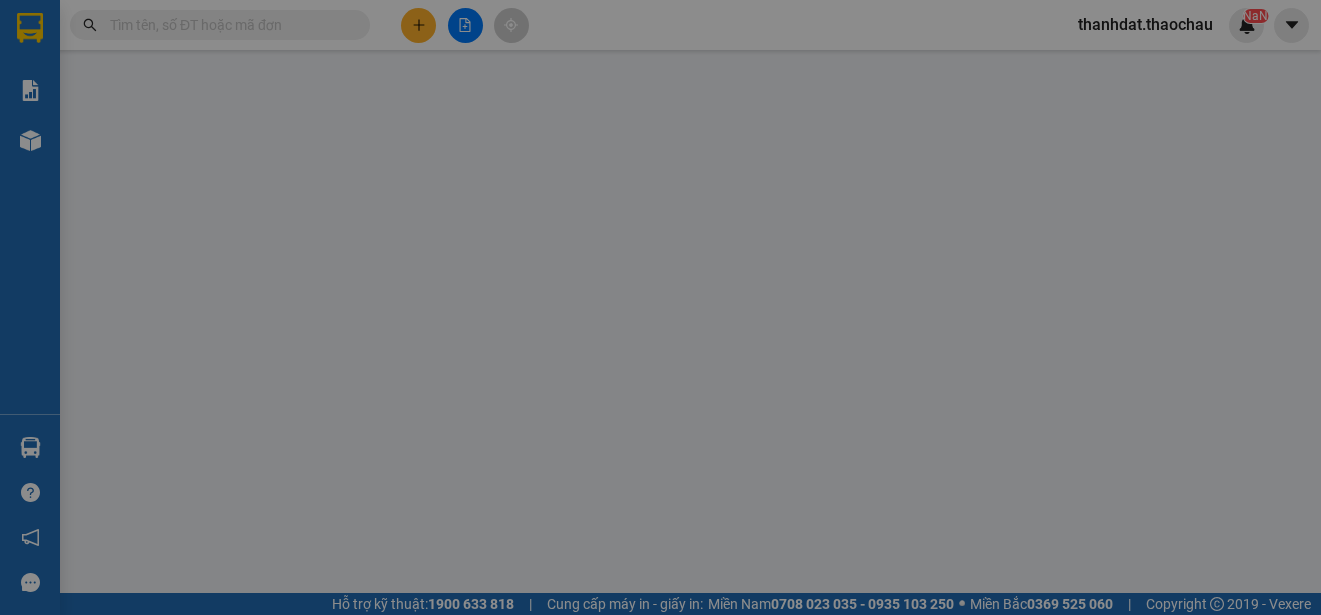 type on "0858686464" 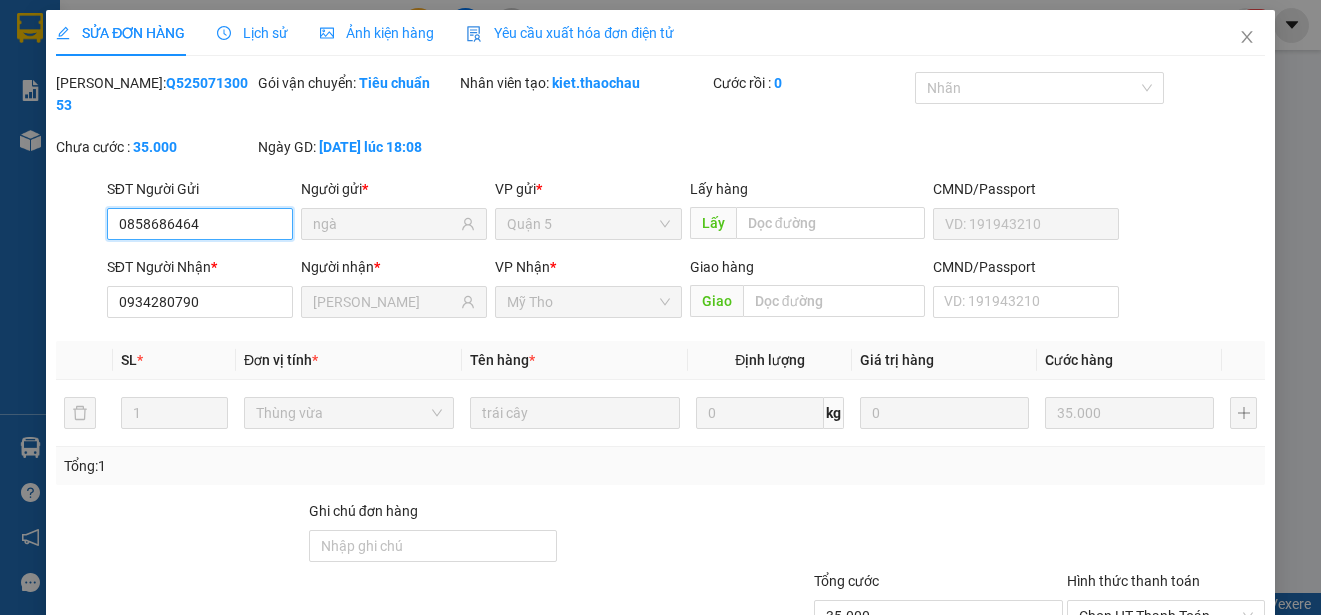 scroll, scrollTop: 151, scrollLeft: 0, axis: vertical 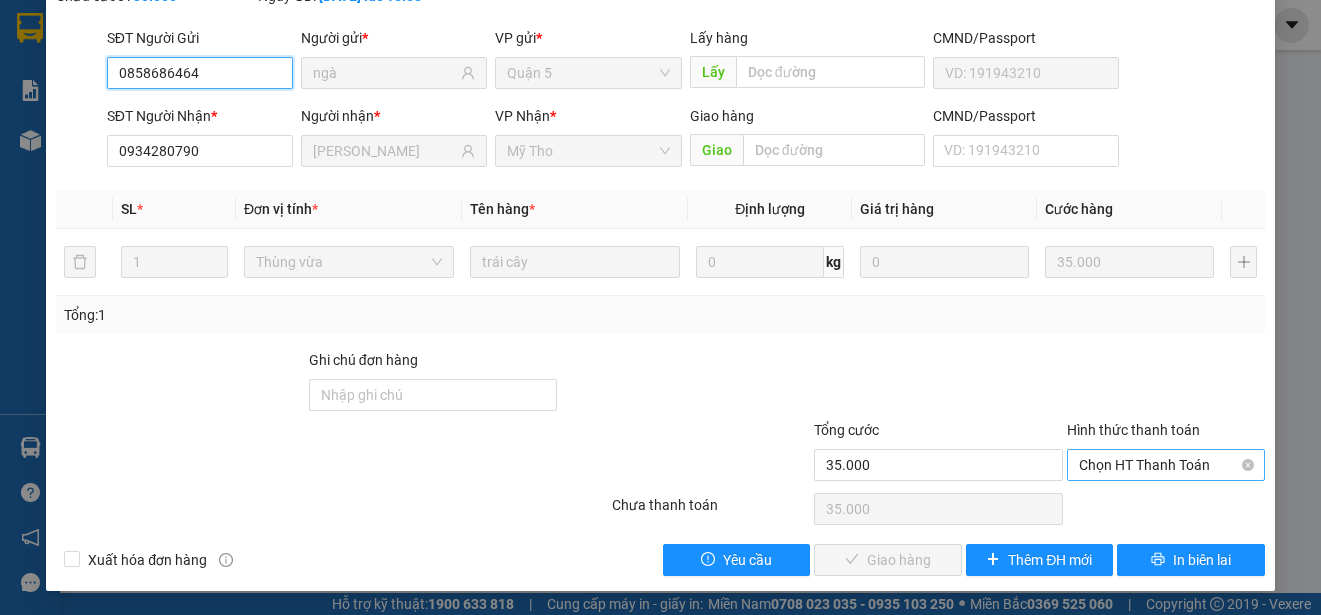 click on "Chọn HT Thanh Toán" at bounding box center (1166, 465) 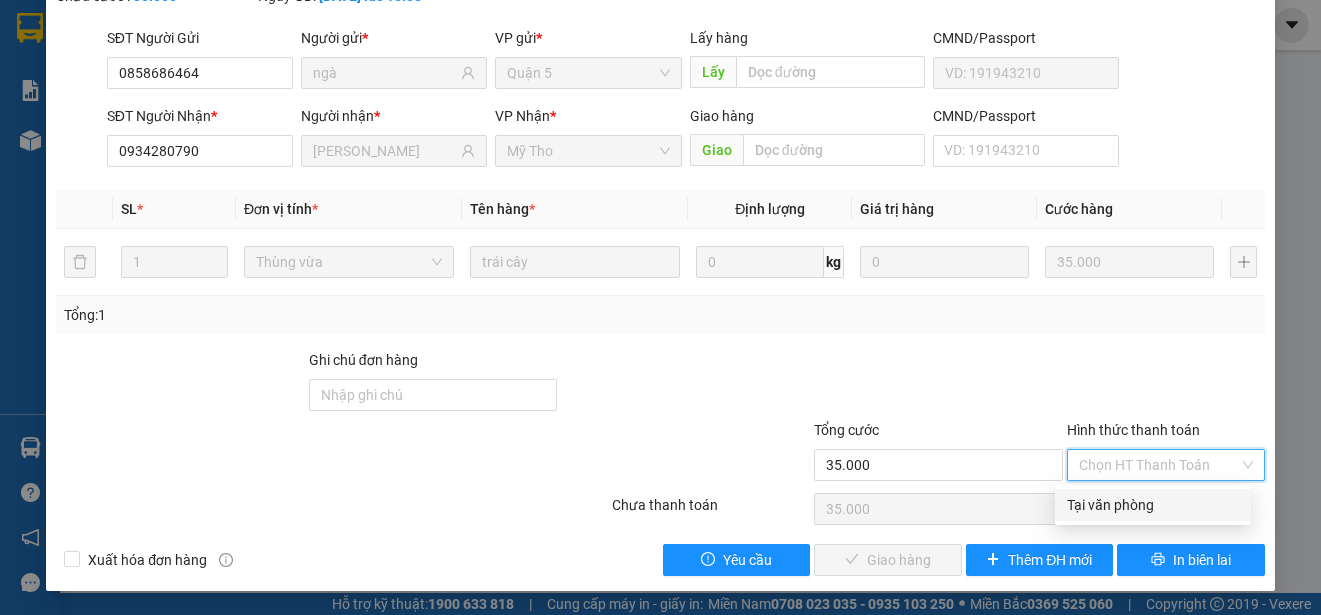 click on "Tại văn phòng" at bounding box center [1153, 505] 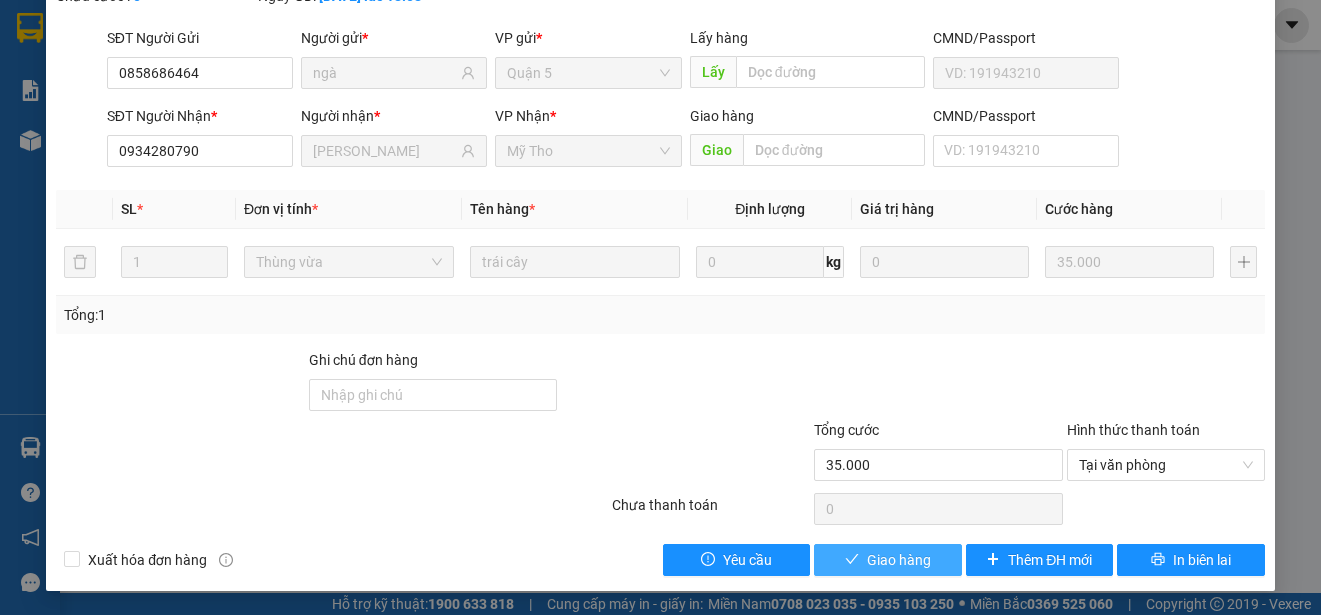 click on "Giao hàng" at bounding box center [899, 560] 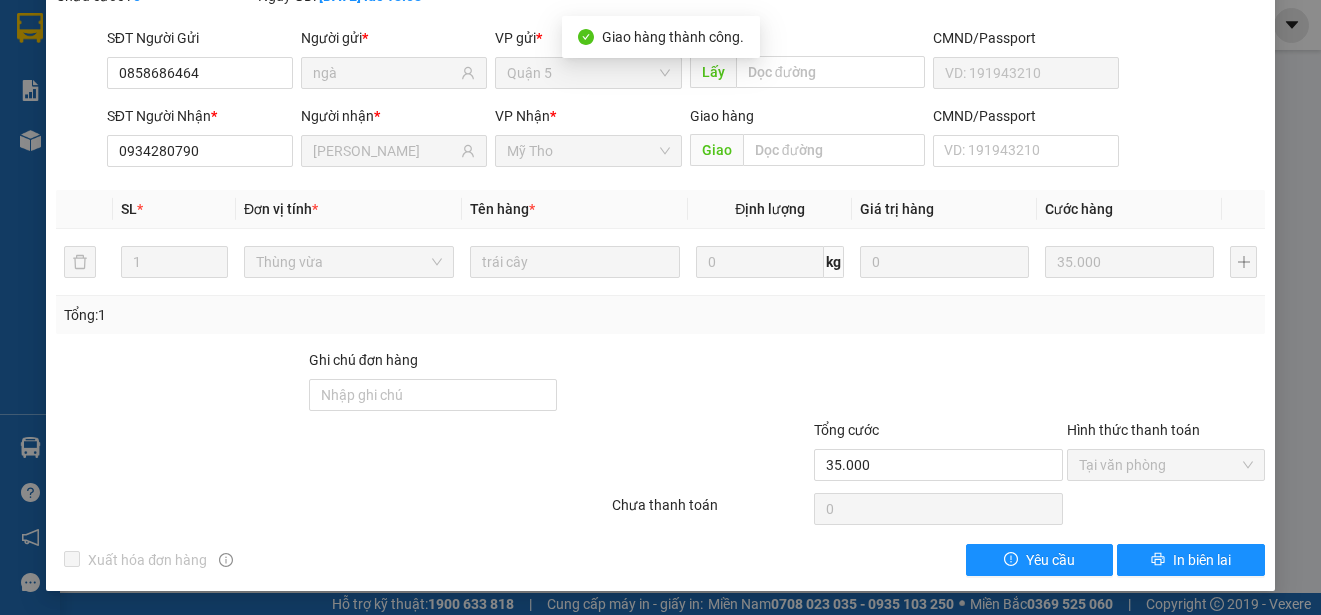 scroll, scrollTop: 0, scrollLeft: 0, axis: both 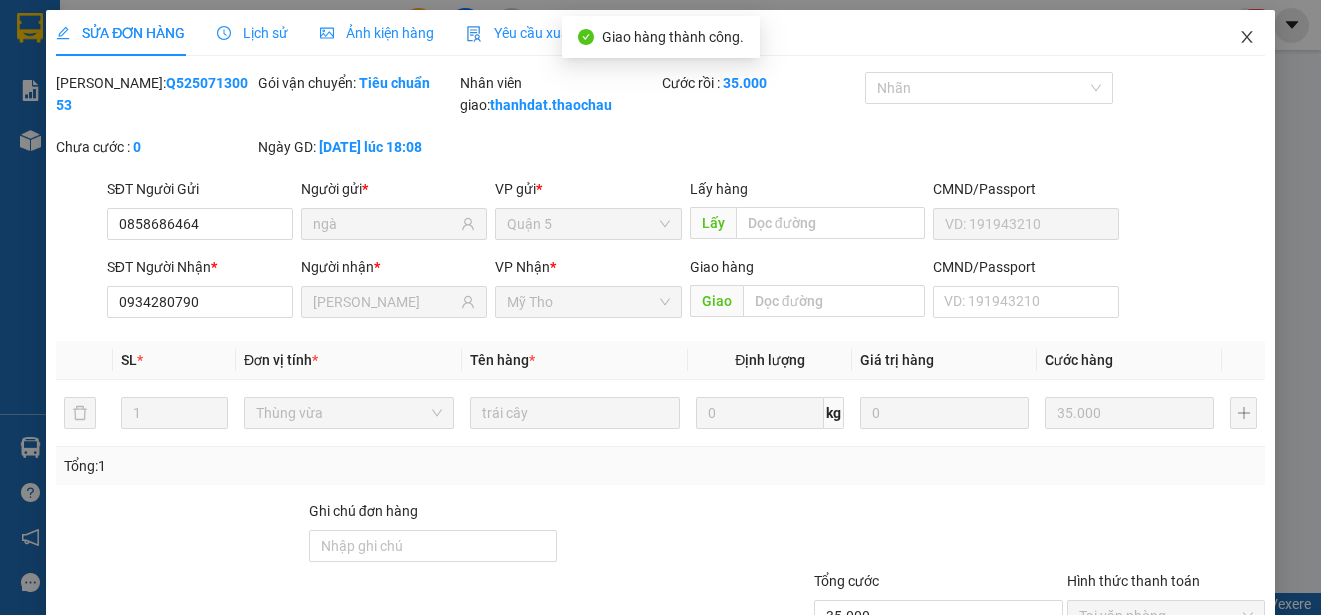 click 